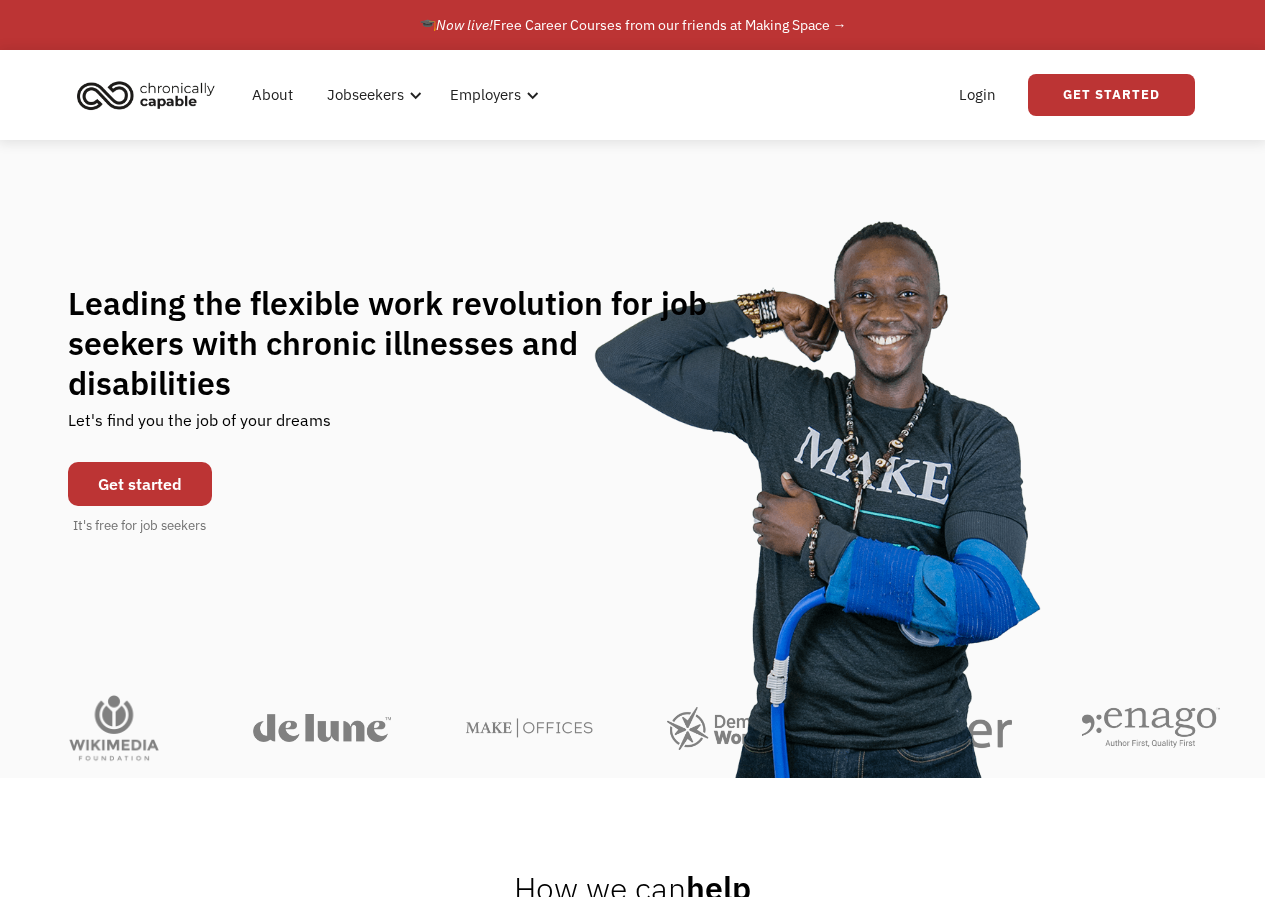 scroll, scrollTop: 0, scrollLeft: 0, axis: both 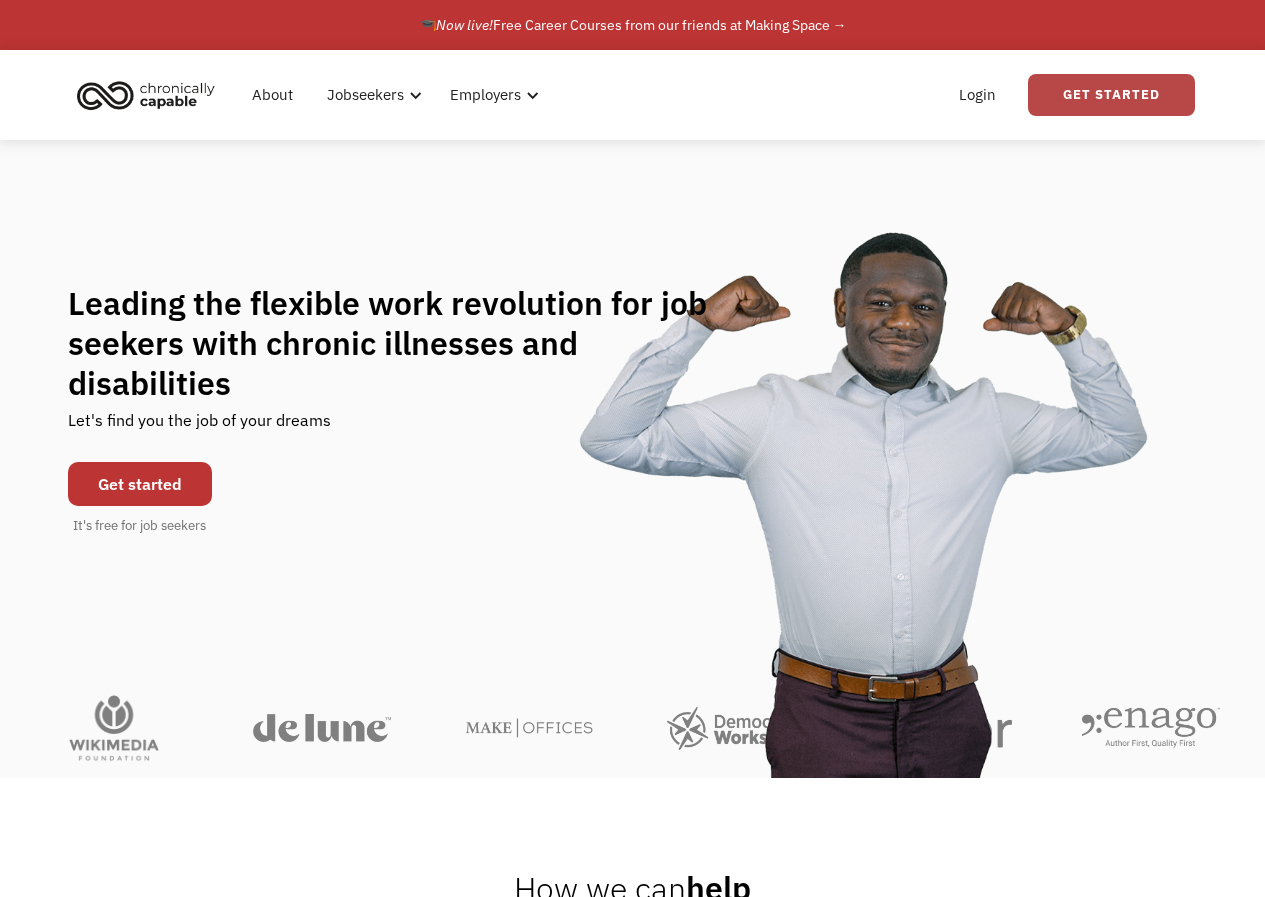 click on "Get Started" at bounding box center (1111, 95) 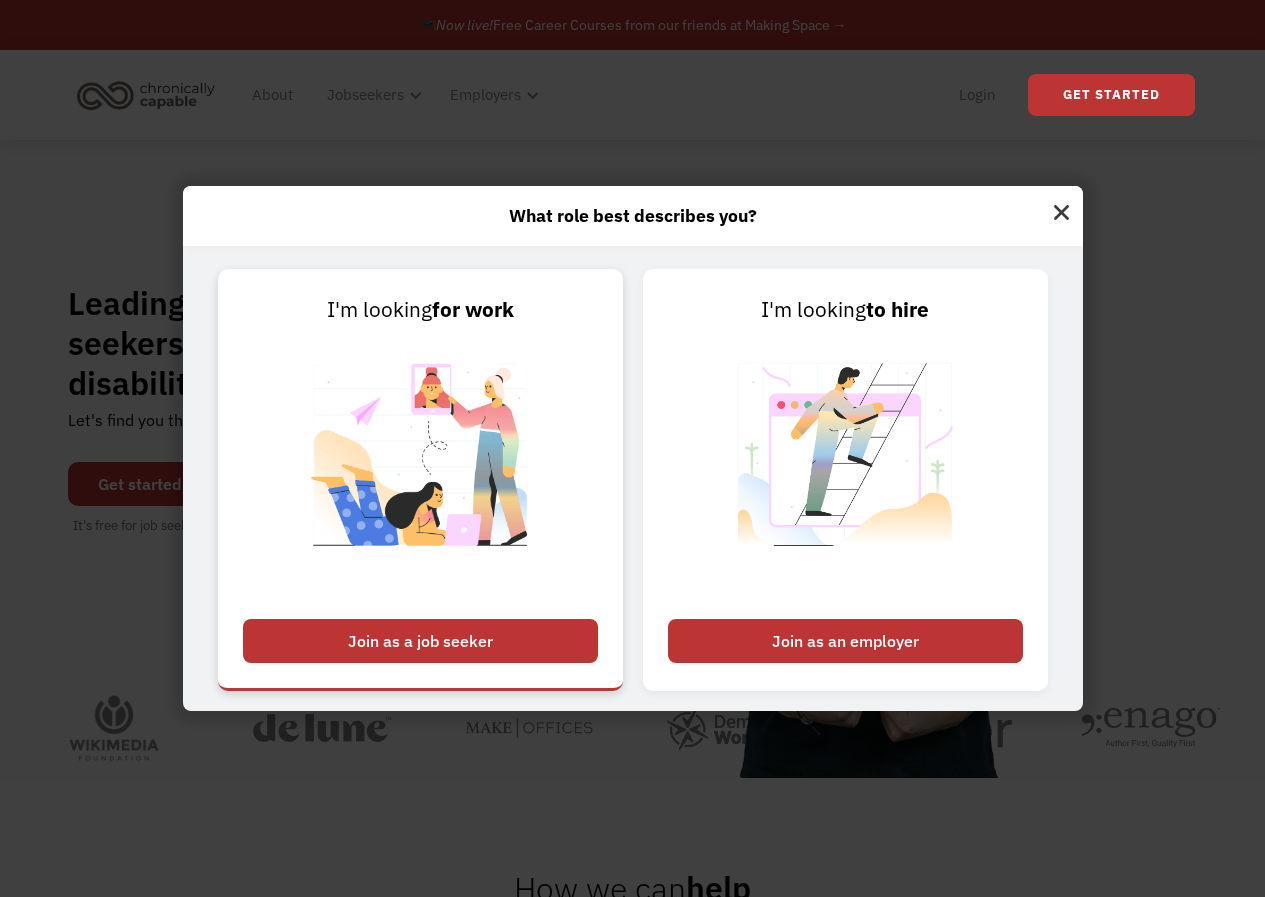 click on "Join as a job seeker" at bounding box center (420, 641) 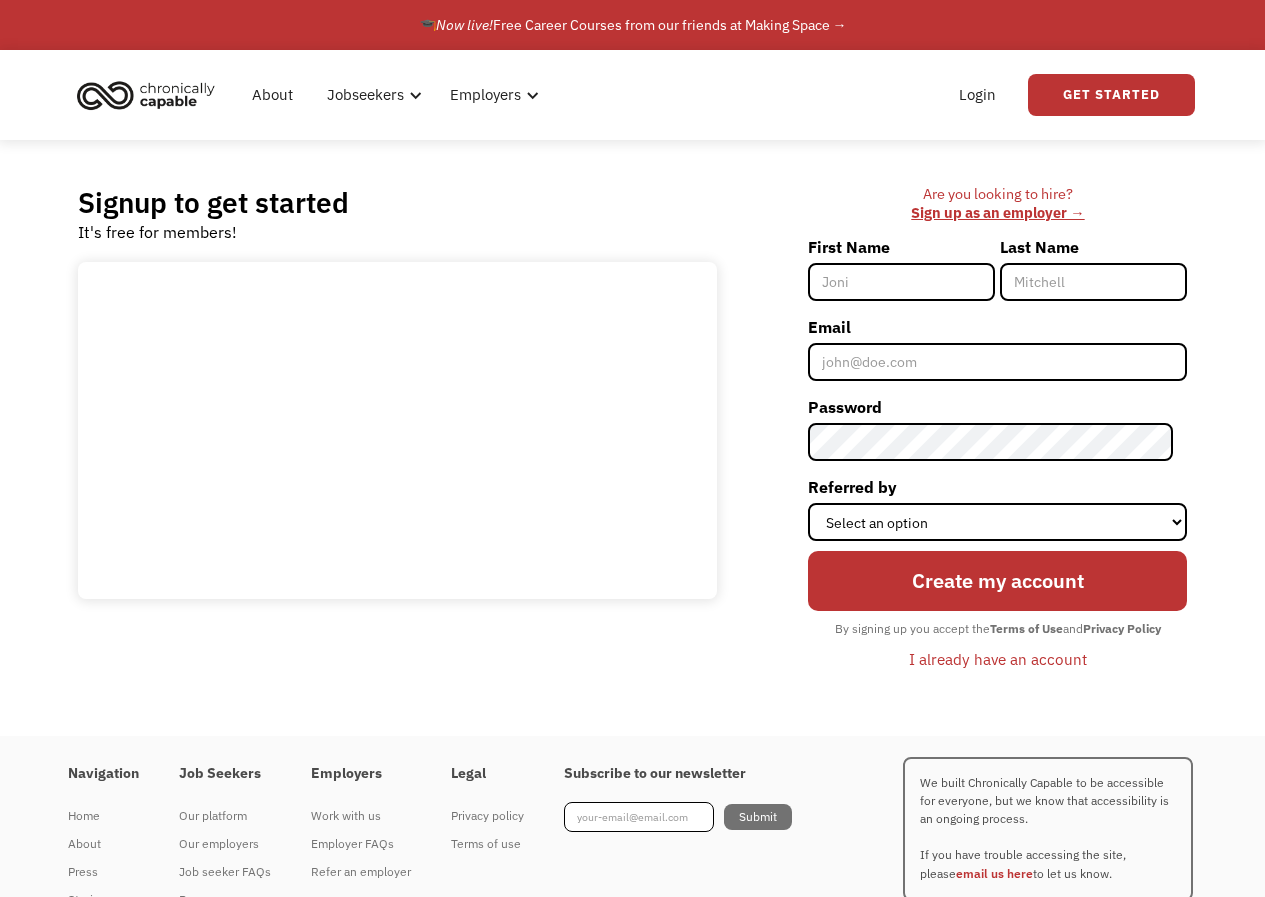 scroll, scrollTop: 0, scrollLeft: 0, axis: both 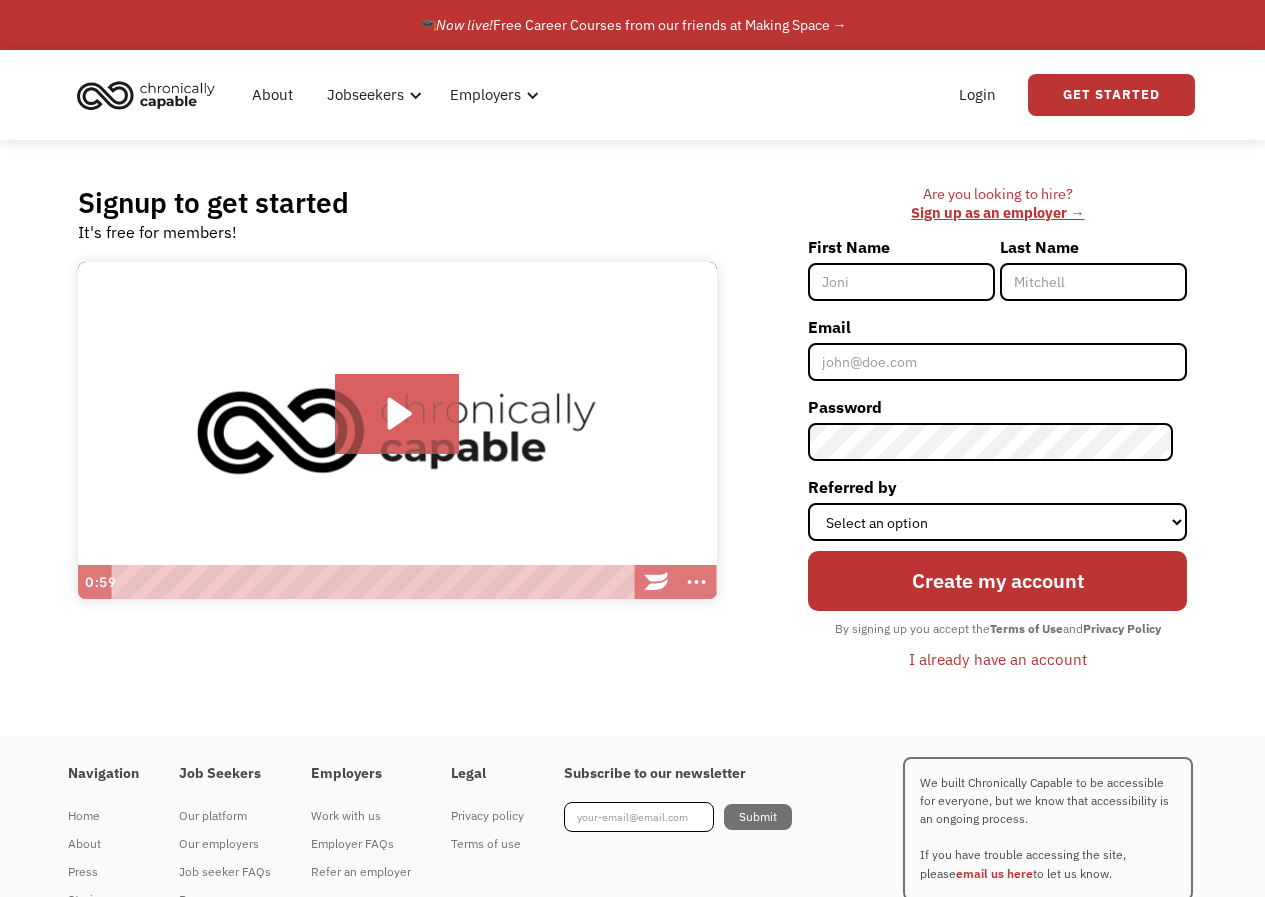 click on "First Name" at bounding box center [901, 282] 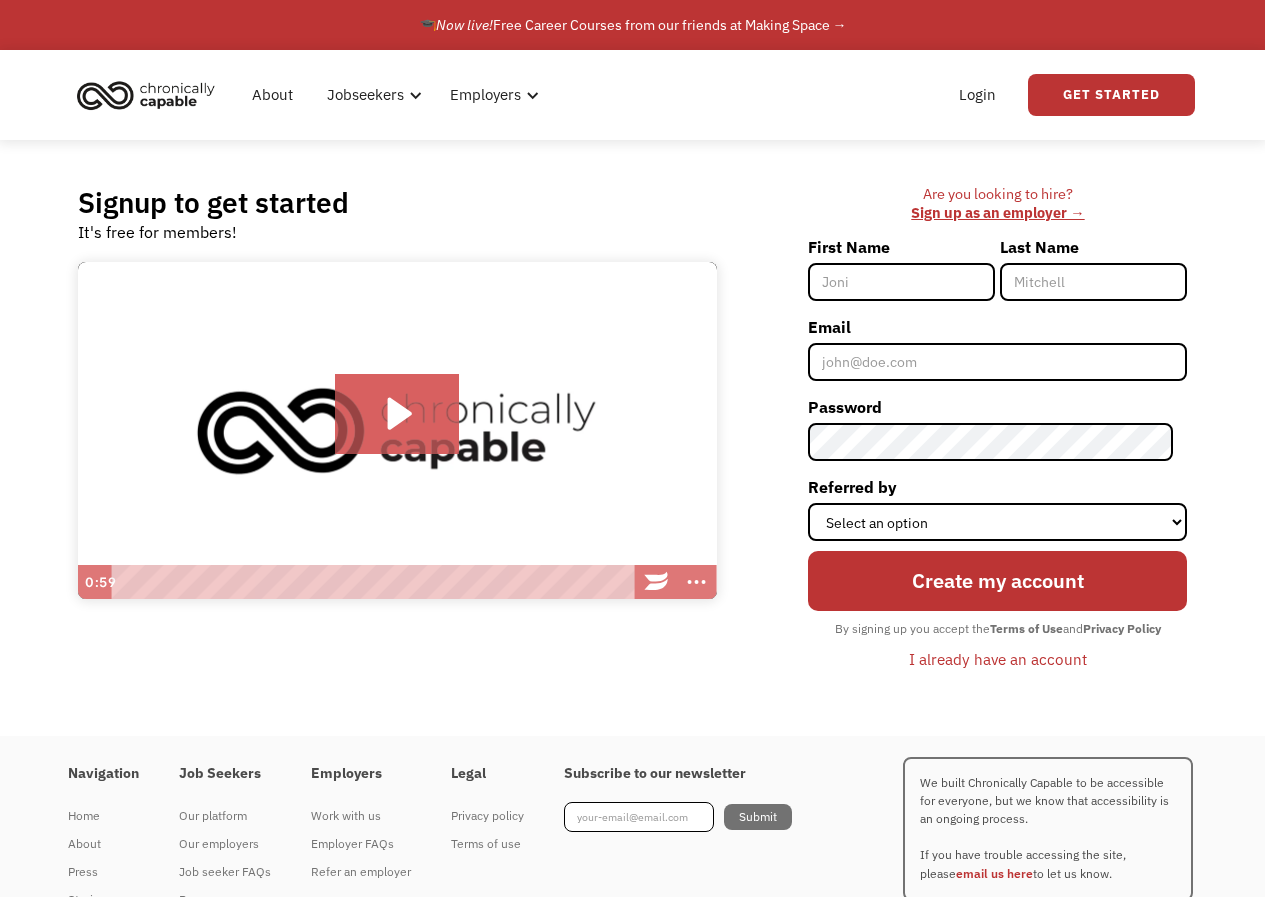 type on "Isis" 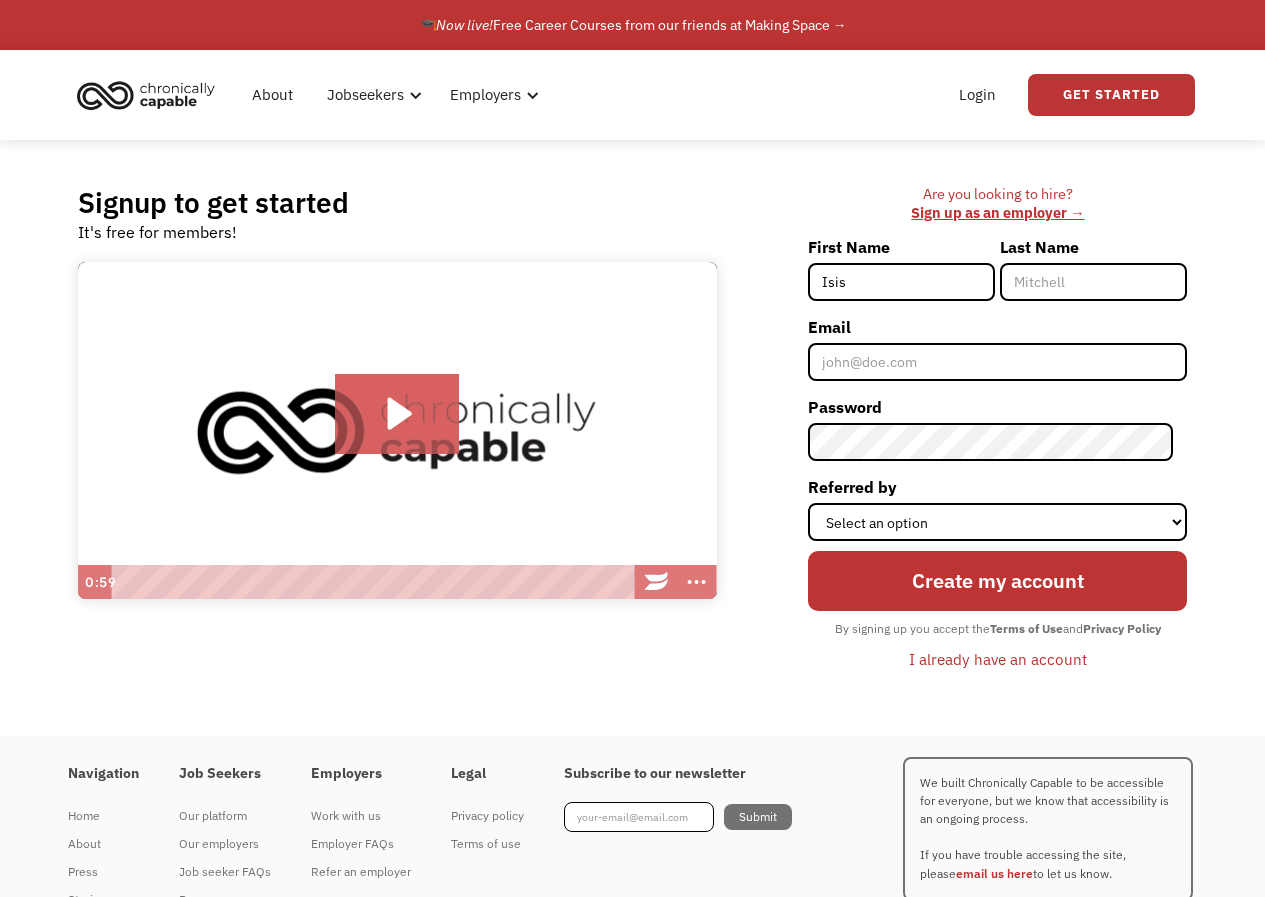 type on "[LAST]" 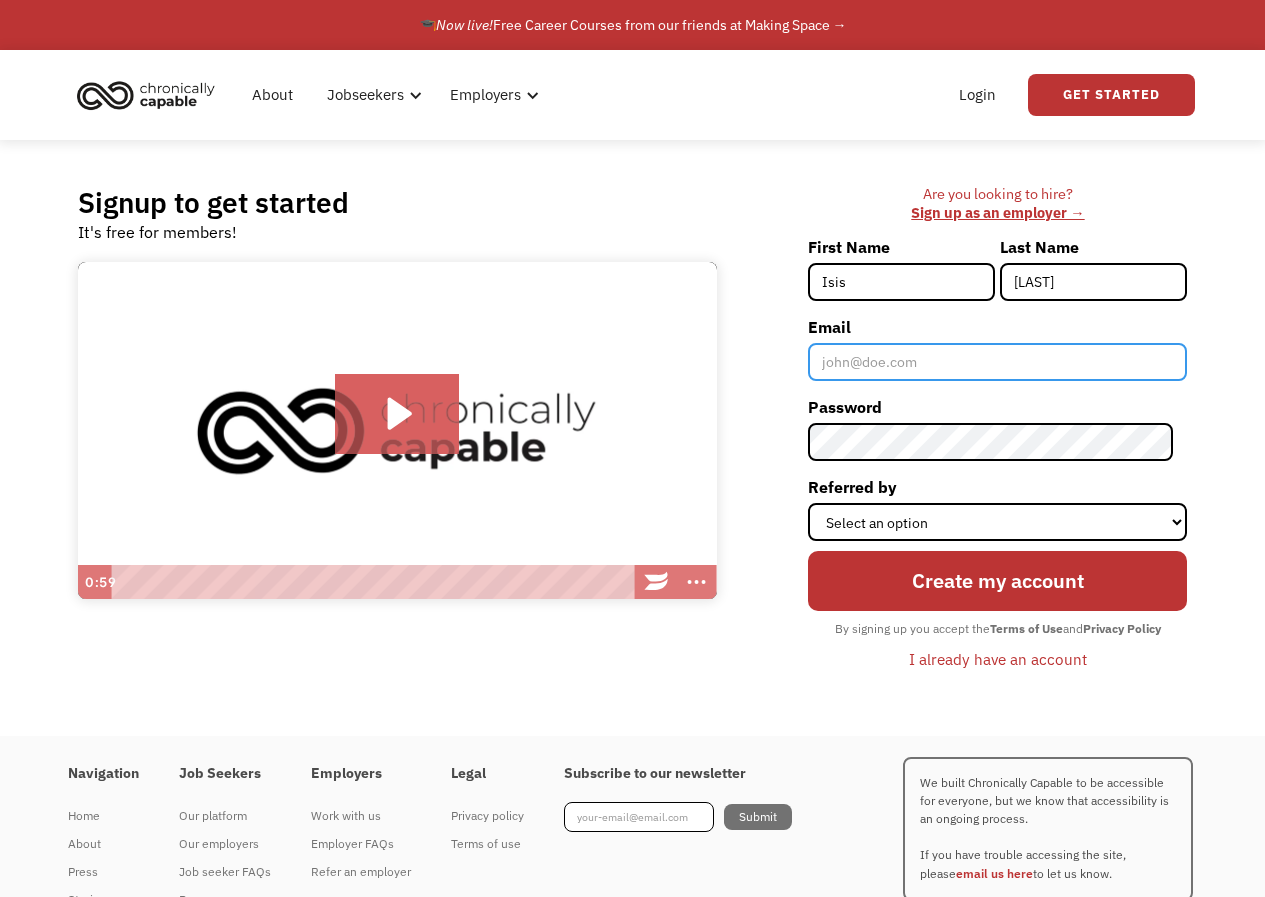 click on "Email" at bounding box center [997, 362] 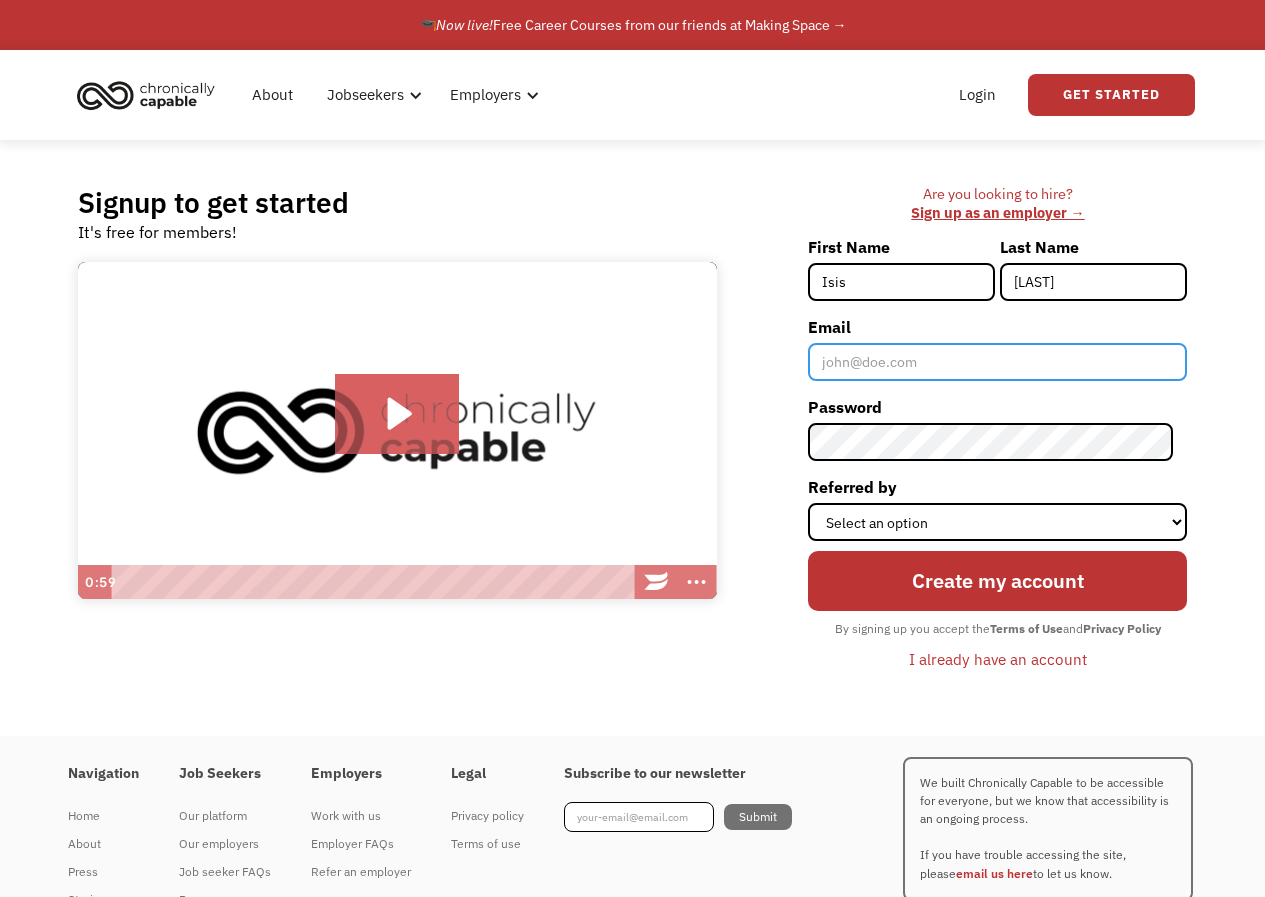 type on "hazardkeating@gmail.com" 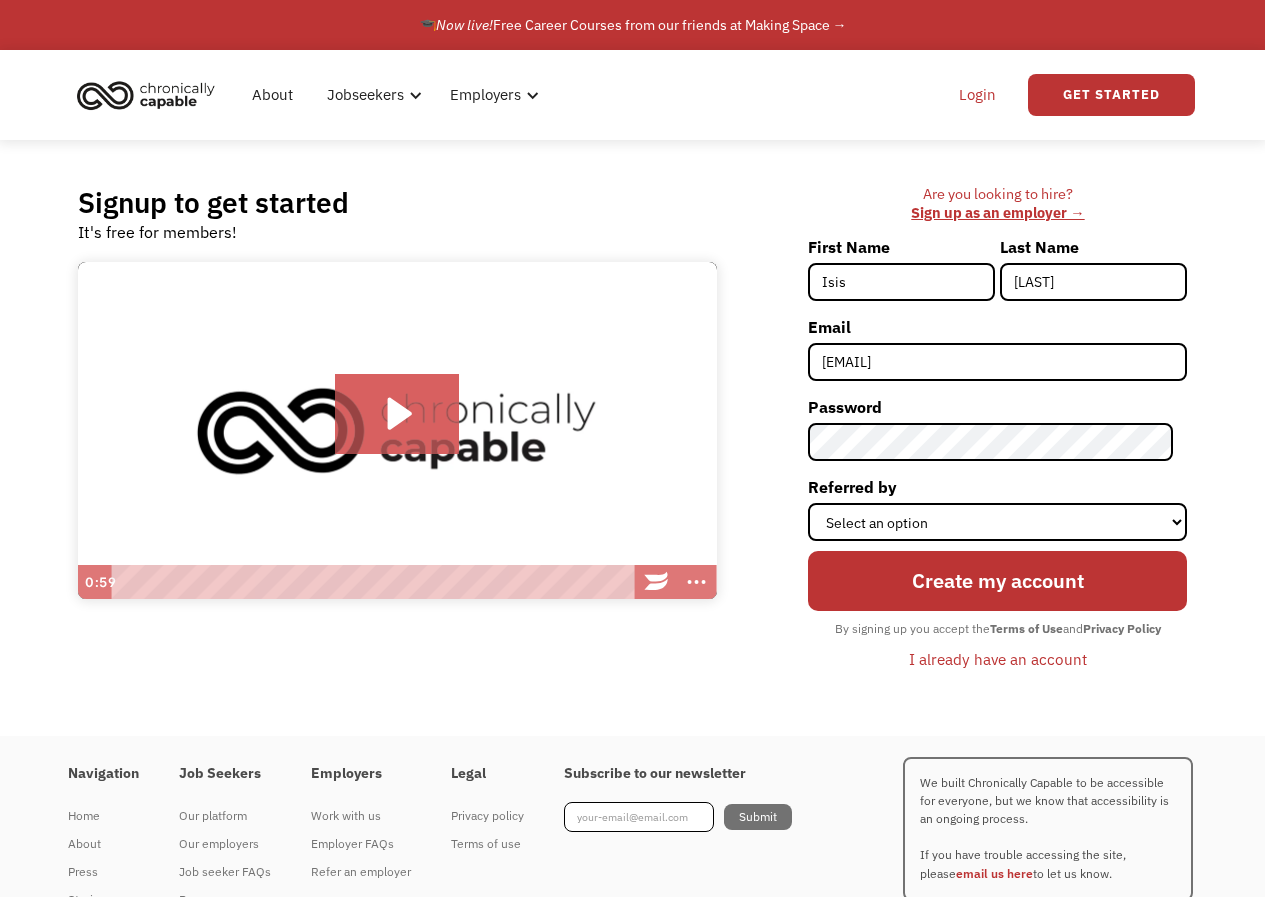 click on "Login" at bounding box center [977, 95] 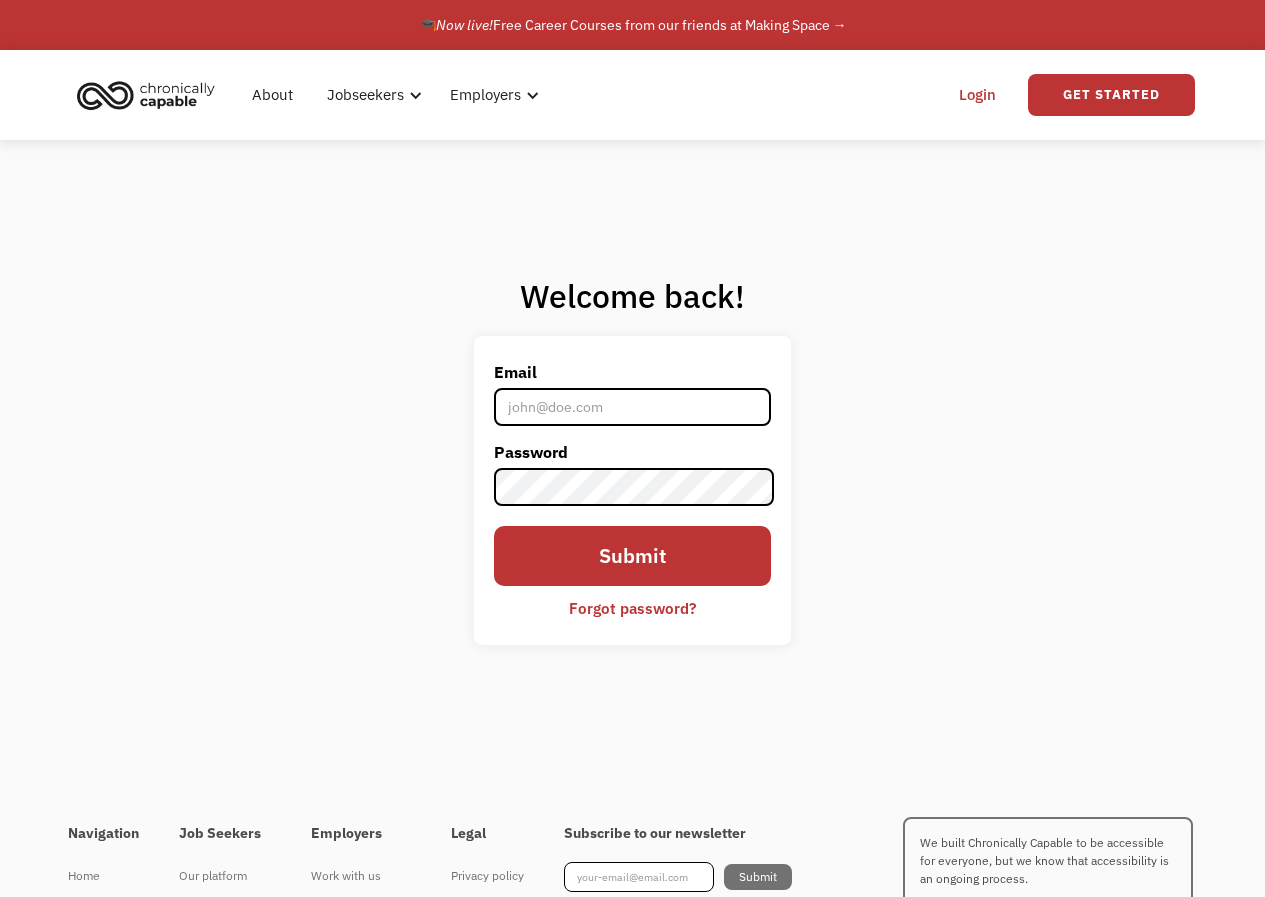 scroll, scrollTop: 0, scrollLeft: 0, axis: both 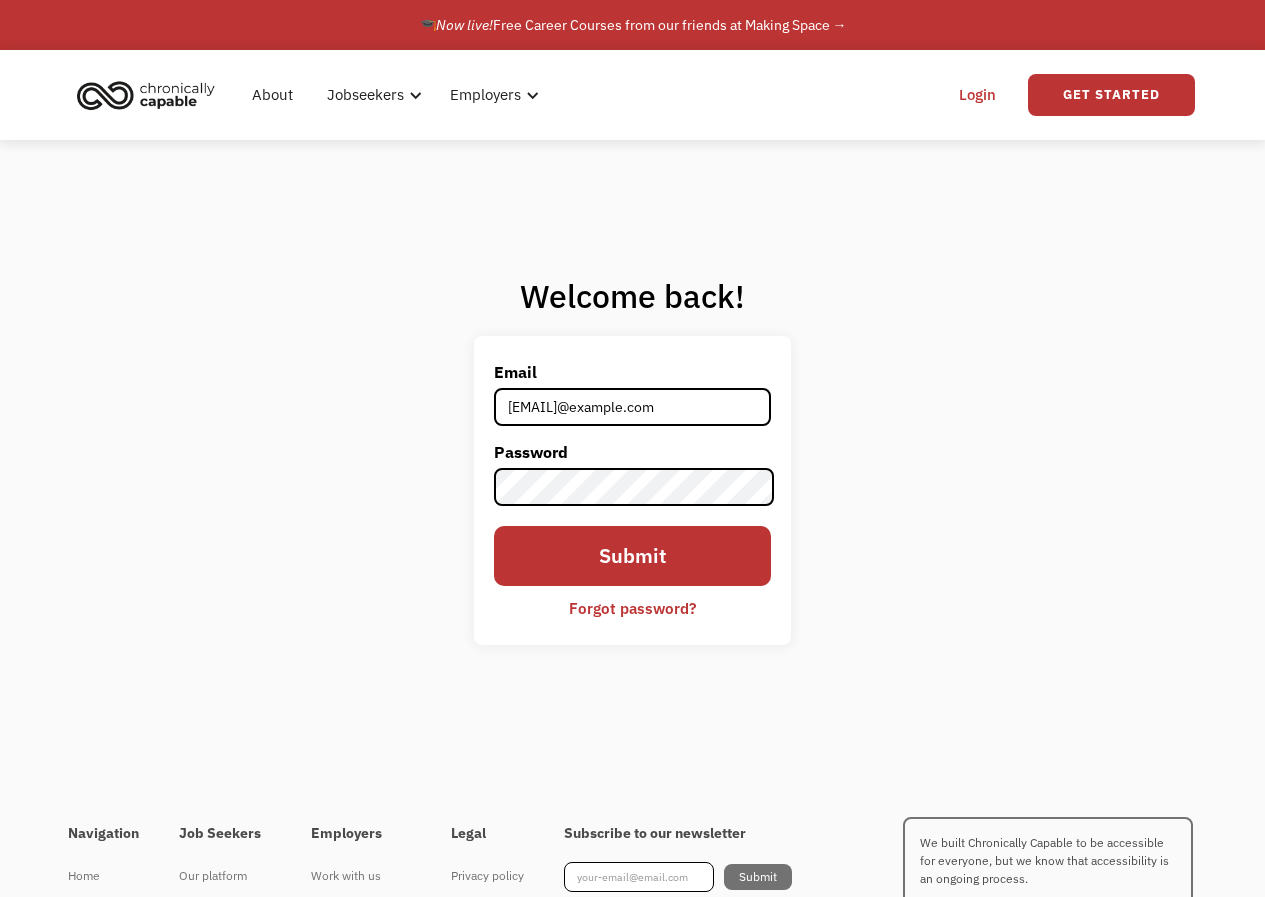 click on "[EMAIL]" at bounding box center (632, 407) 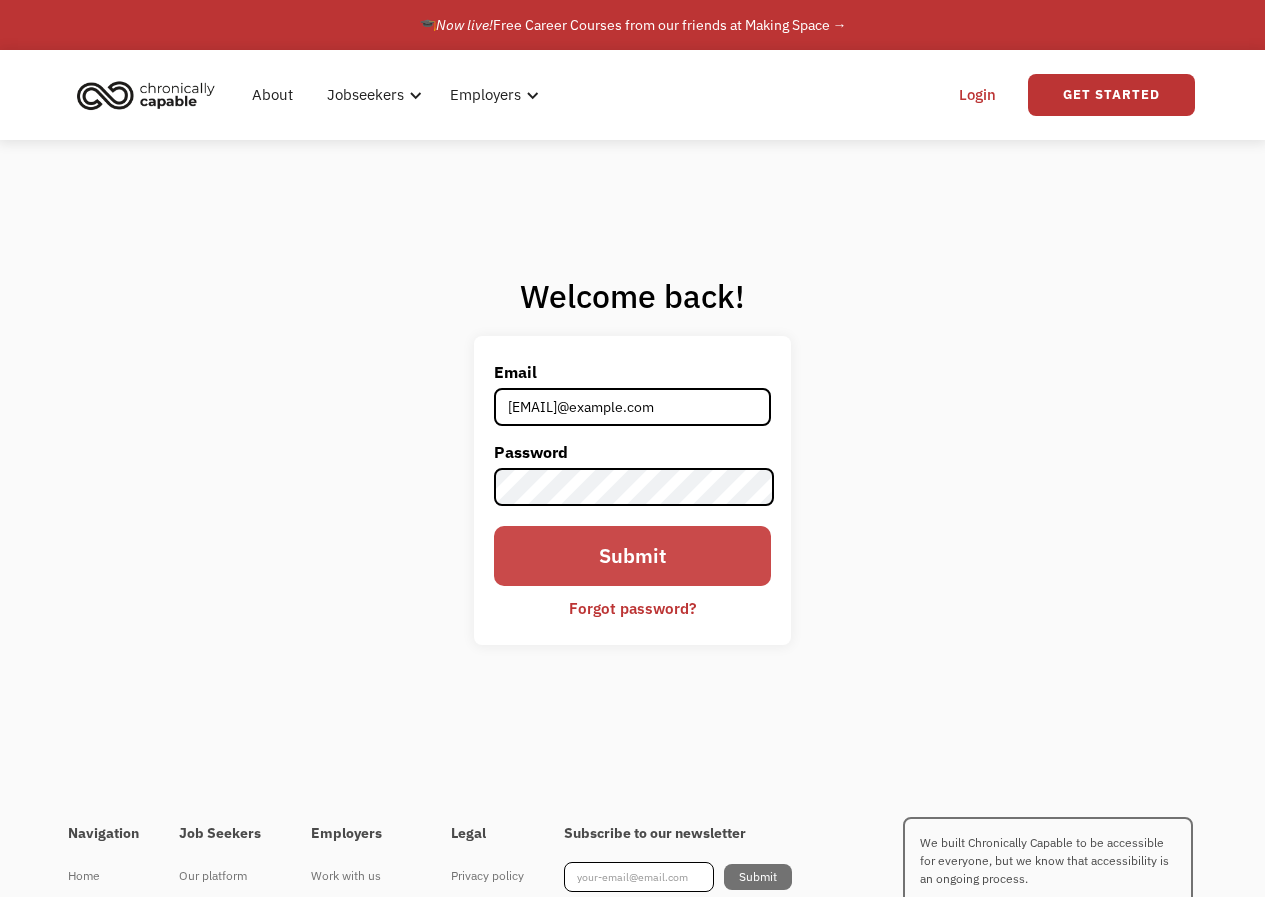 click on "Submit" at bounding box center [632, 556] 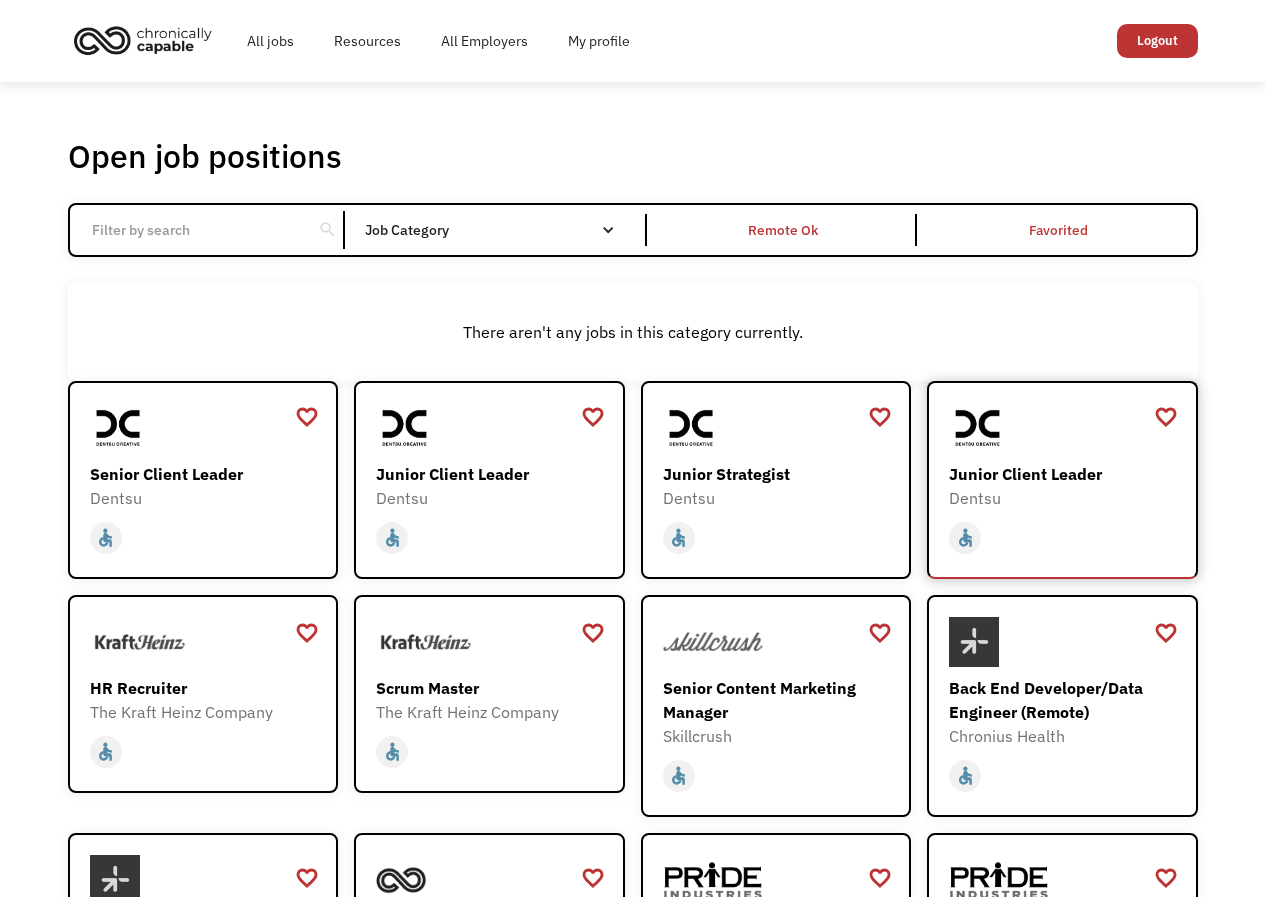 scroll, scrollTop: 0, scrollLeft: 0, axis: both 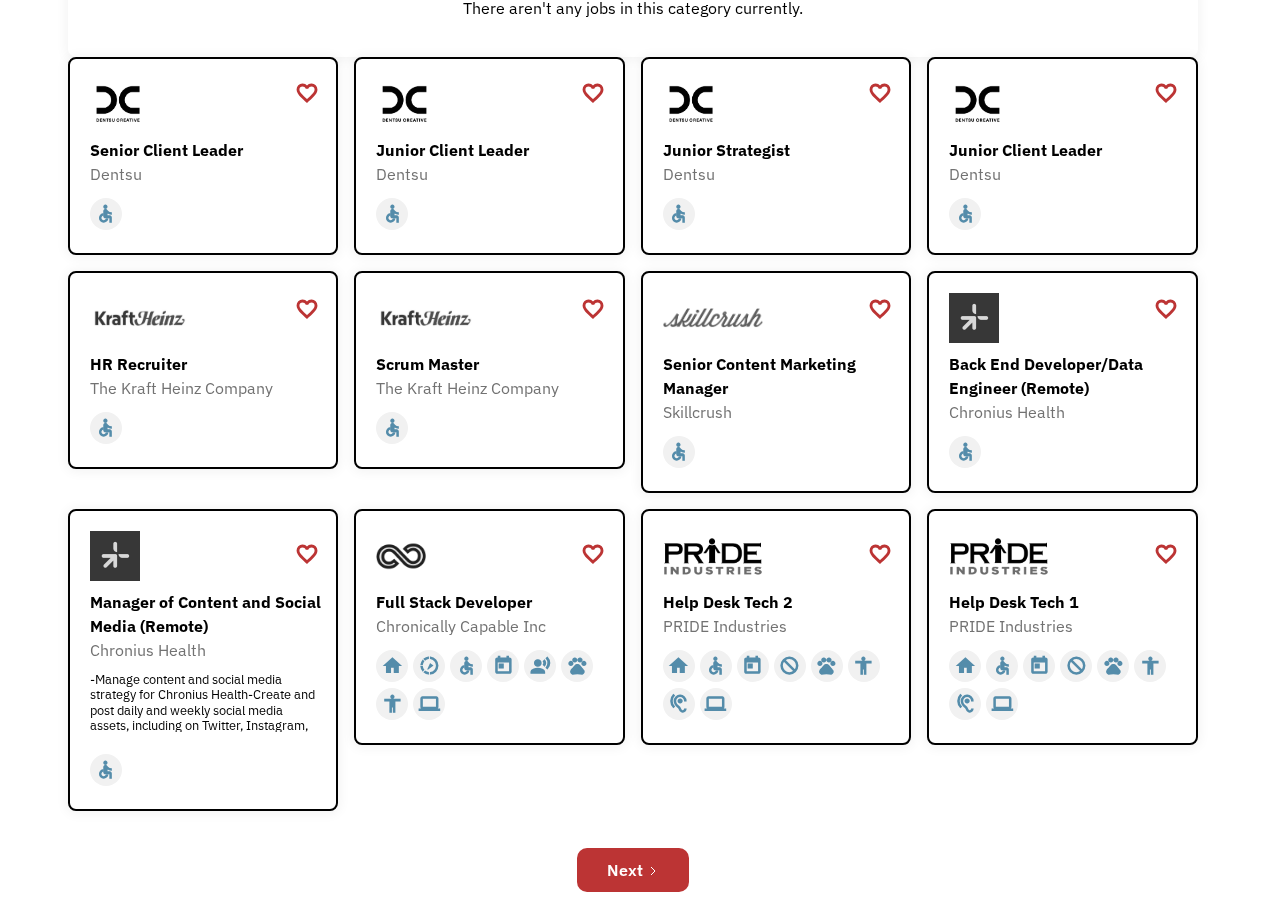 click on "favorite_border favorite Saving Help Desk Tech 2 PRIDE Industries
https://jobs.localjobnetwork.com/j/64773078 Full time home slow_motion_video accessible today not_interested supervisor_account record_voice_over pets accessibility hearing computer" at bounding box center (776, 660) 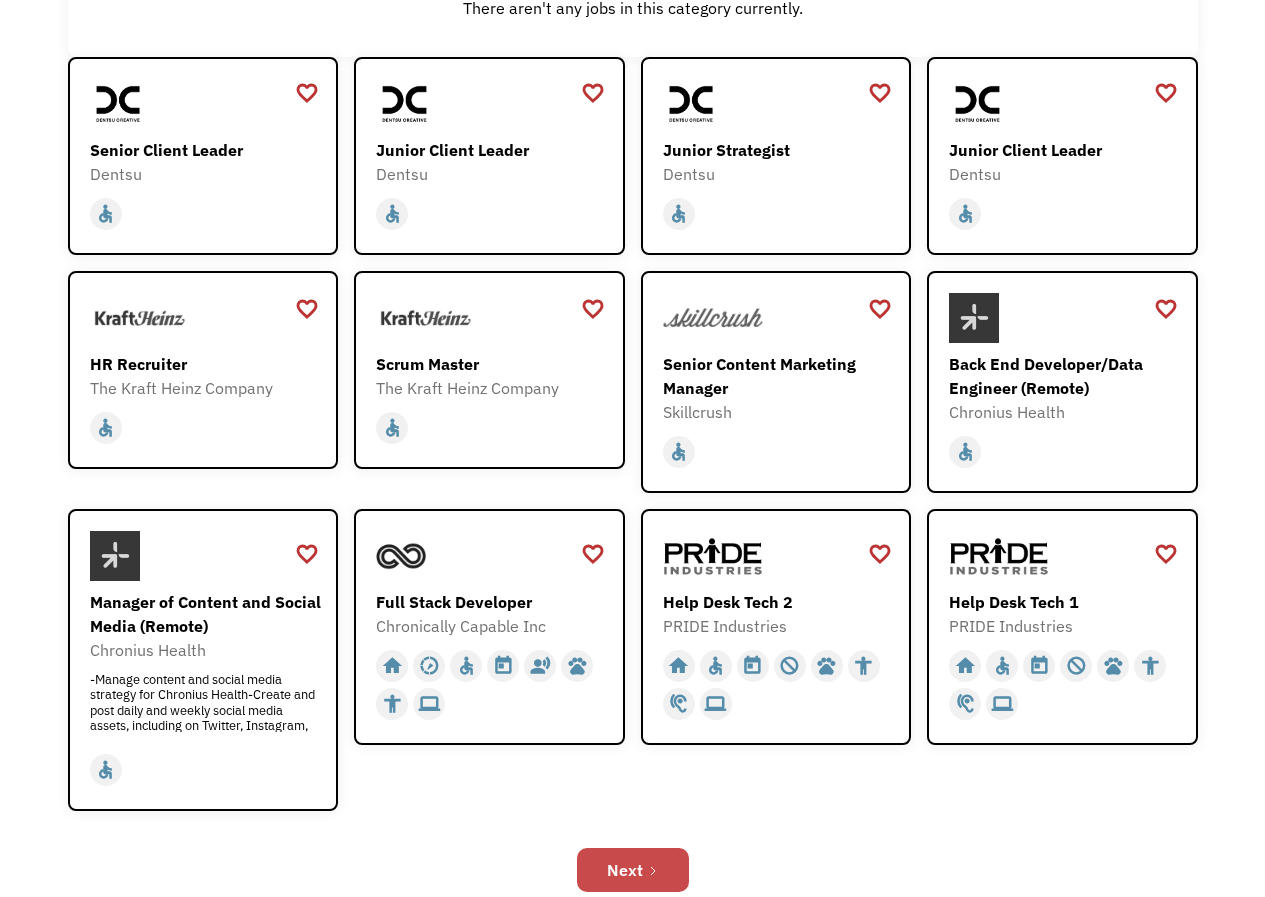 click on "Next" at bounding box center (625, 870) 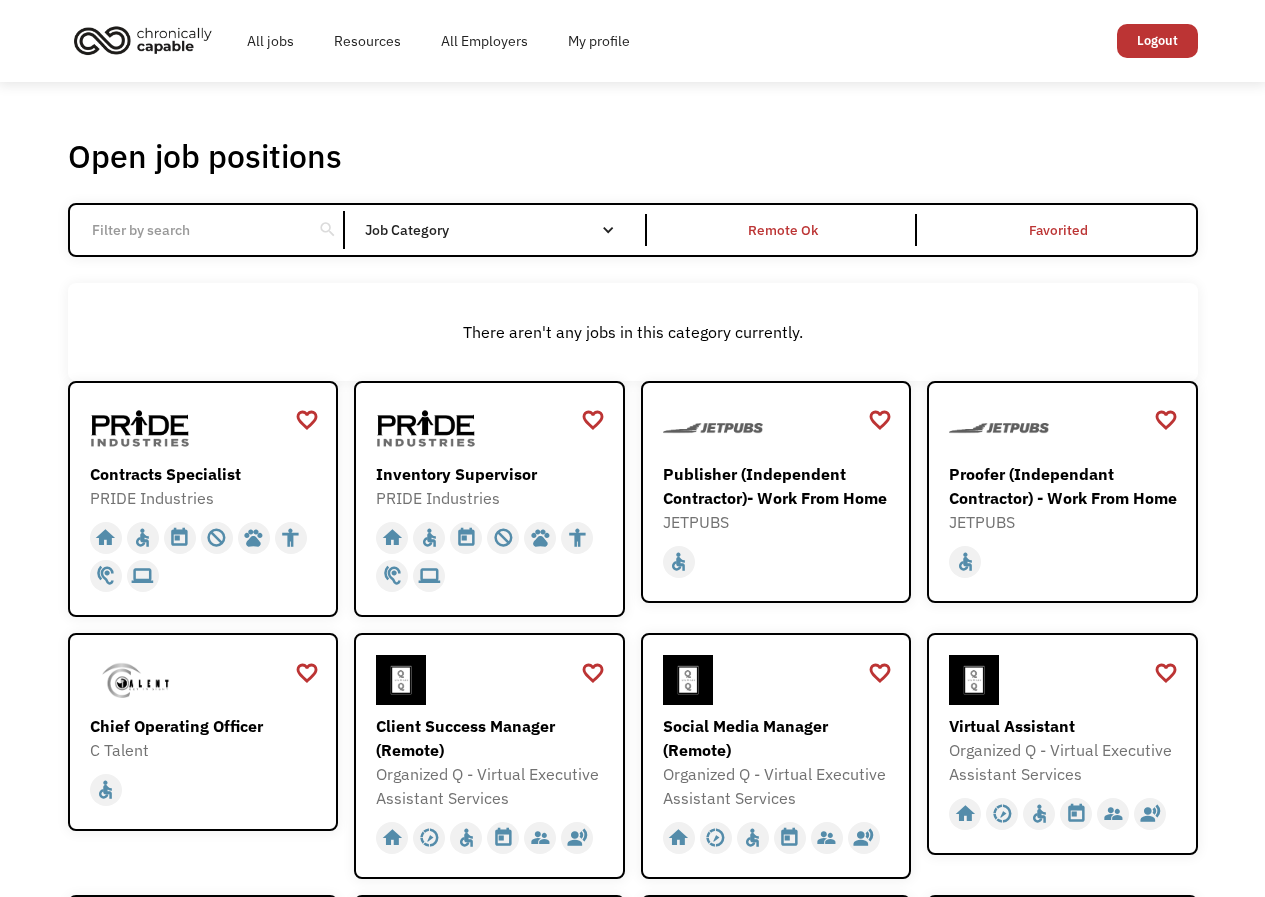 scroll, scrollTop: 0, scrollLeft: 0, axis: both 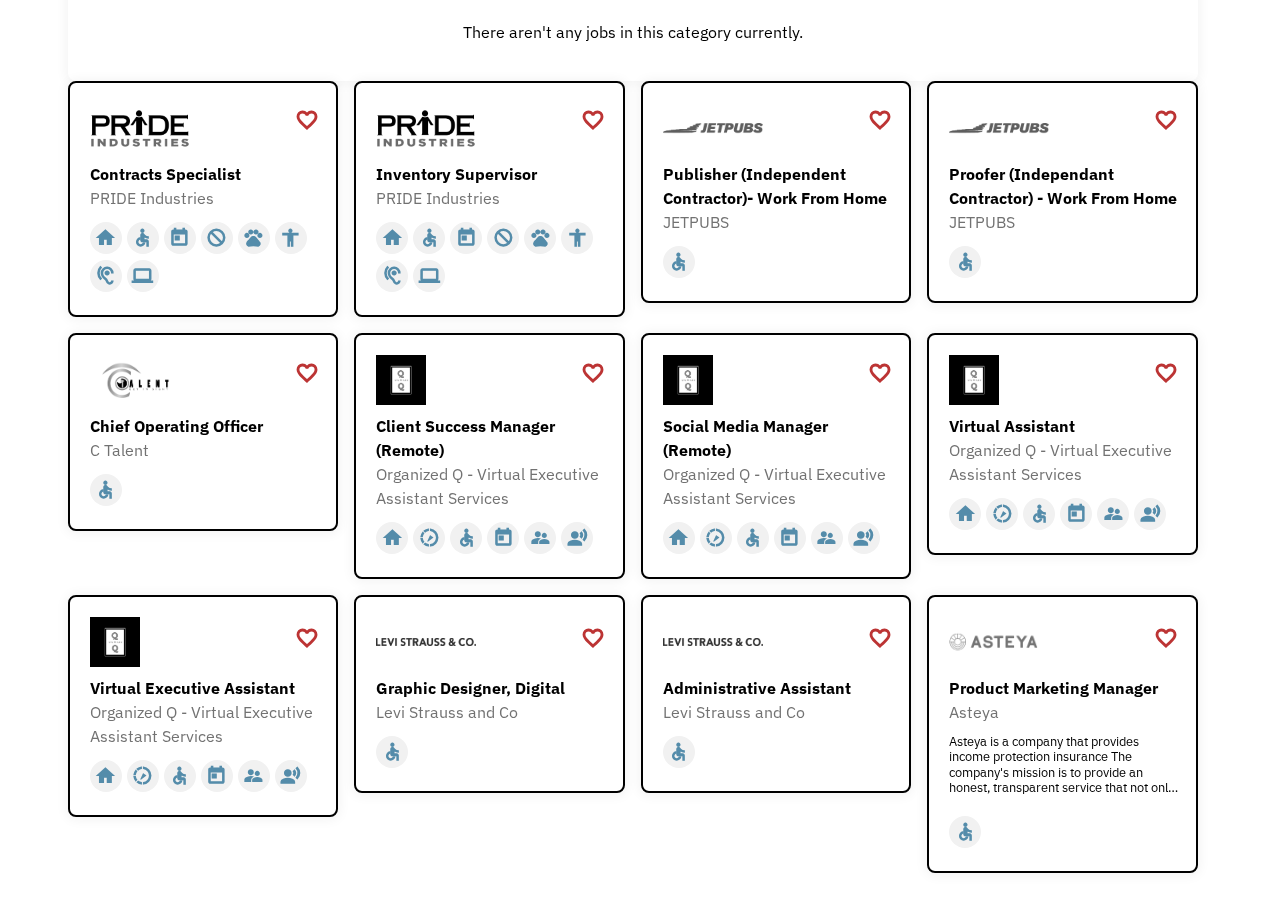 click on "Open job positions You have  X  liked items Search search Filter by category Administration Communications & Public Relations Customer Service Design Education Engineering Finance Healthcare Hospitality Human Resources Industrial & Manufacturing Legal Marketing Operations Sales Science Technology Transportation Other Job Category All None Administrative Communications & Public Relations Customer Service Design Education Engineering Finance Healthcare Hospitality Human Resources Industrial & Manufacturing Legal Marketing Non-profit/Philanthropy Operations Other Sales Science Technology Transportation Filter by type Full-time Part-time Remote Ok Favorited Favorited Thank you! Your submission has been received! Oops! Something went wrong while submitting the form. Non-profit/Philanthropy Other Transportation Technology Science Sales Operations Marketing Legal Industrial & Manufacturing Human Resources Hospitality Healthcare Finance Engineering Education Design Customer Service Communications & Public Relations" at bounding box center (632, 400) 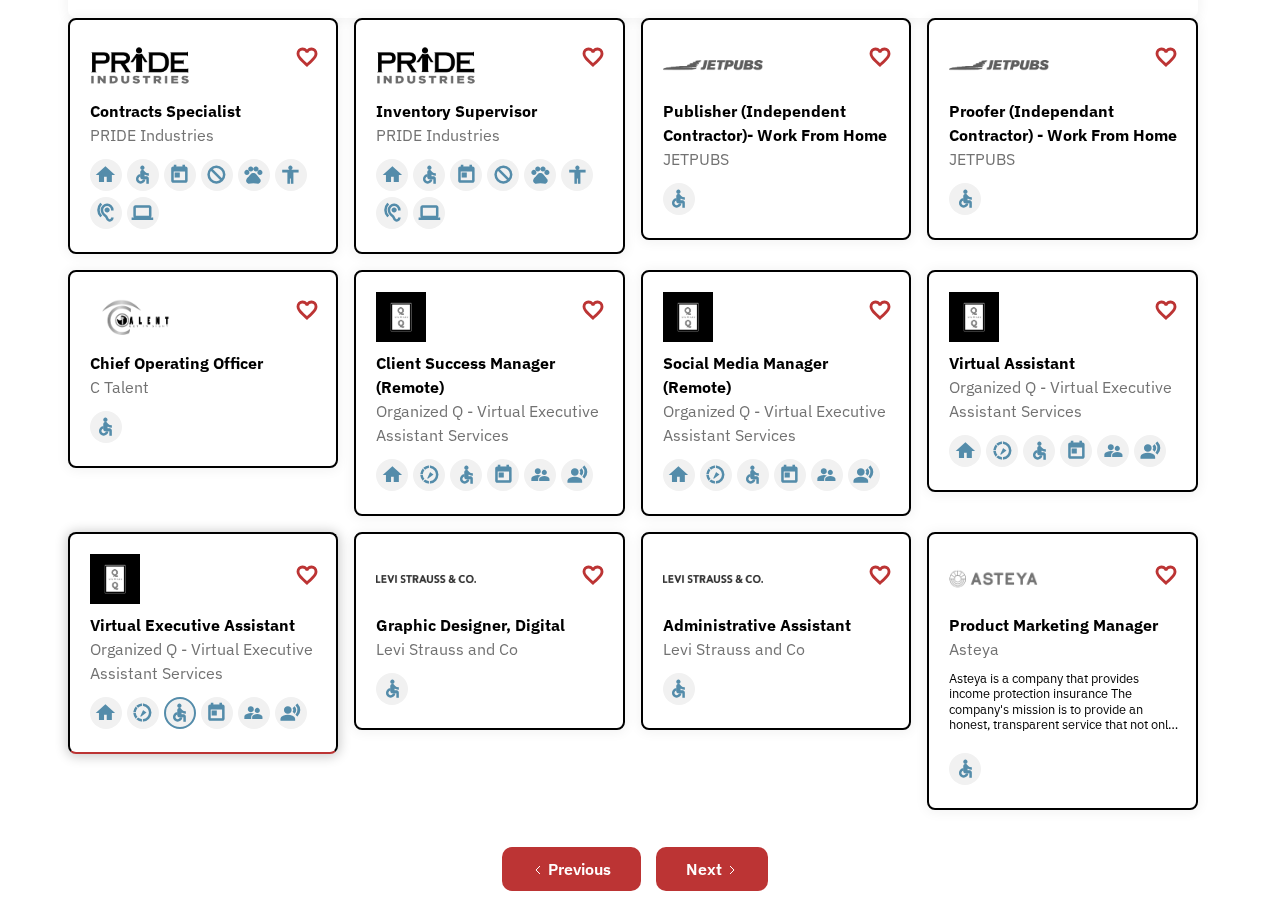 scroll, scrollTop: 500, scrollLeft: 0, axis: vertical 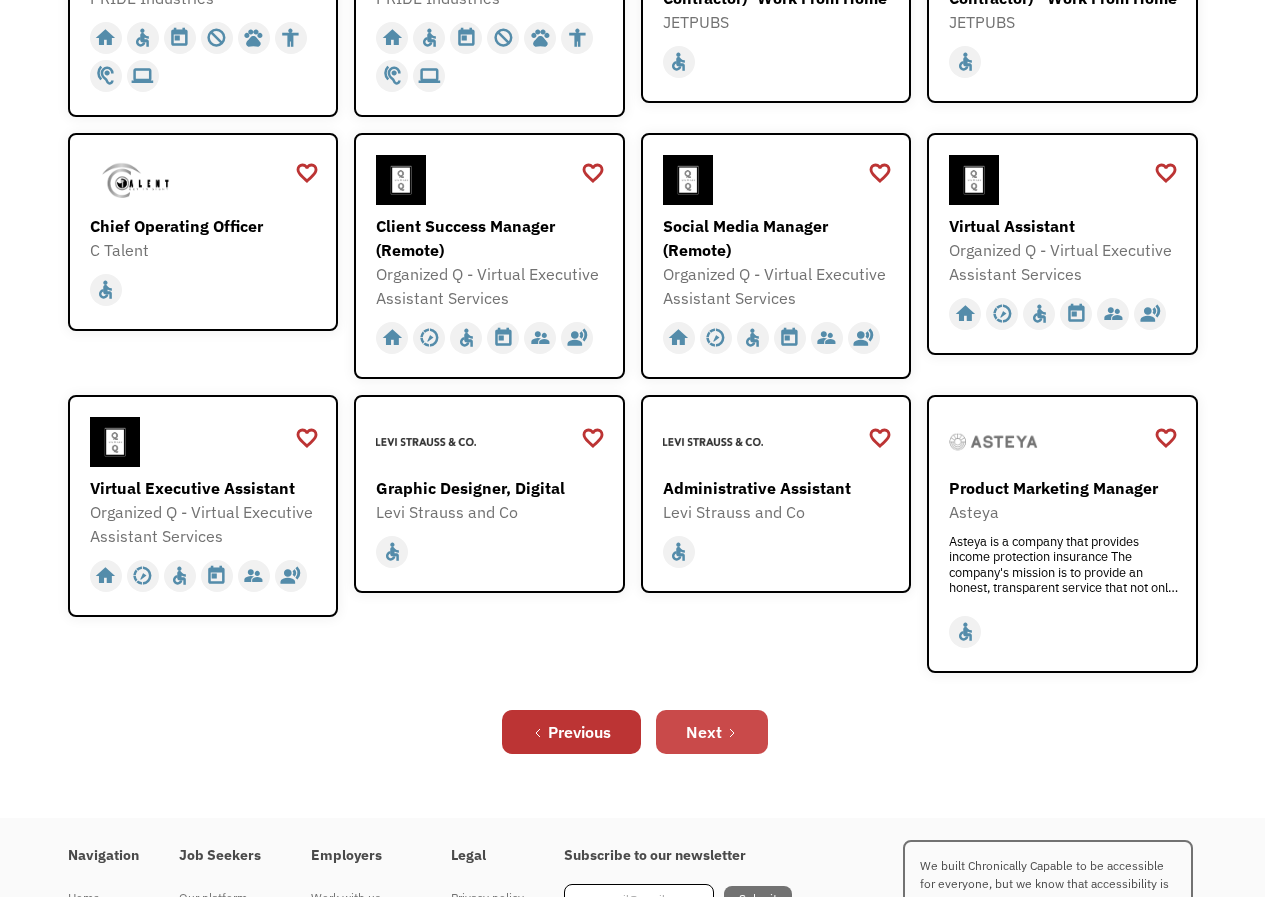 click 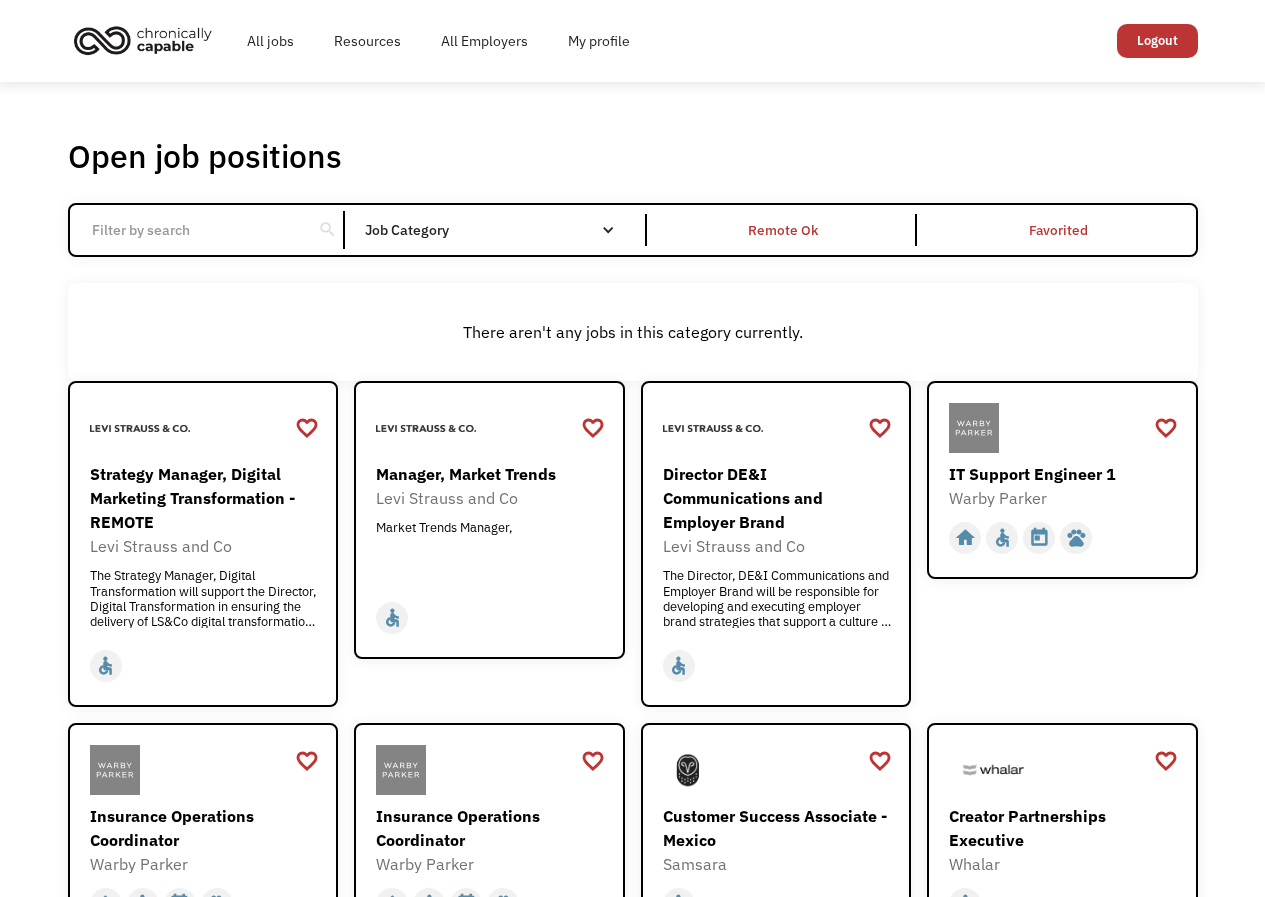 scroll, scrollTop: 0, scrollLeft: 0, axis: both 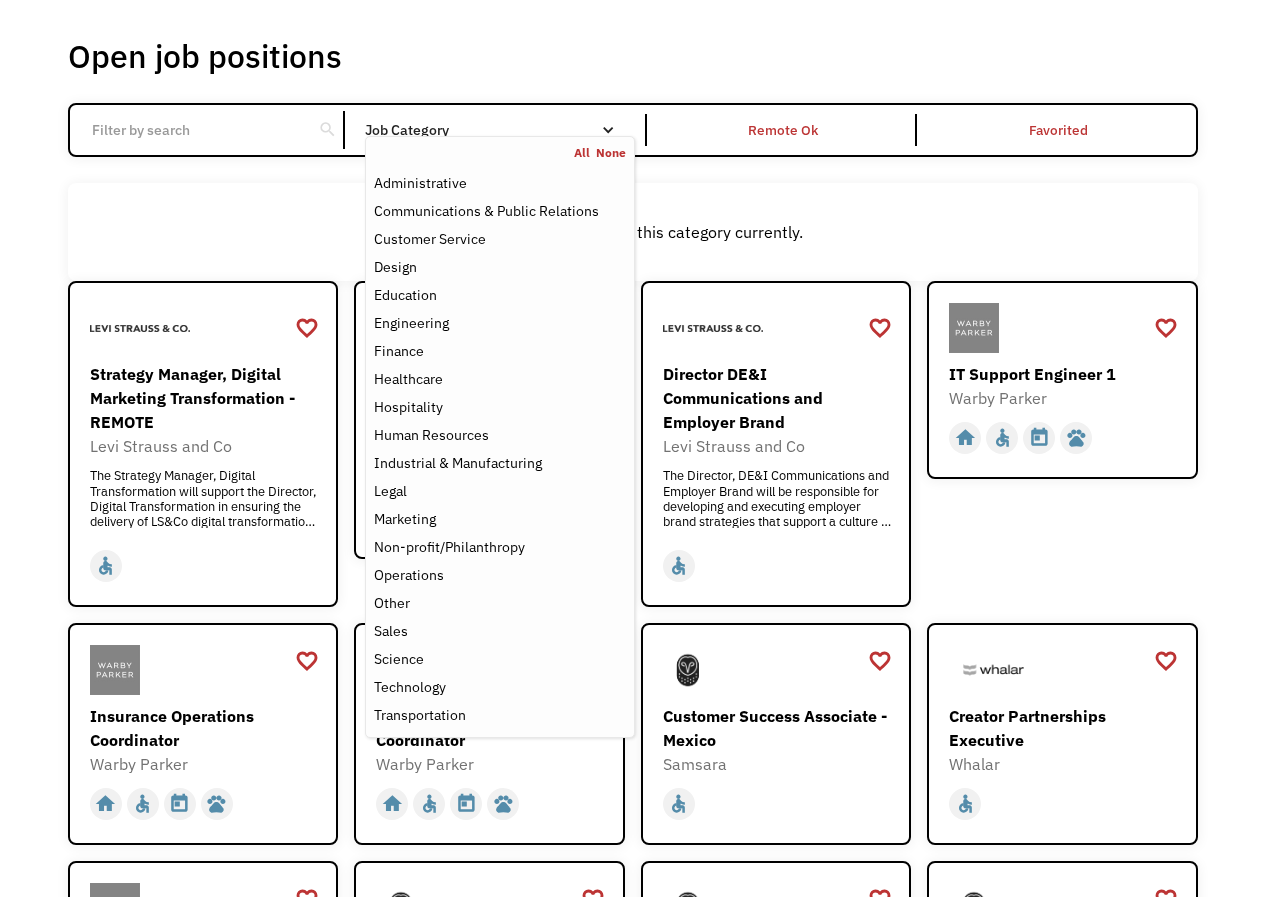 click on "All None Administrative Communications & Public Relations Customer Service Design Education Engineering Finance Healthcare Hospitality Human Resources Industrial & Manufacturing Legal Marketing Non-profit/Philanthropy Operations Other Sales Science Technology Transportation" at bounding box center (499, 437) 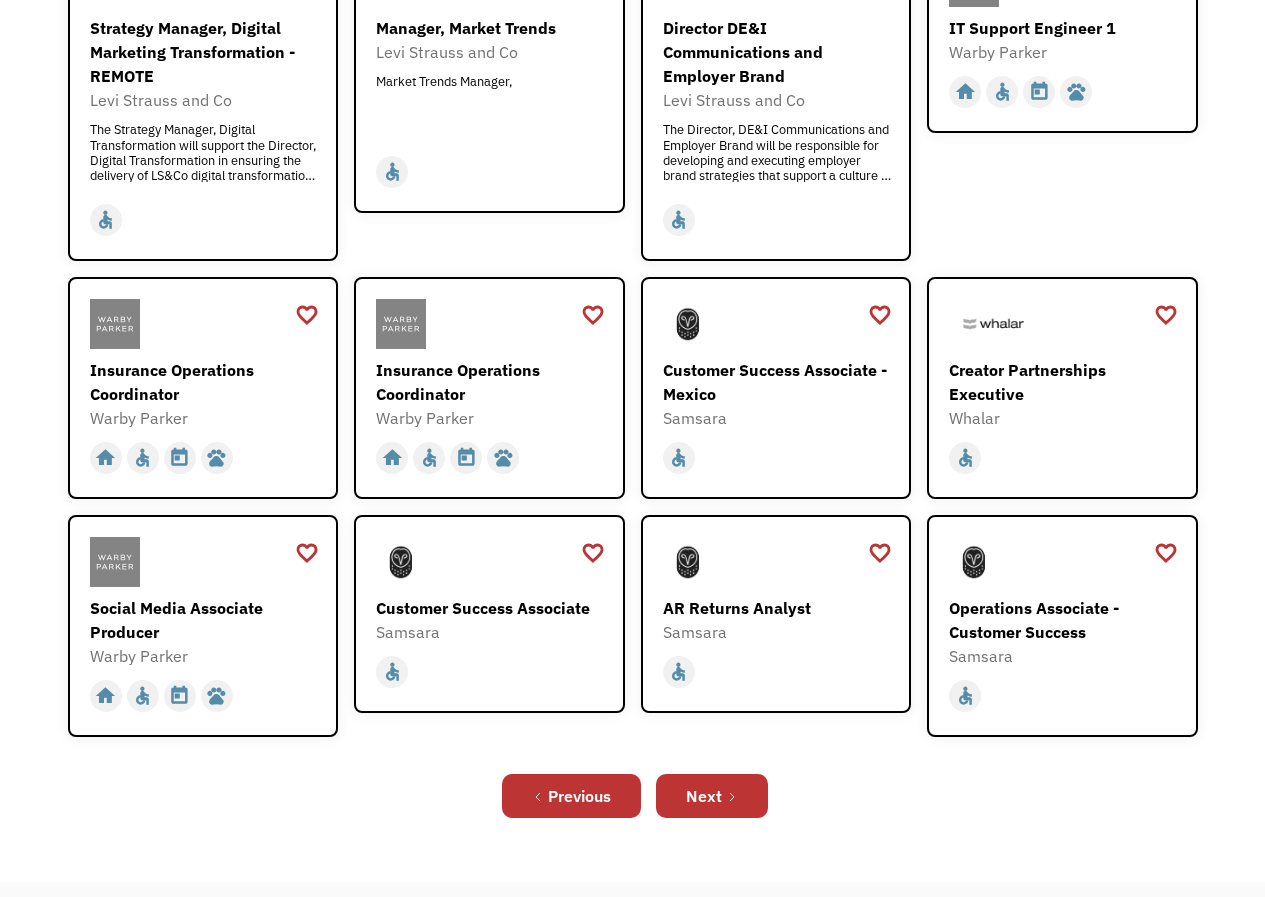 scroll, scrollTop: 500, scrollLeft: 0, axis: vertical 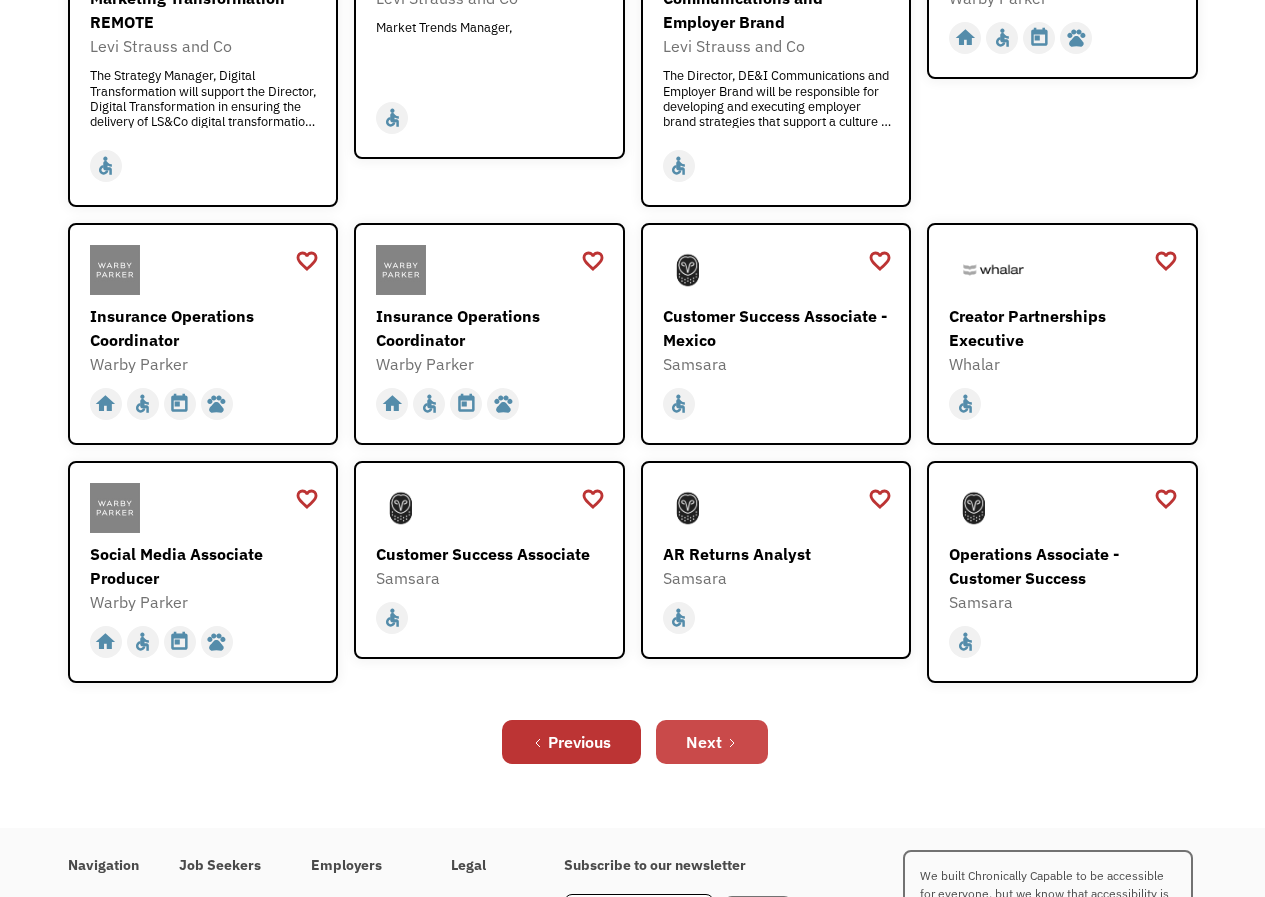 click 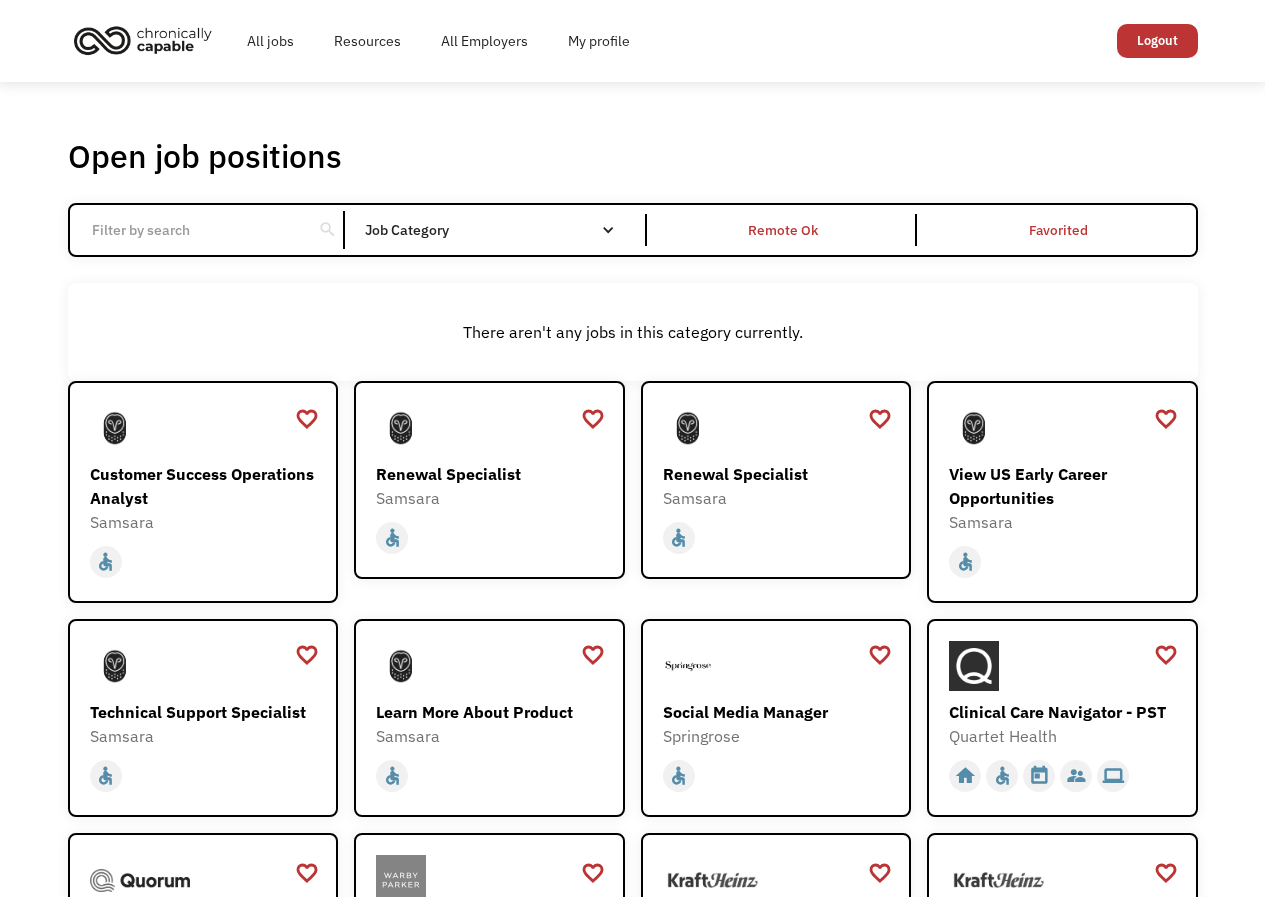 scroll, scrollTop: 0, scrollLeft: 0, axis: both 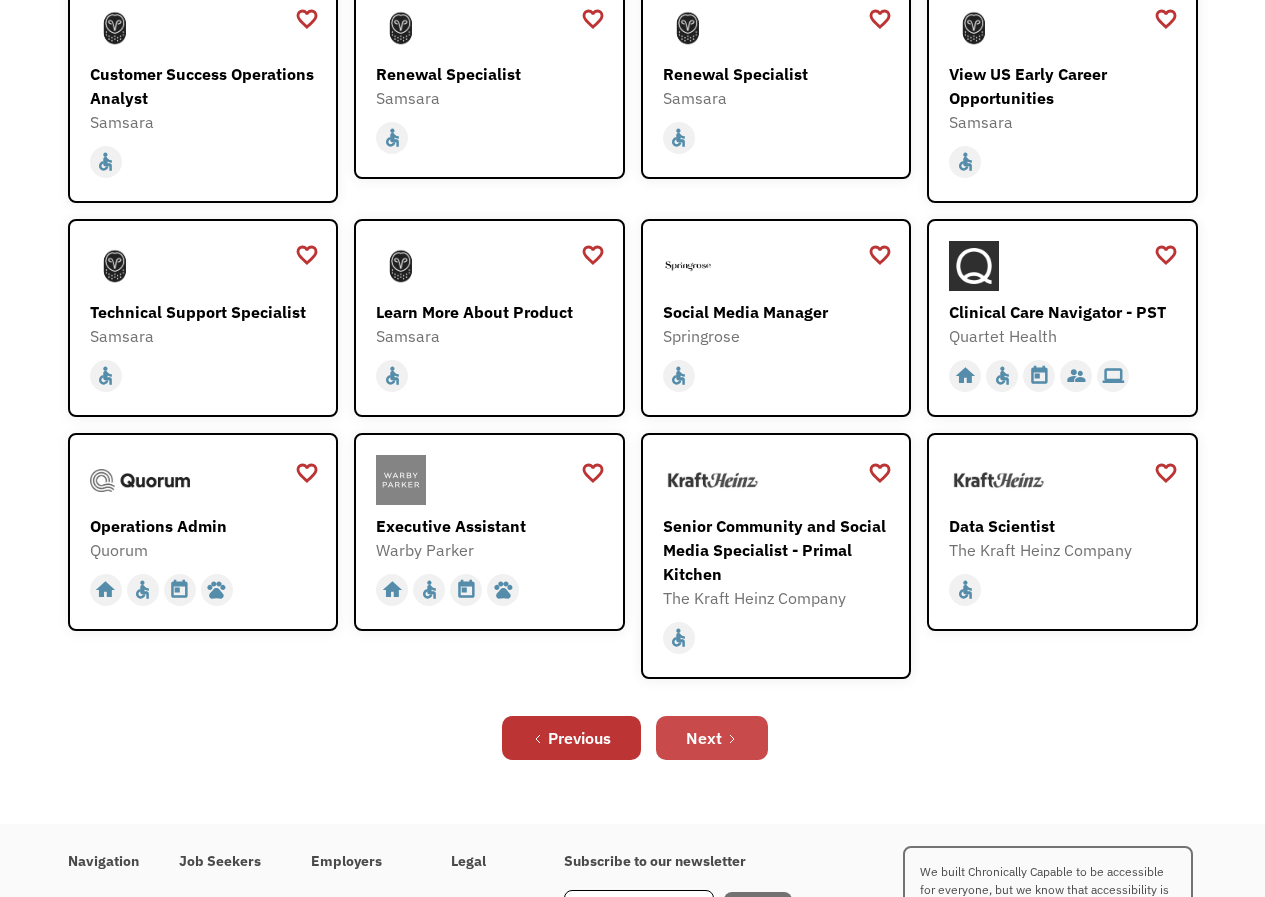 click on "Next" at bounding box center [704, 738] 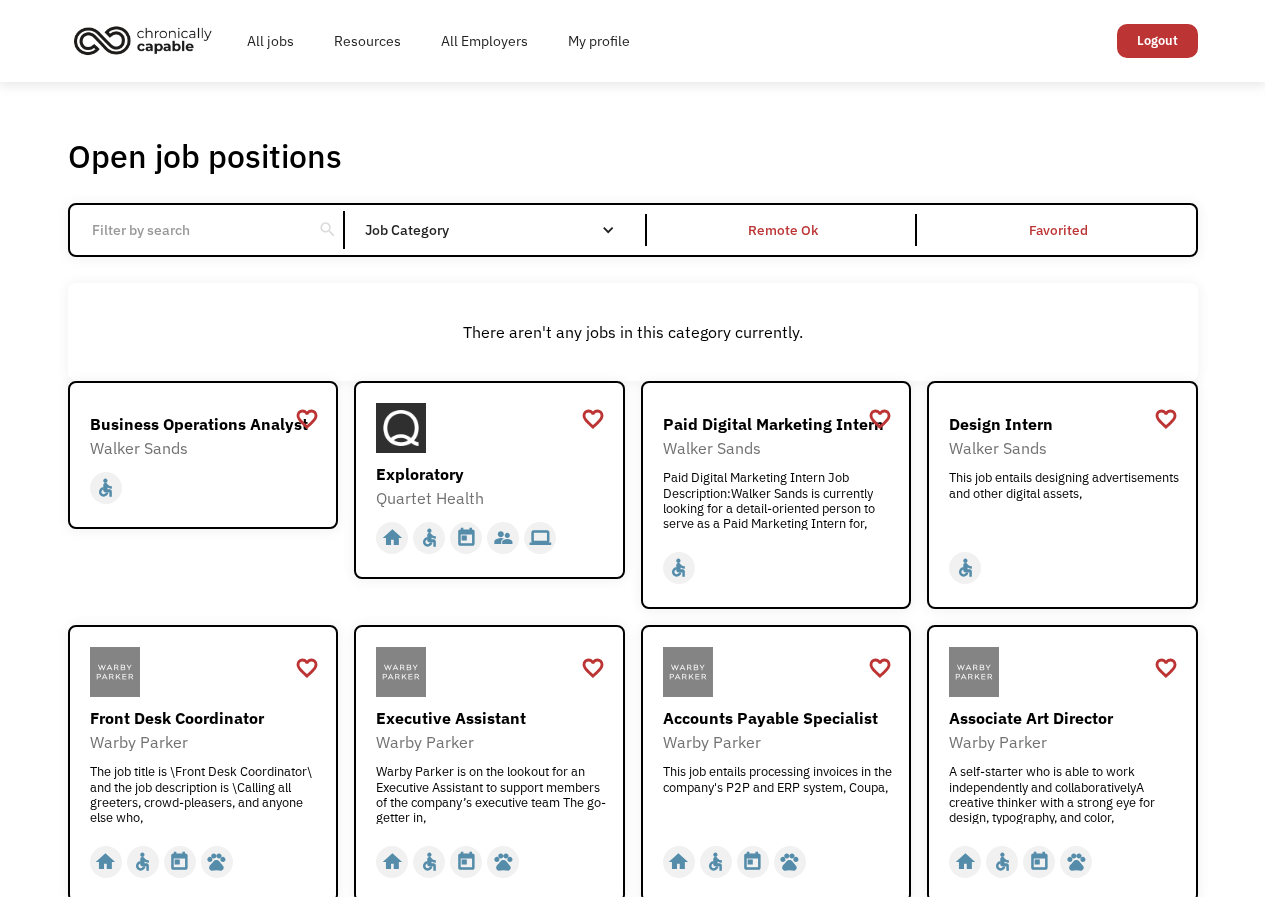 scroll, scrollTop: 0, scrollLeft: 0, axis: both 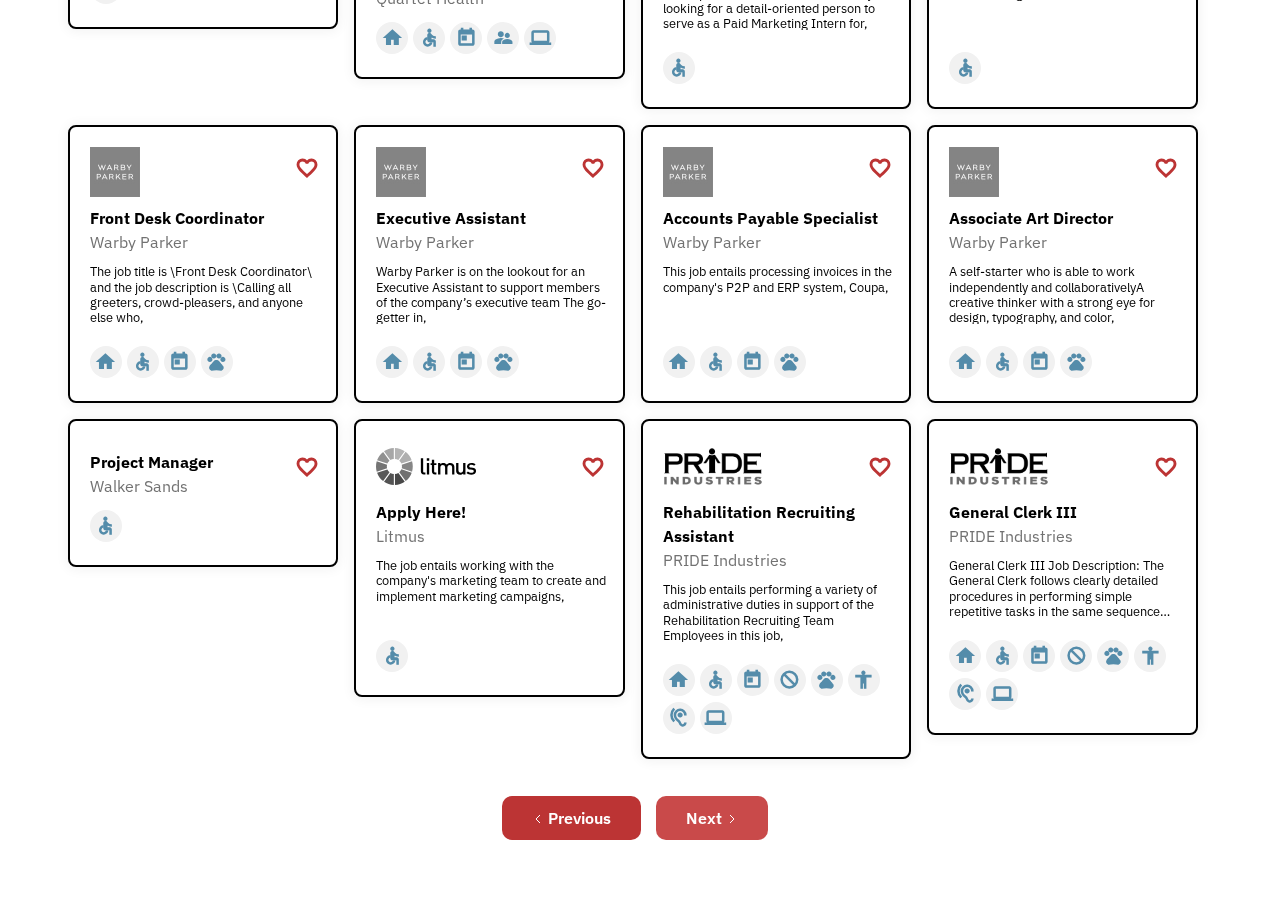 click on "Next" at bounding box center (704, 818) 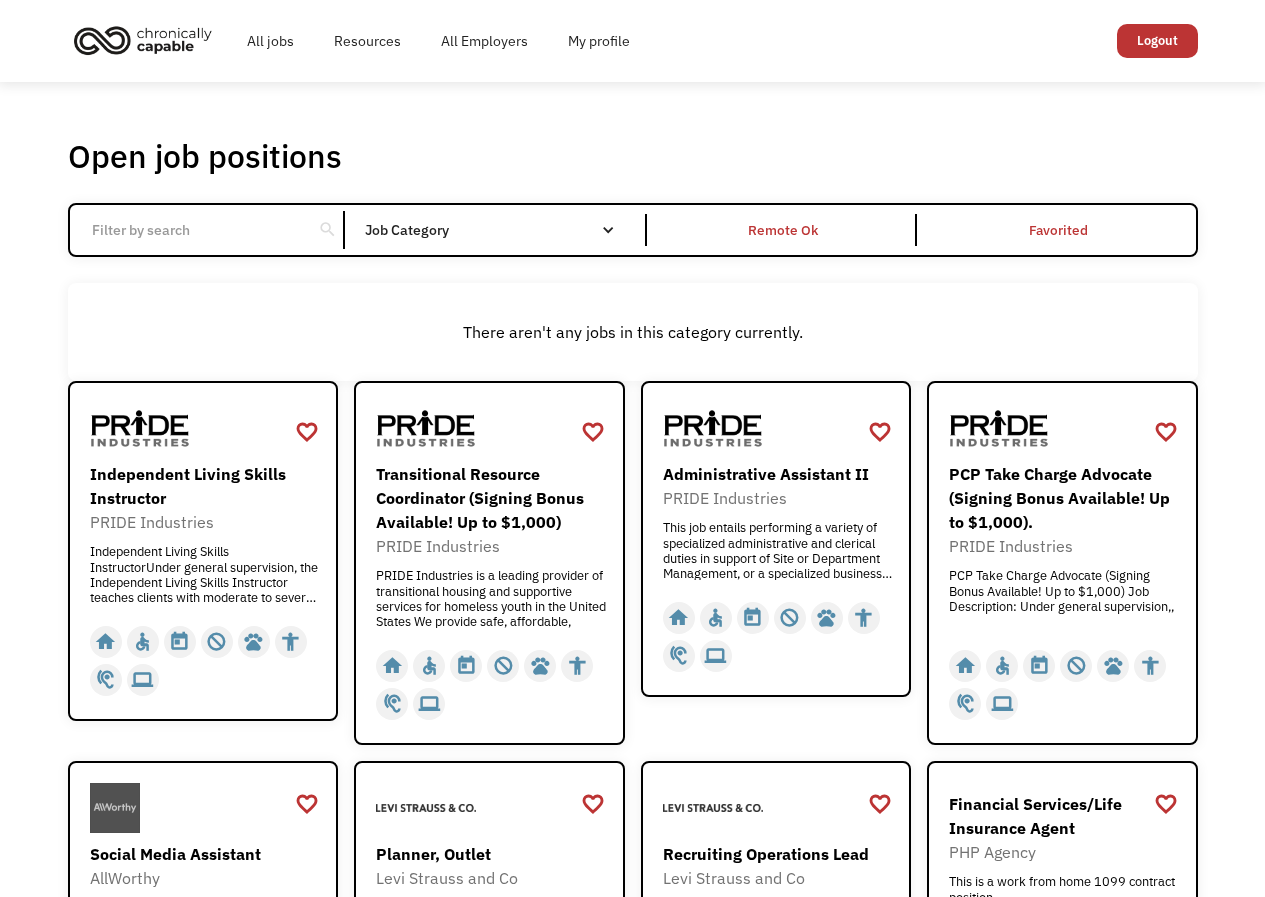 scroll, scrollTop: 0, scrollLeft: 0, axis: both 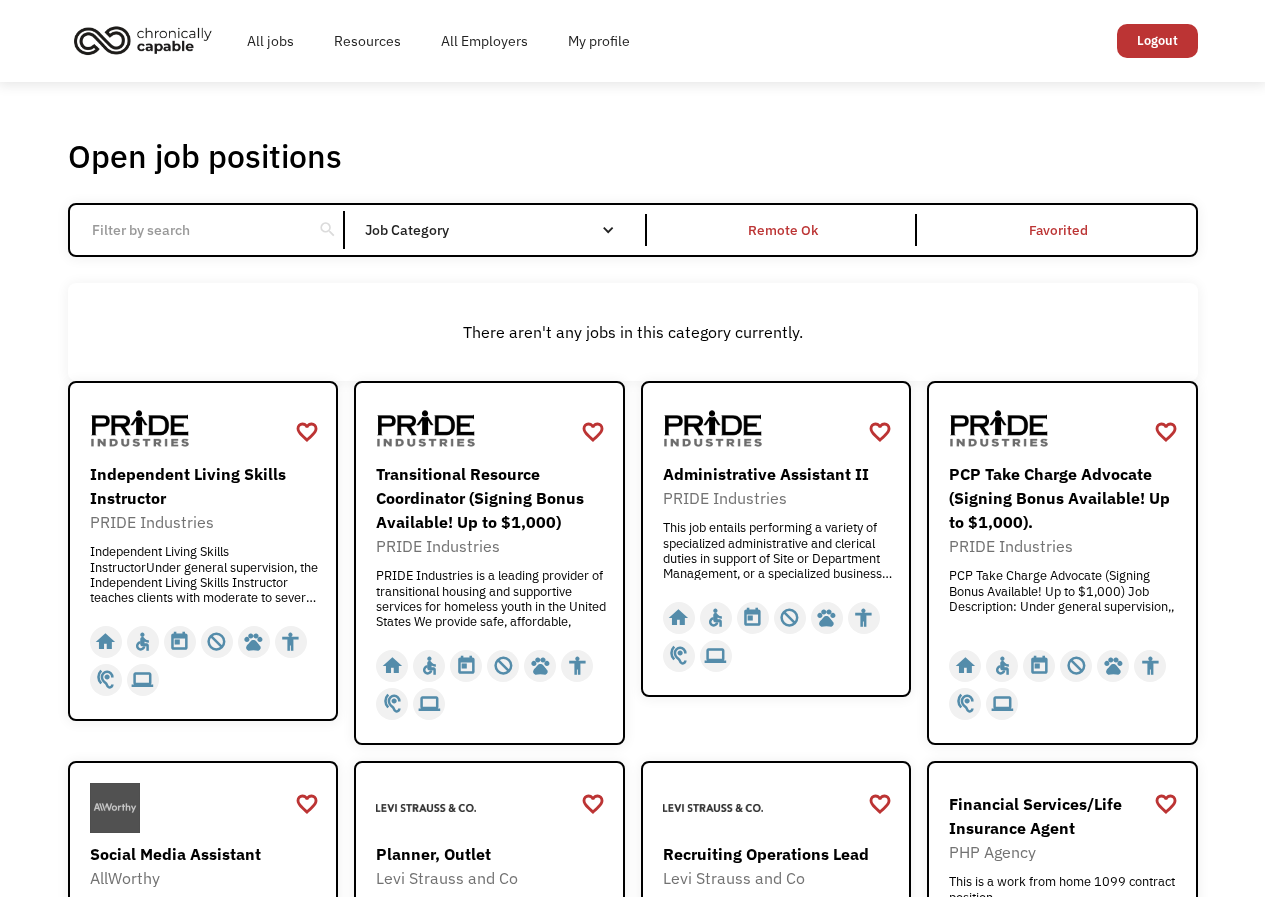 click at bounding box center (191, 230) 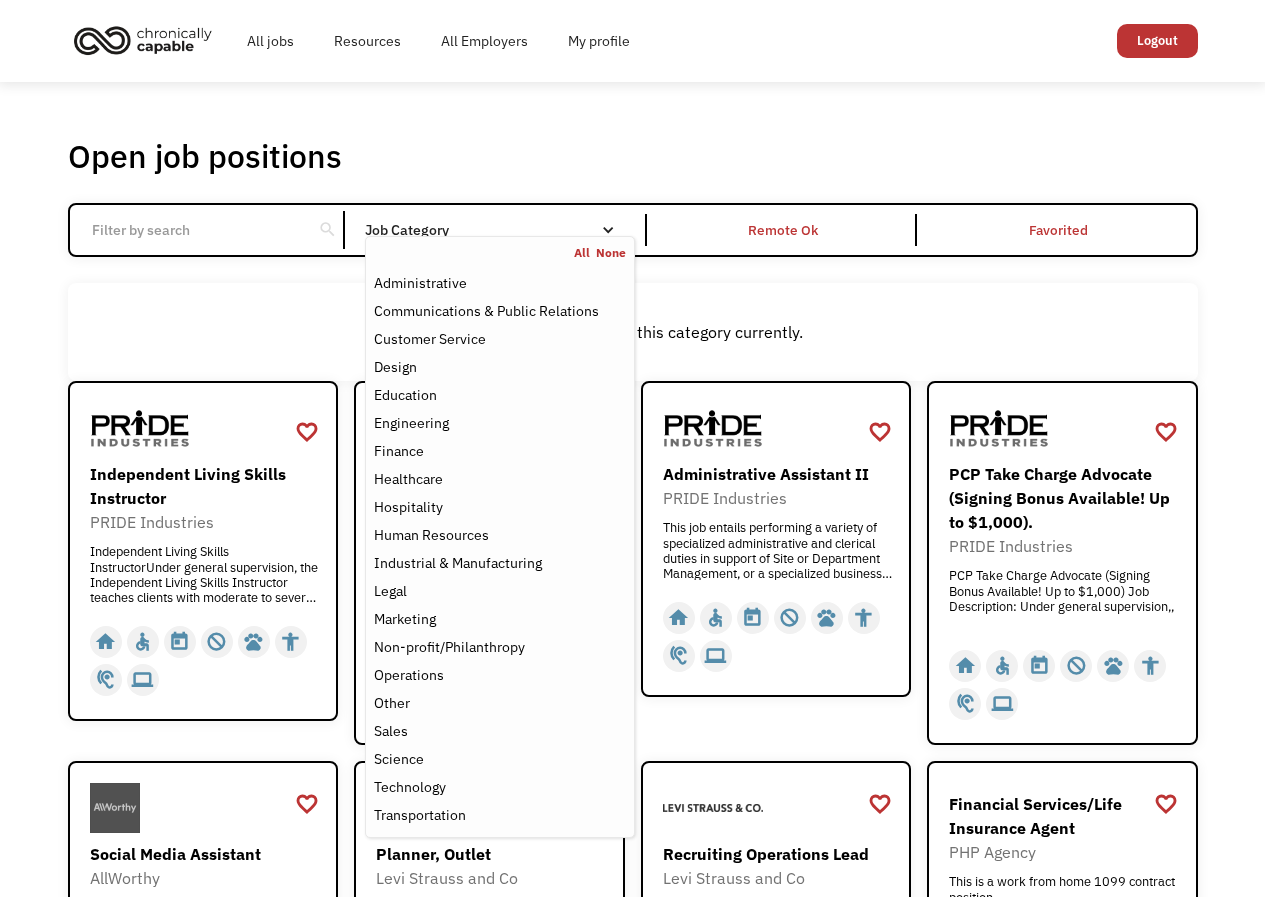 click on "Job Category" at bounding box center (499, 230) 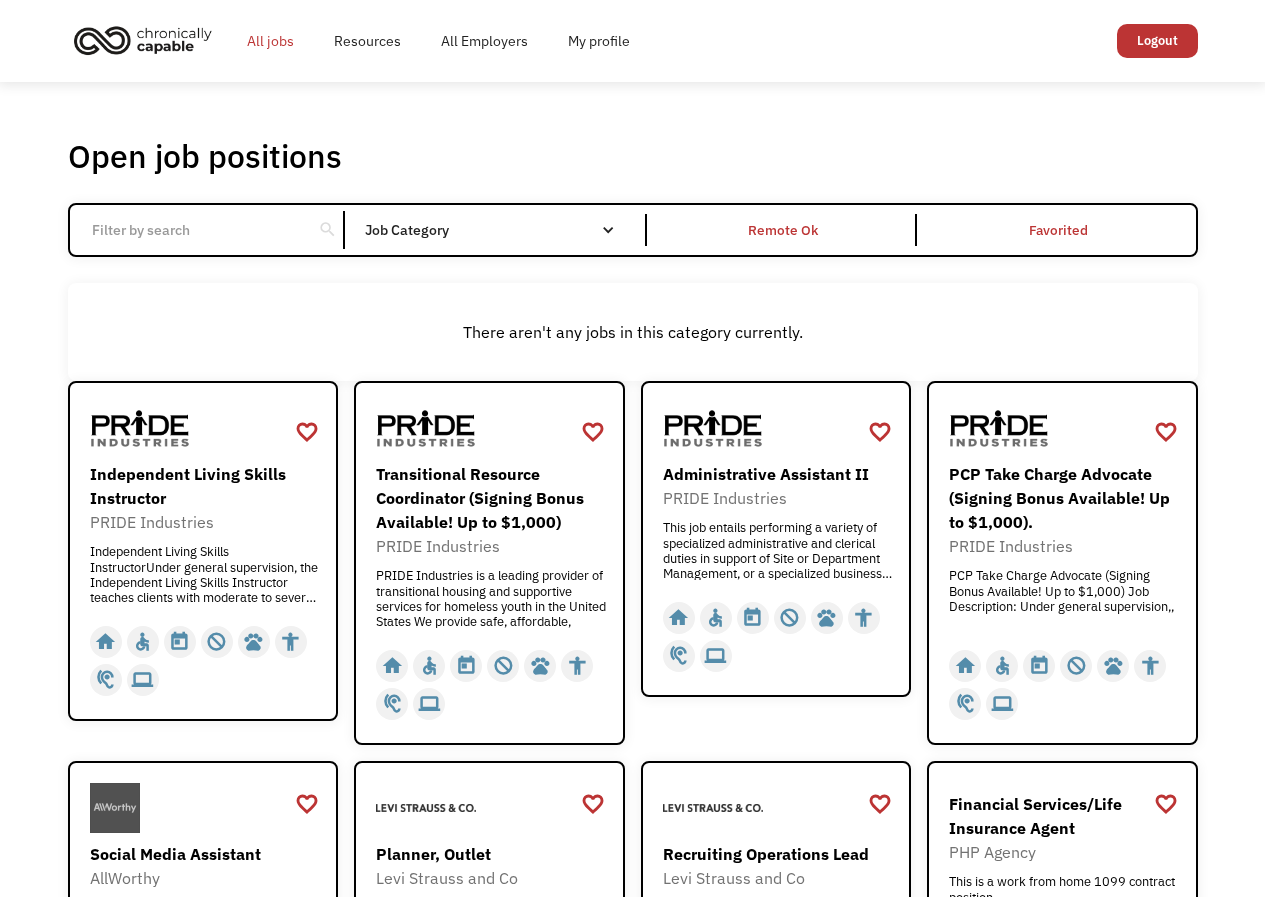click on "All jobs" at bounding box center [270, 41] 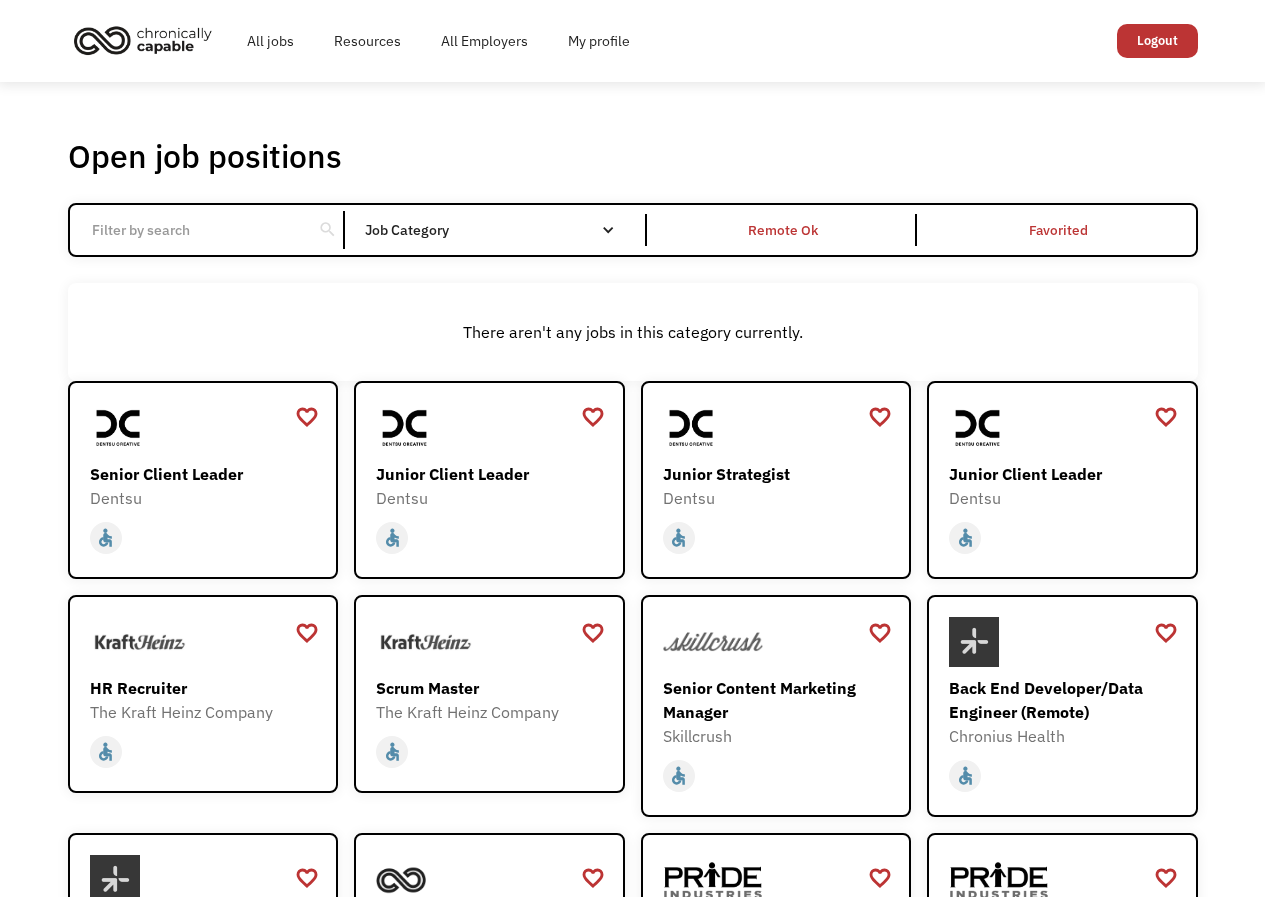 scroll, scrollTop: 0, scrollLeft: 0, axis: both 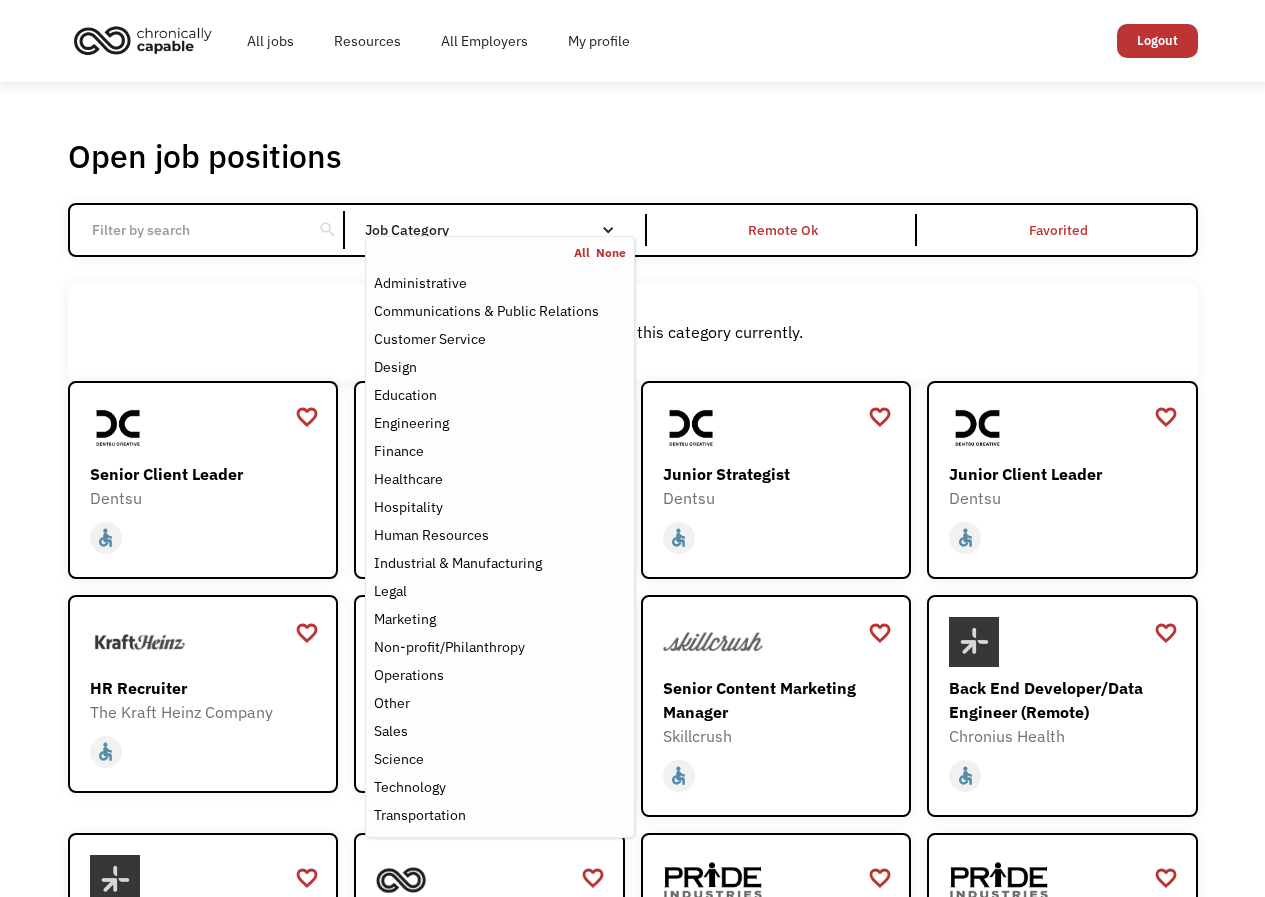 click on "Job Category" at bounding box center (499, 230) 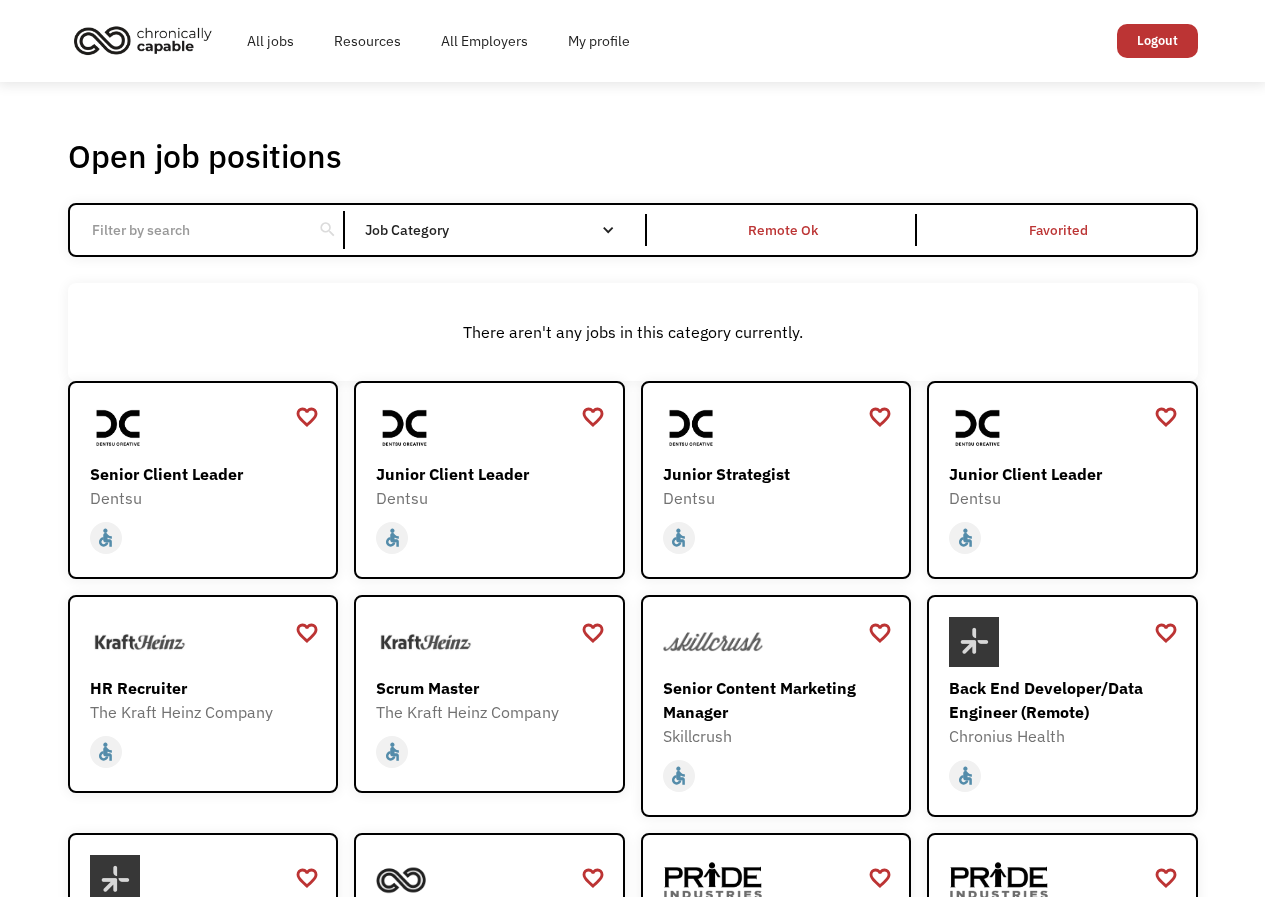 click on "Job Category" at bounding box center (499, 230) 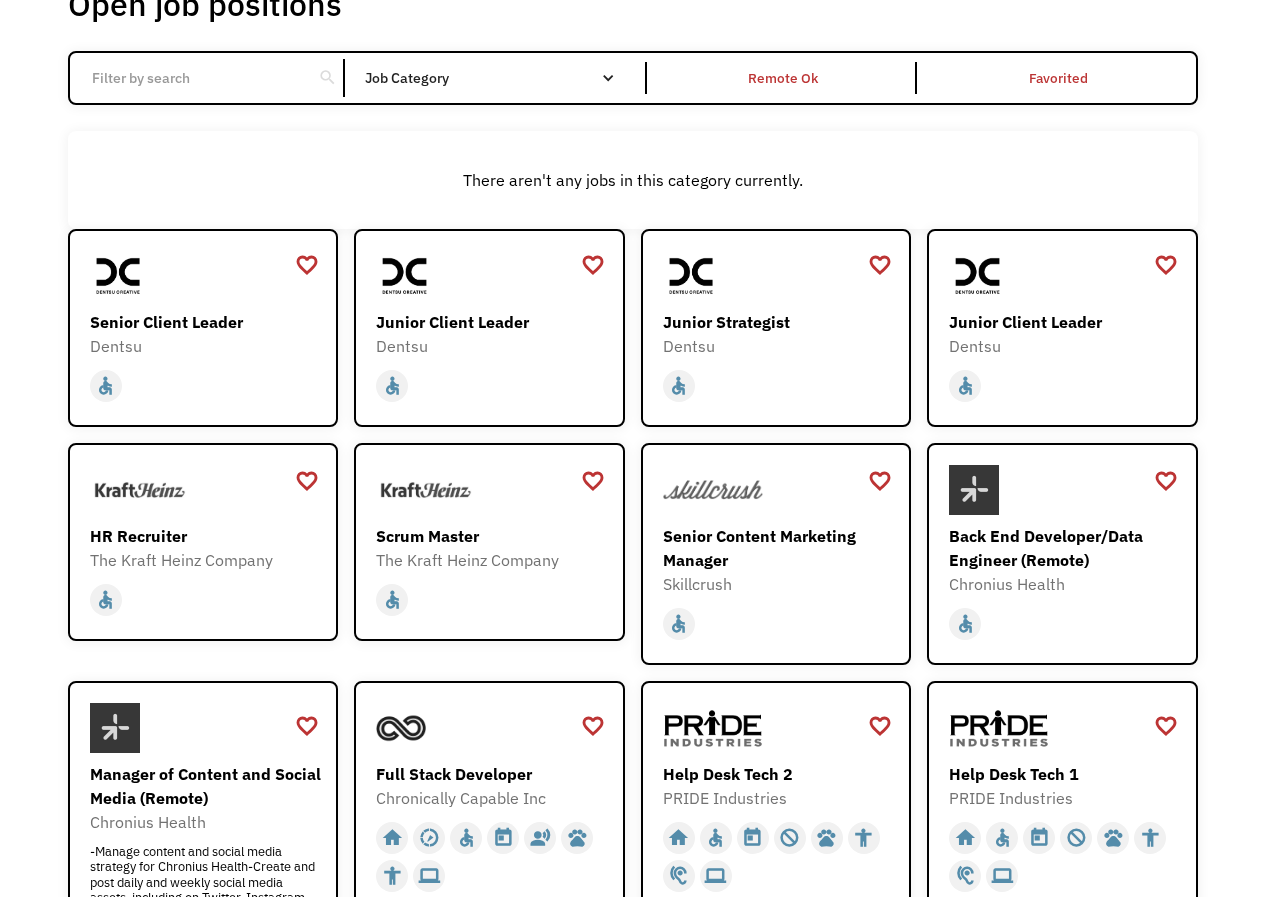 scroll, scrollTop: 200, scrollLeft: 0, axis: vertical 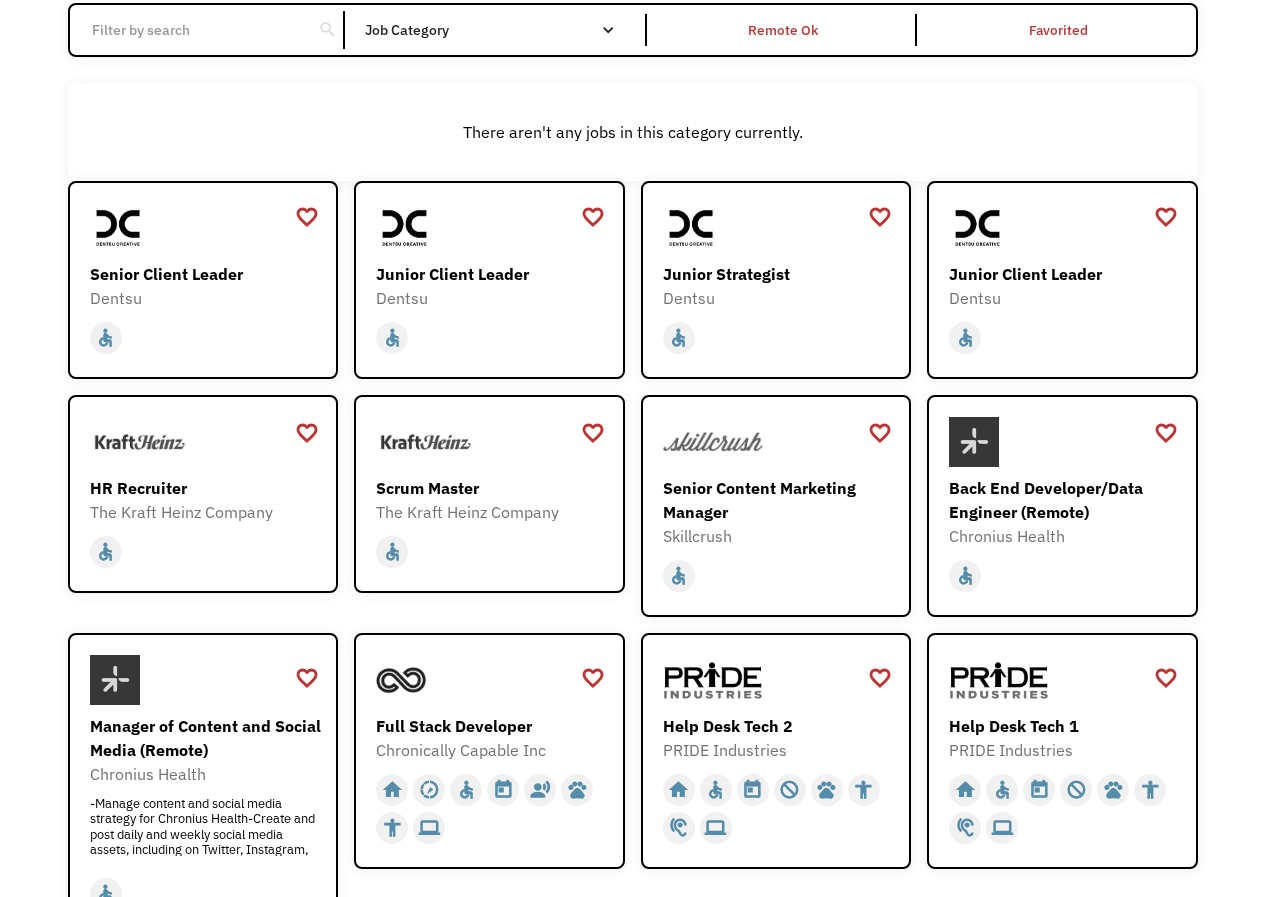 click on "Open job positions You have  X  liked items Search search Filter by category Administration Communications & Public Relations Customer Service Design Education Engineering Finance Healthcare Hospitality Human Resources Industrial & Manufacturing Legal Marketing Operations Sales Science Technology Transportation Other Job Category All None Administrative Communications & Public Relations Customer Service Design Education Engineering Finance Healthcare Hospitality Human Resources Industrial & Manufacturing Legal Marketing Non-profit/Philanthropy Operations Other Sales Science Technology Transportation Filter by type Full-time Part-time Remote Ok Favorited Favorited Thank you! Your submission has been received! Oops! Something went wrong while submitting the form. Non-profit/Philanthropy Other Transportation Technology Science Sales Operations Marketing Legal Industrial & Manufacturing Human Resources Hospitality Healthcare Finance Engineering Education Design Customer Service Communications & Public Relations" at bounding box center [632, 493] 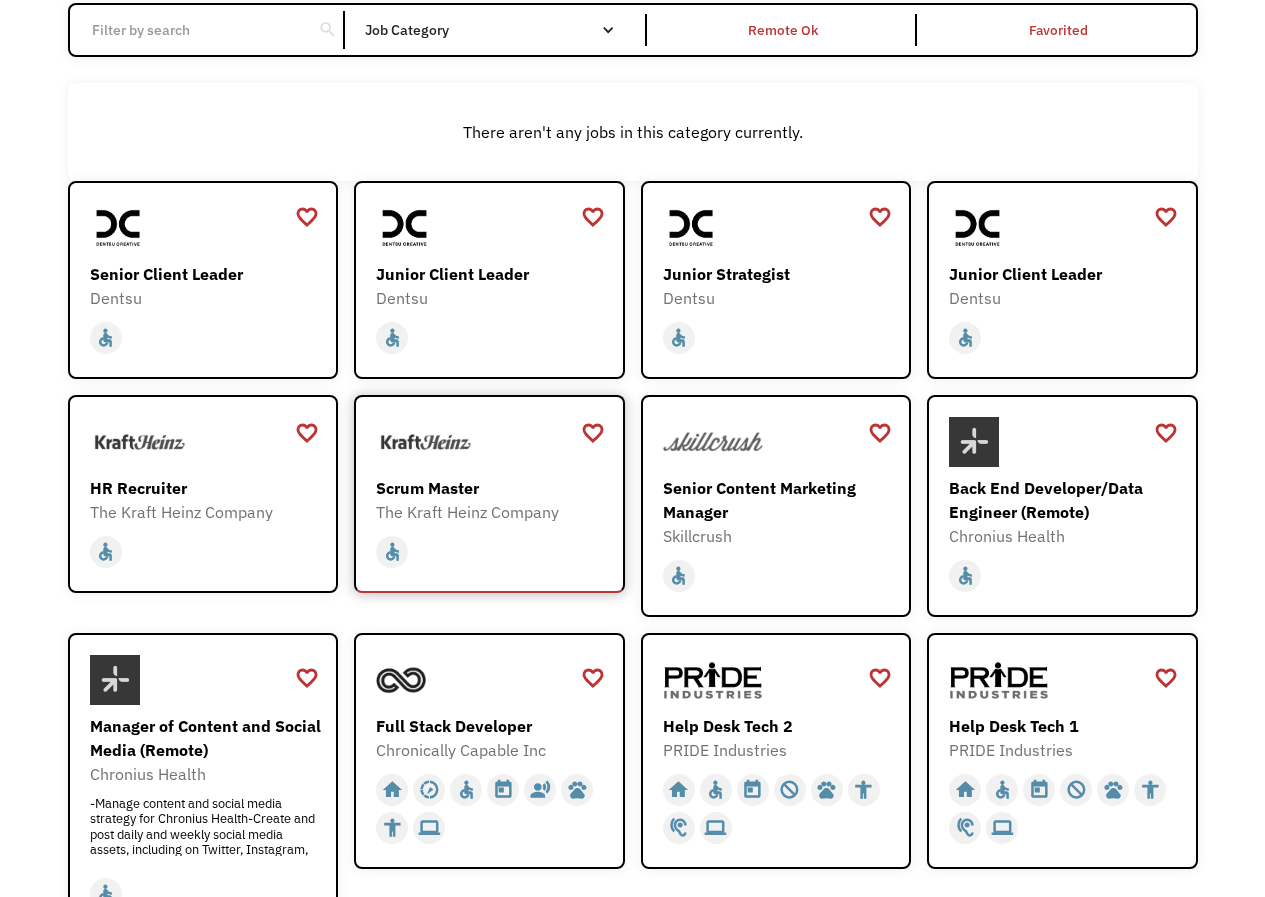 click at bounding box center (492, 442) 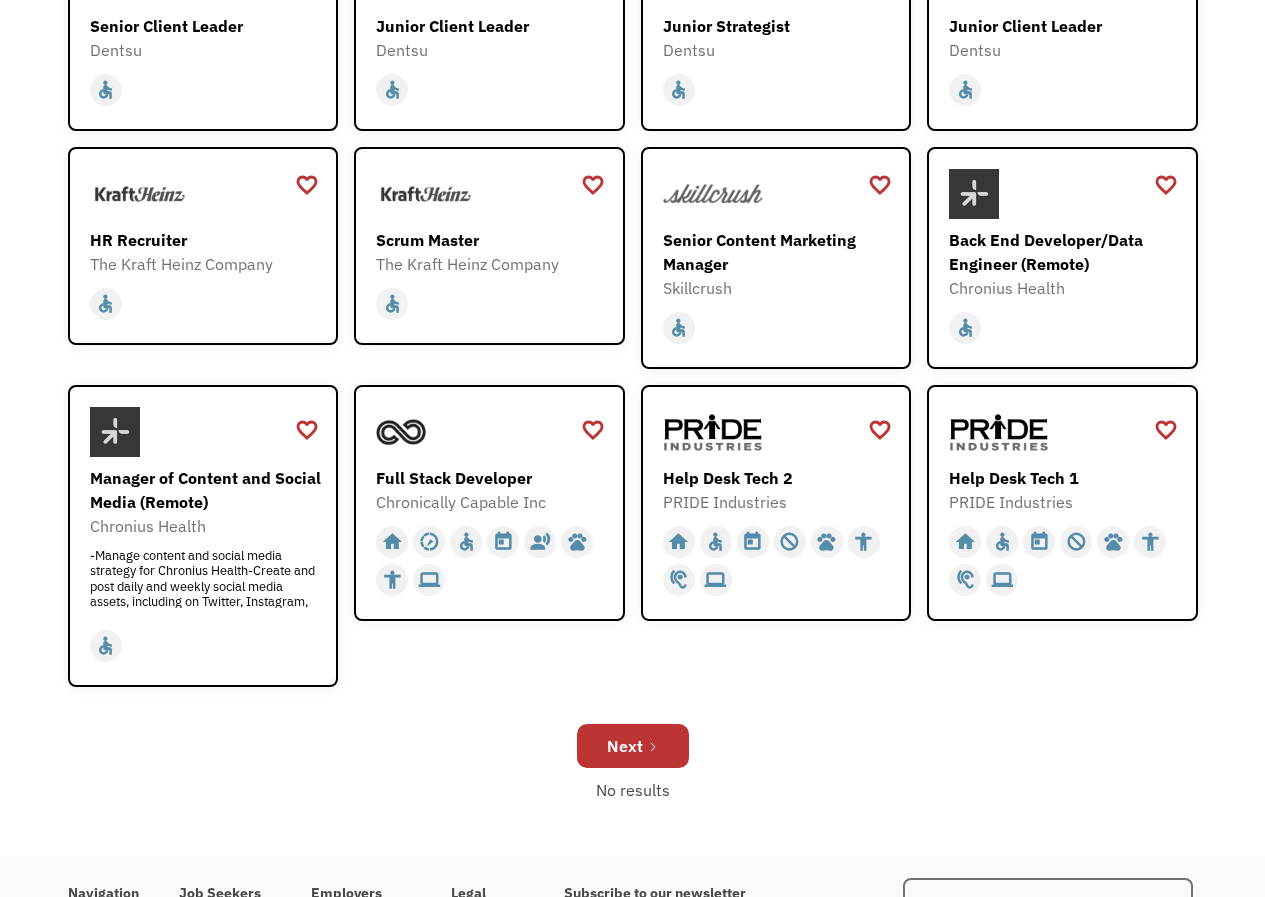 scroll, scrollTop: 400, scrollLeft: 0, axis: vertical 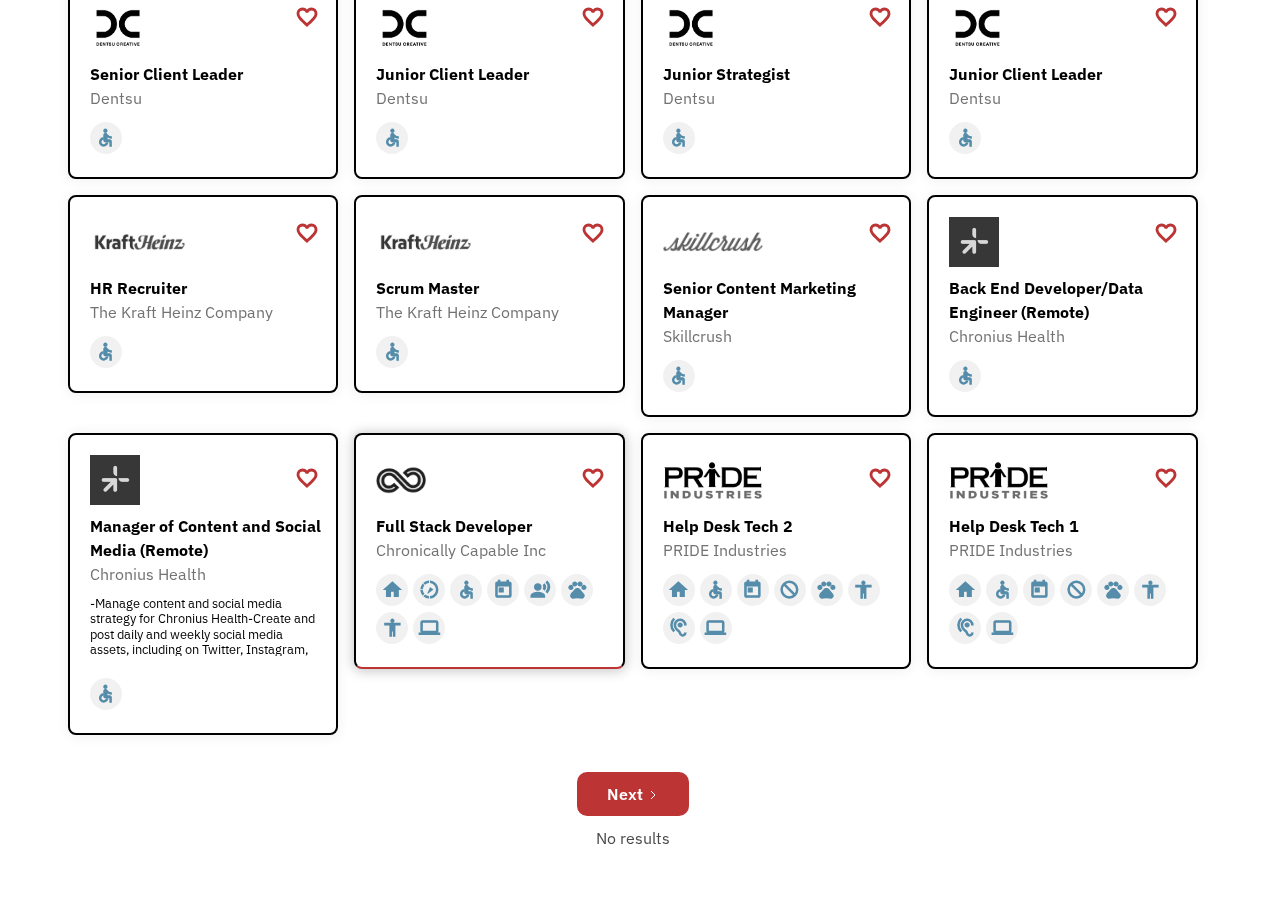 click on "Full Stack Developer" at bounding box center (492, 526) 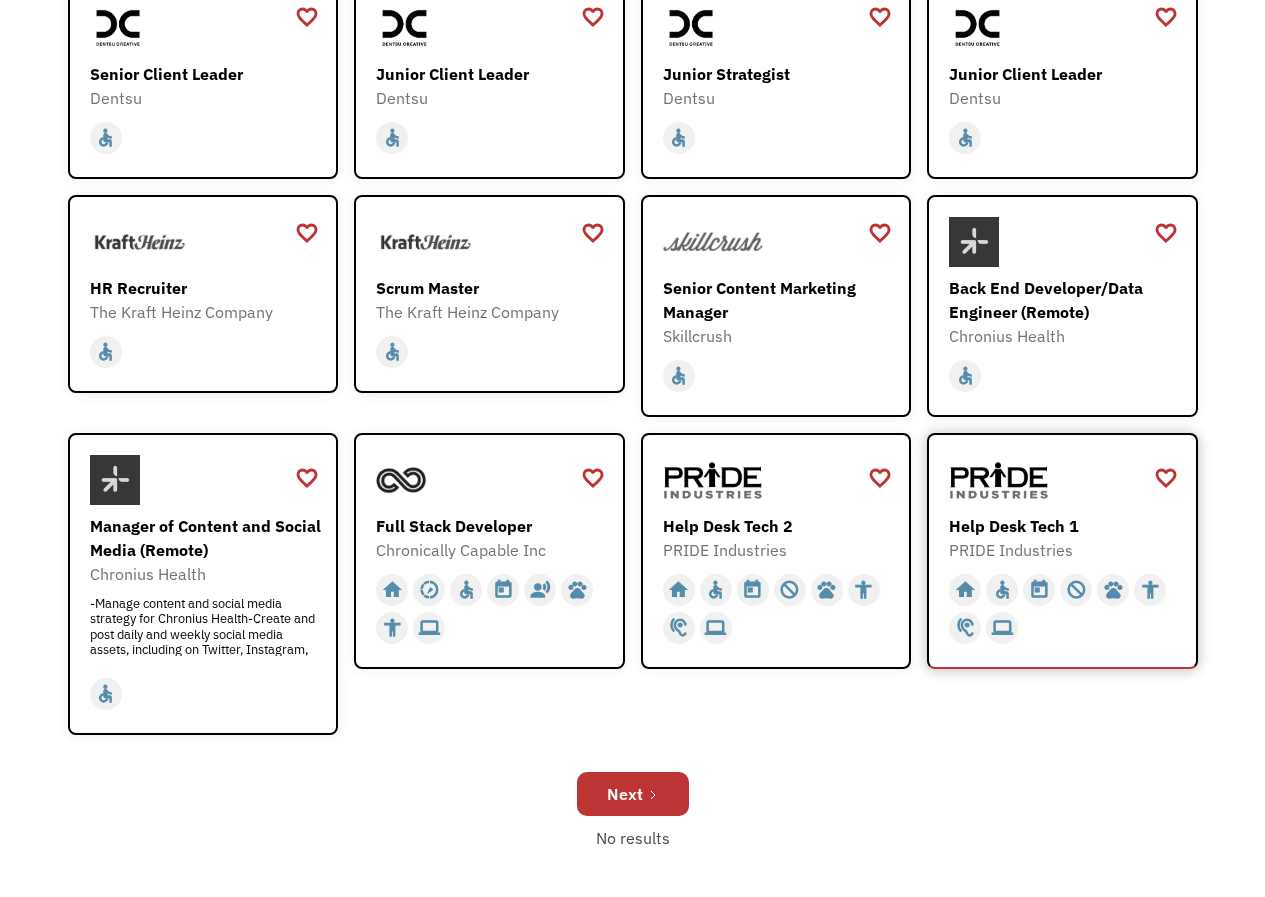 click at bounding box center [999, 480] 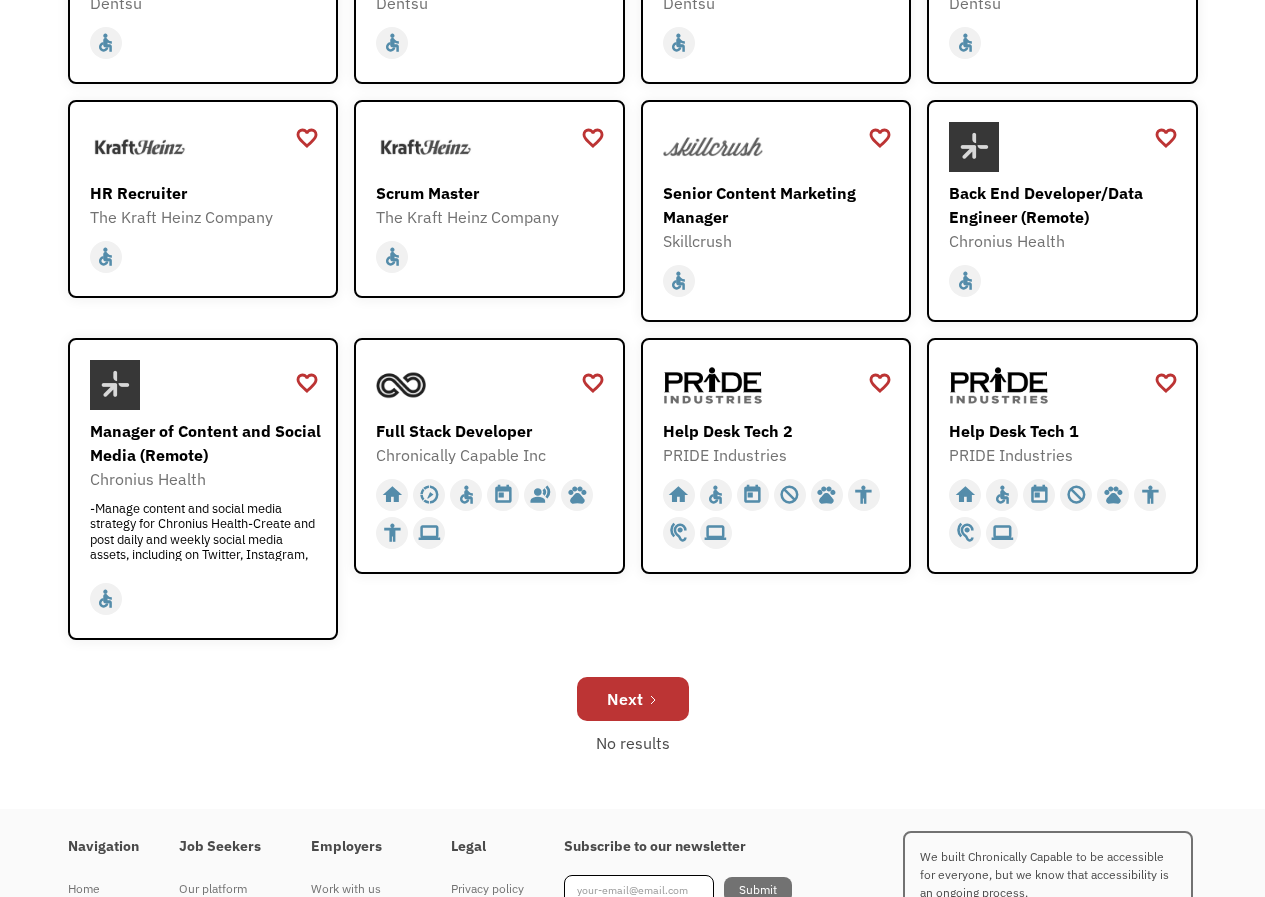 scroll, scrollTop: 500, scrollLeft: 0, axis: vertical 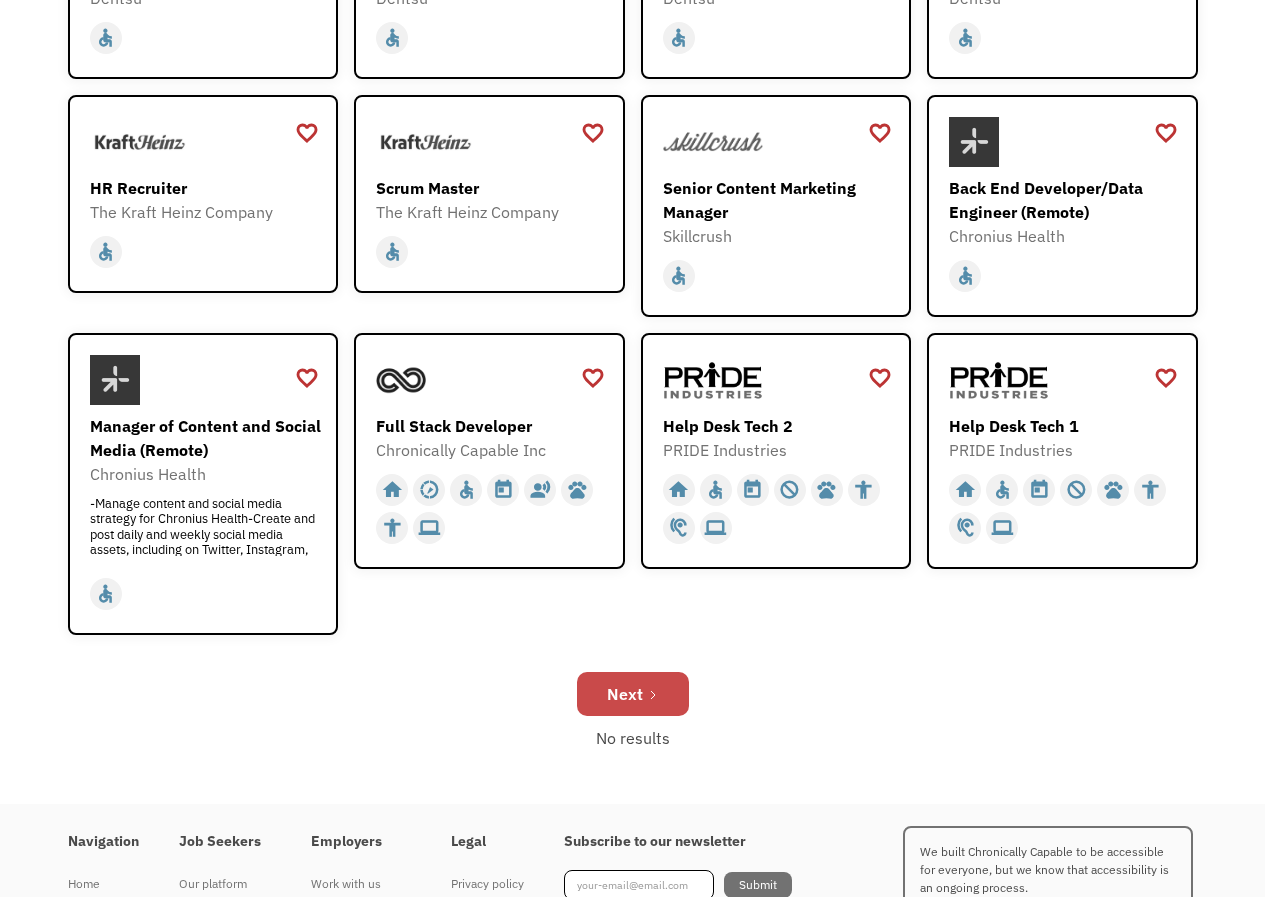click on "Next" at bounding box center (633, 694) 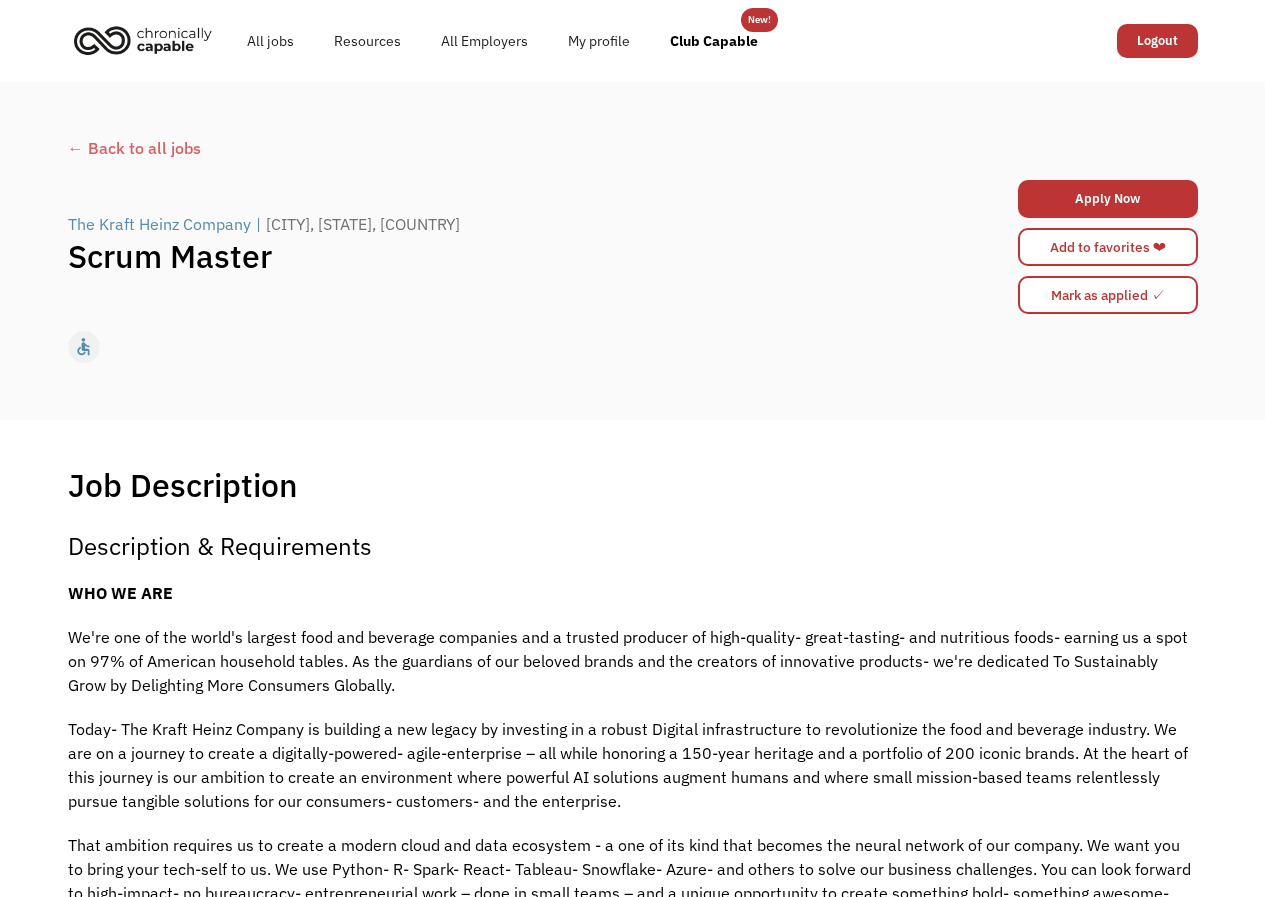 scroll, scrollTop: 0, scrollLeft: 0, axis: both 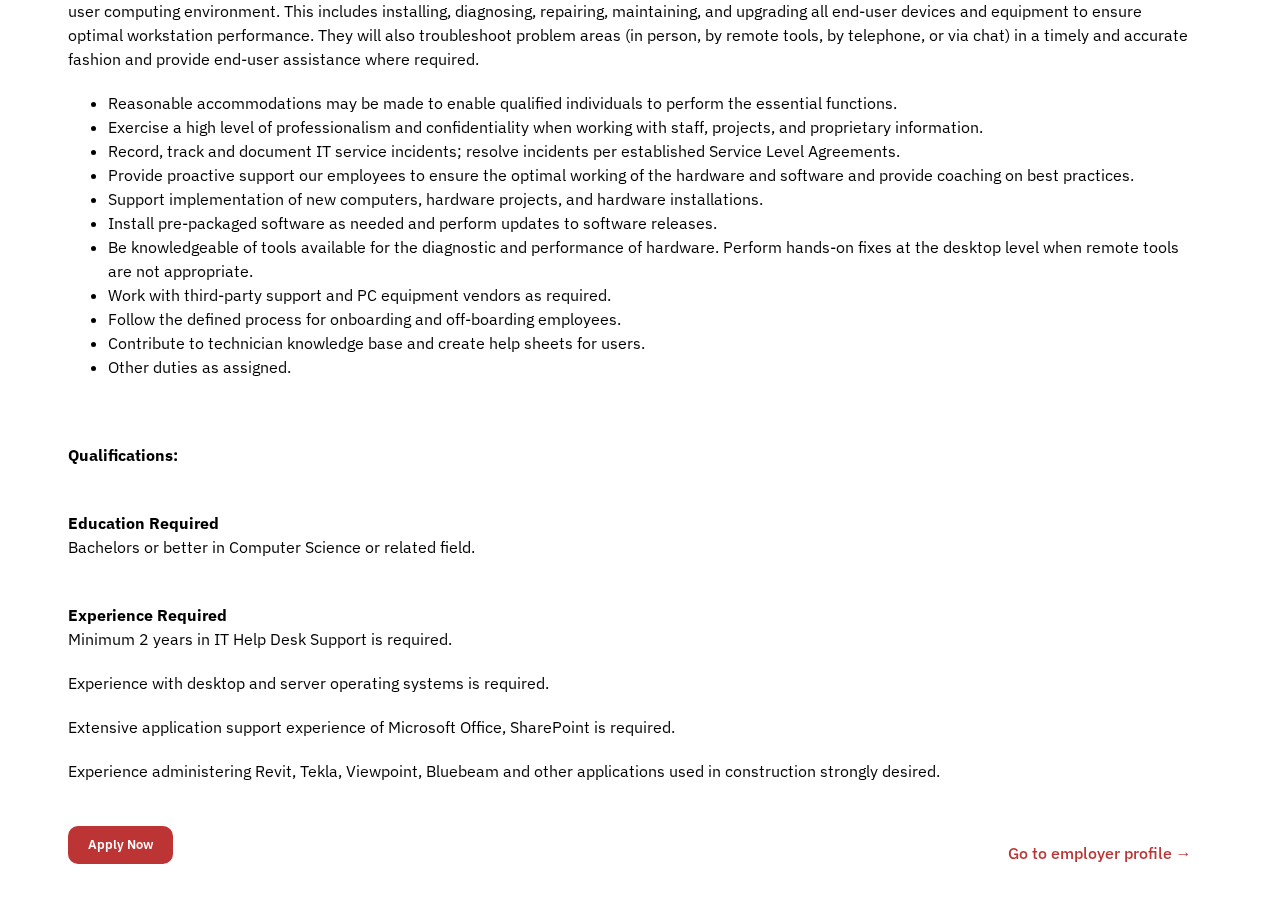 click on "Experience with desktop and server operating systems is required." at bounding box center [633, 683] 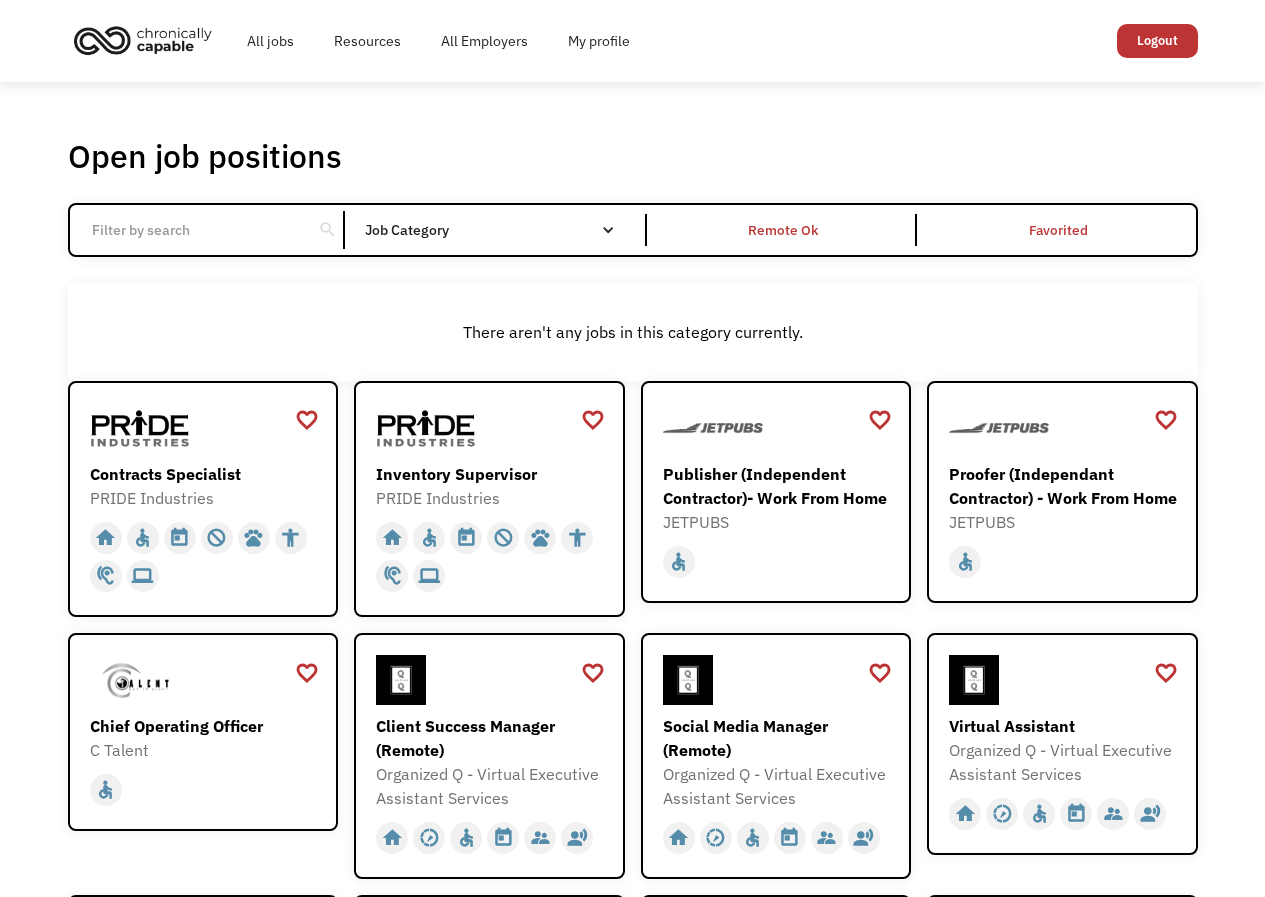 scroll, scrollTop: 0, scrollLeft: 0, axis: both 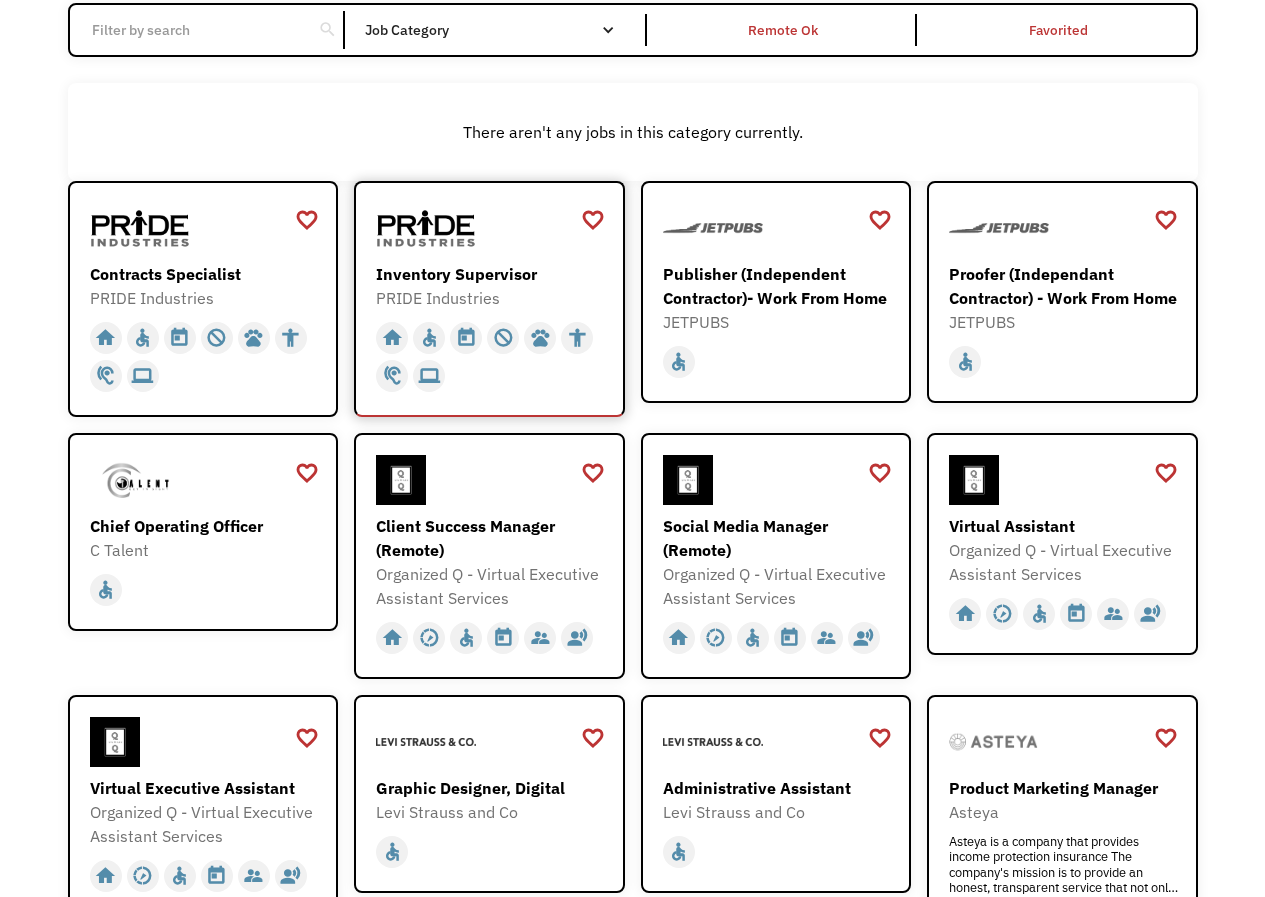 click on "Inventory Supervisor PRIDE Industries
https://jobs.localjobnetwork.com/j/64803809" at bounding box center (492, 256) 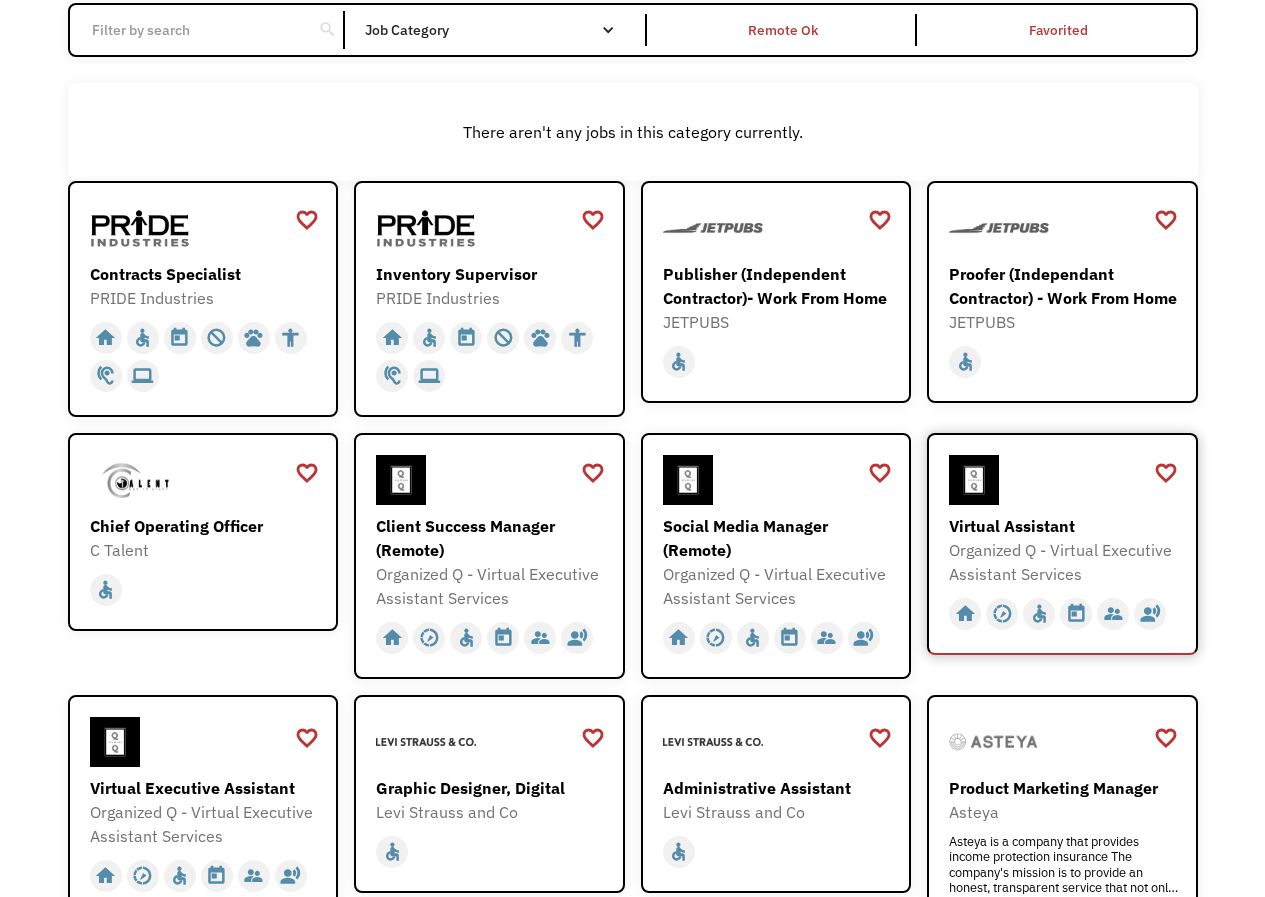 click on "Virtual Assistant Organized Q - Virtual Executive Assistant Services
https://forms.gle/fDv2ubP8SWWtCoLp8" at bounding box center [1065, 520] 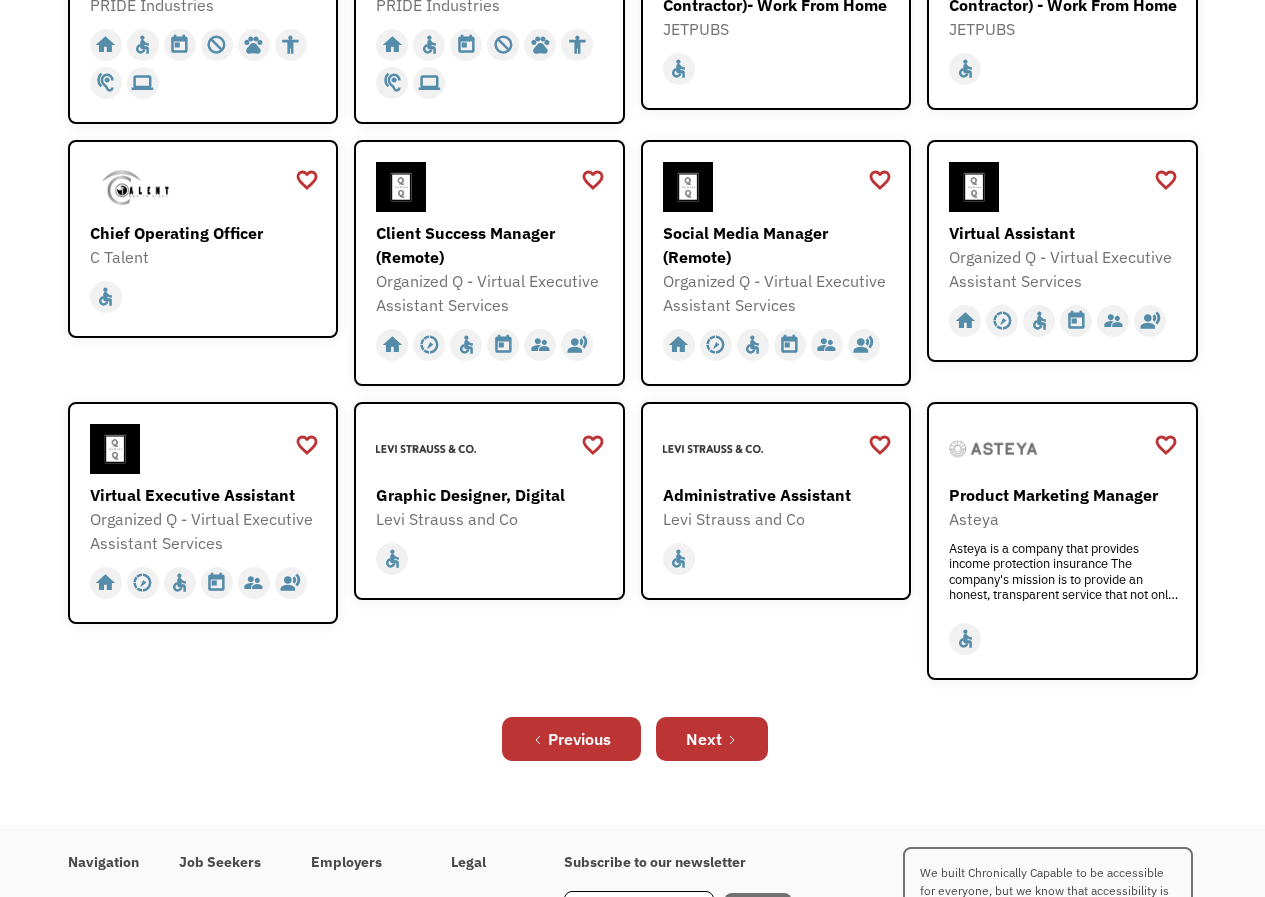 scroll, scrollTop: 500, scrollLeft: 0, axis: vertical 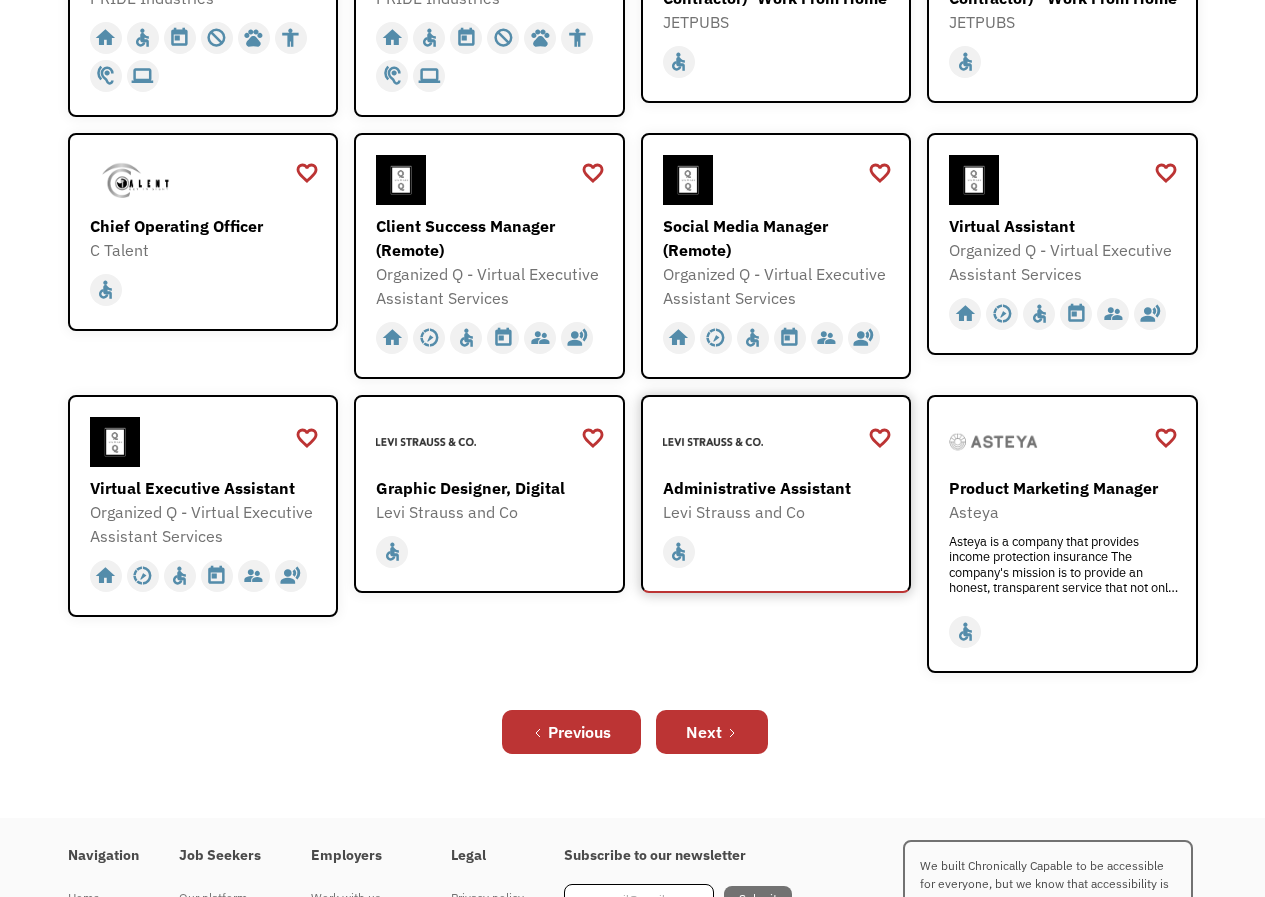 click on "Levi Strauss and Co" at bounding box center [779, 512] 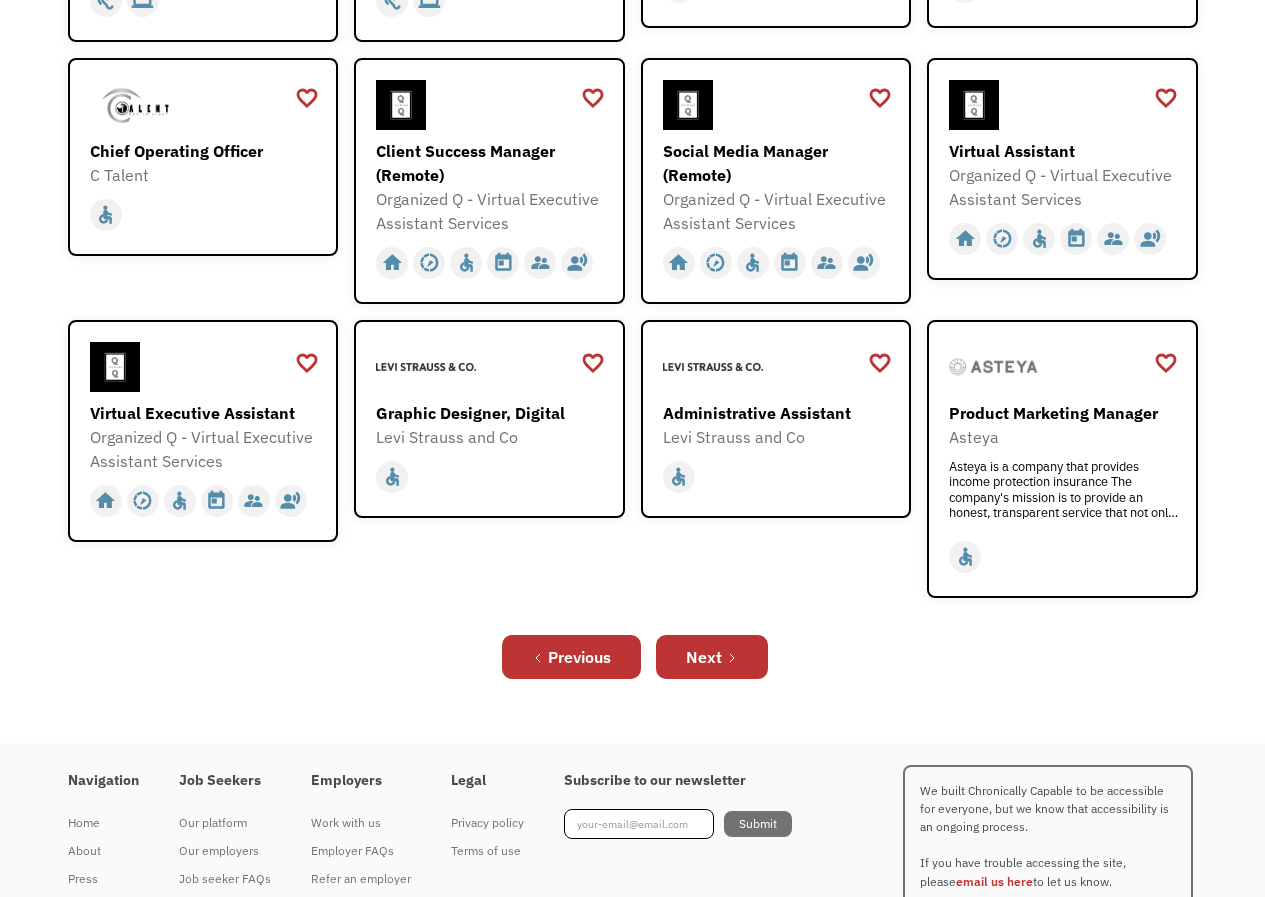 scroll, scrollTop: 662, scrollLeft: 0, axis: vertical 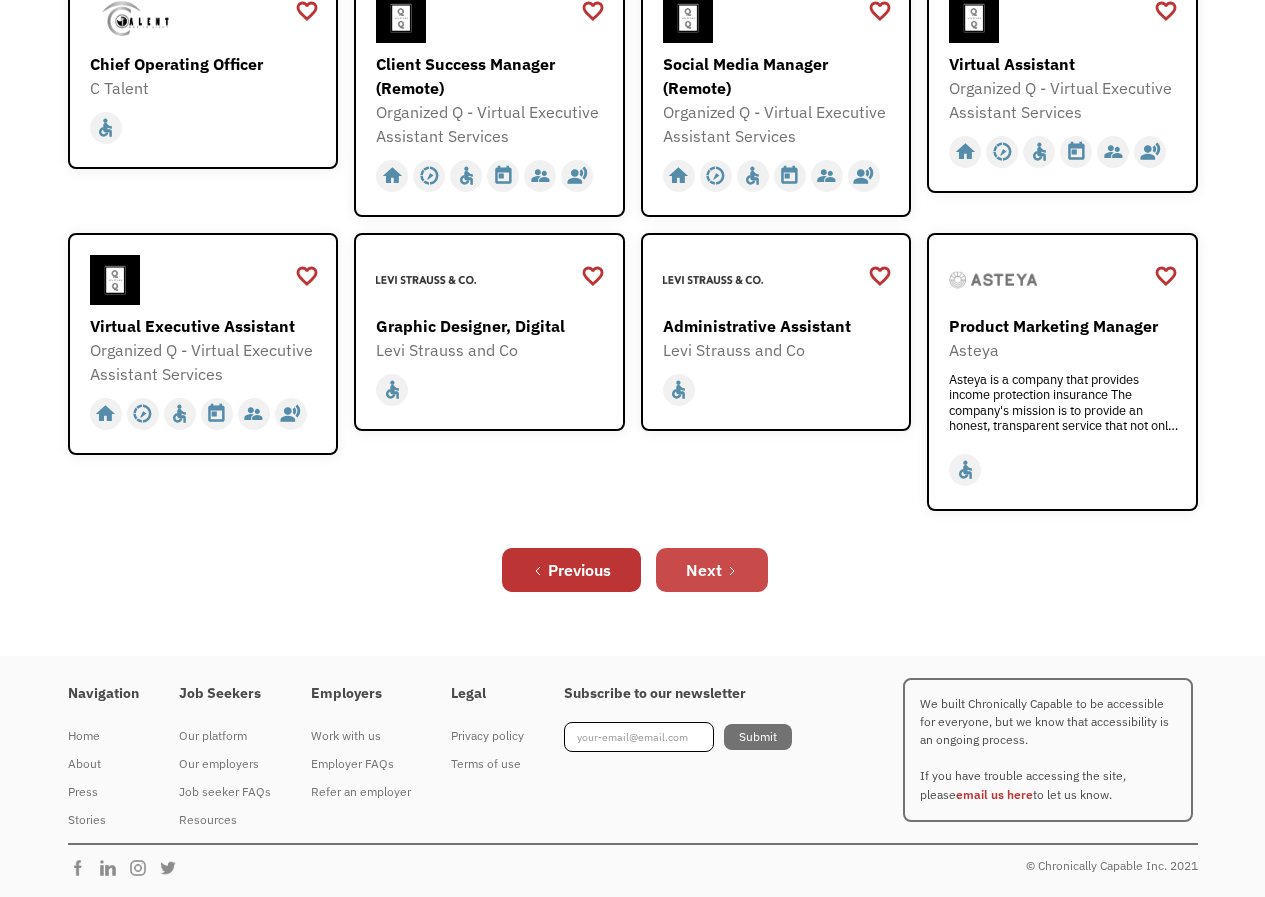 click 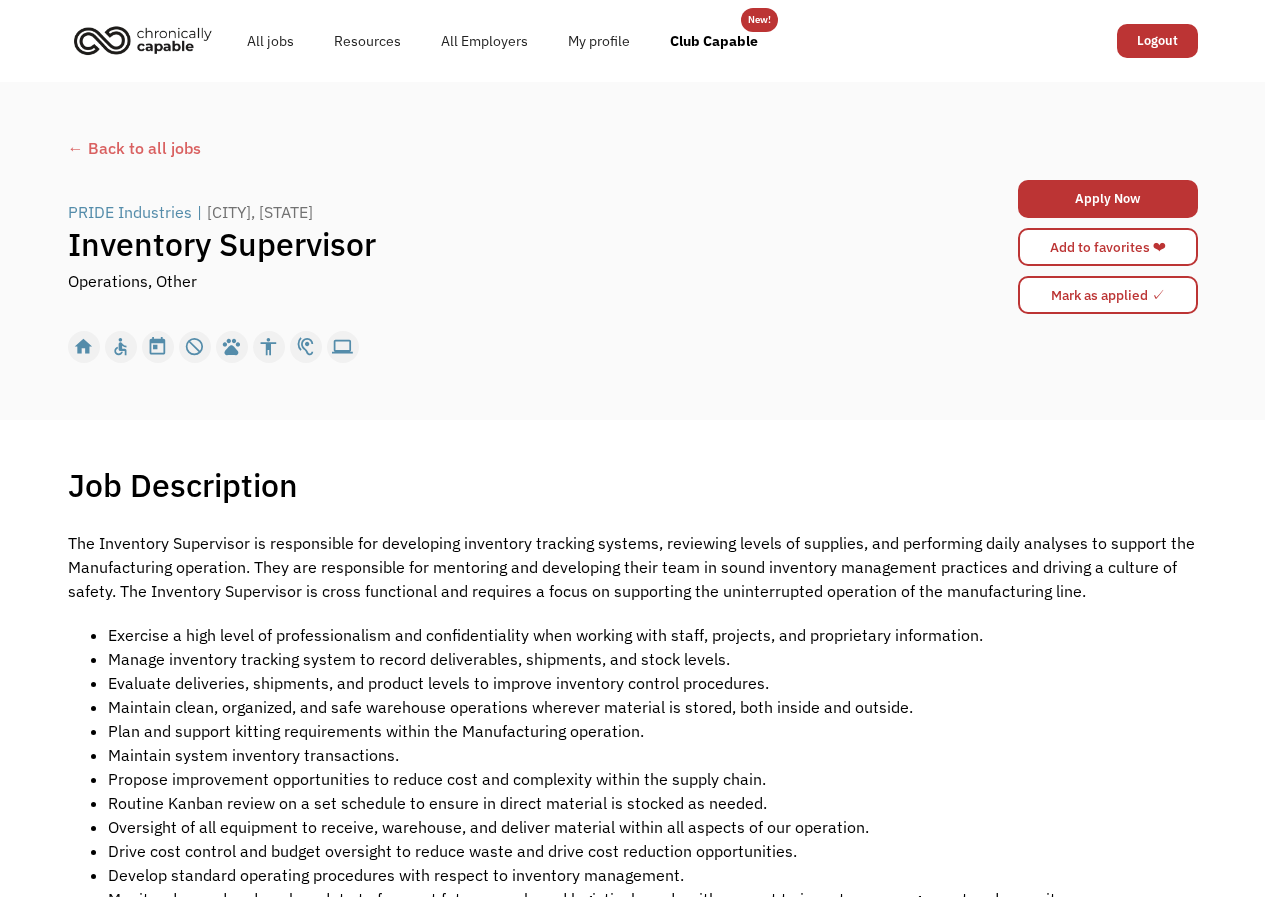 scroll, scrollTop: 0, scrollLeft: 0, axis: both 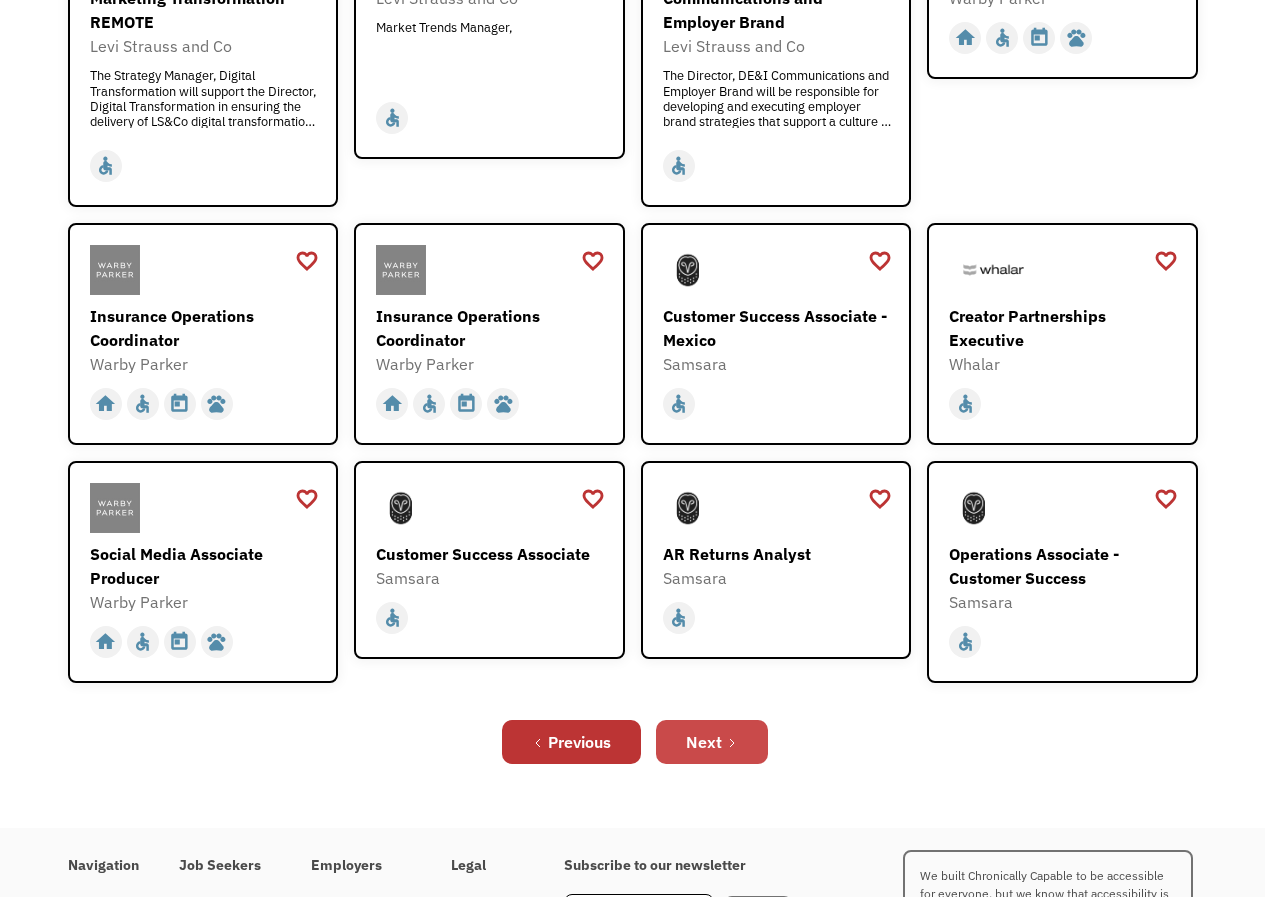 click on "Next" at bounding box center (704, 742) 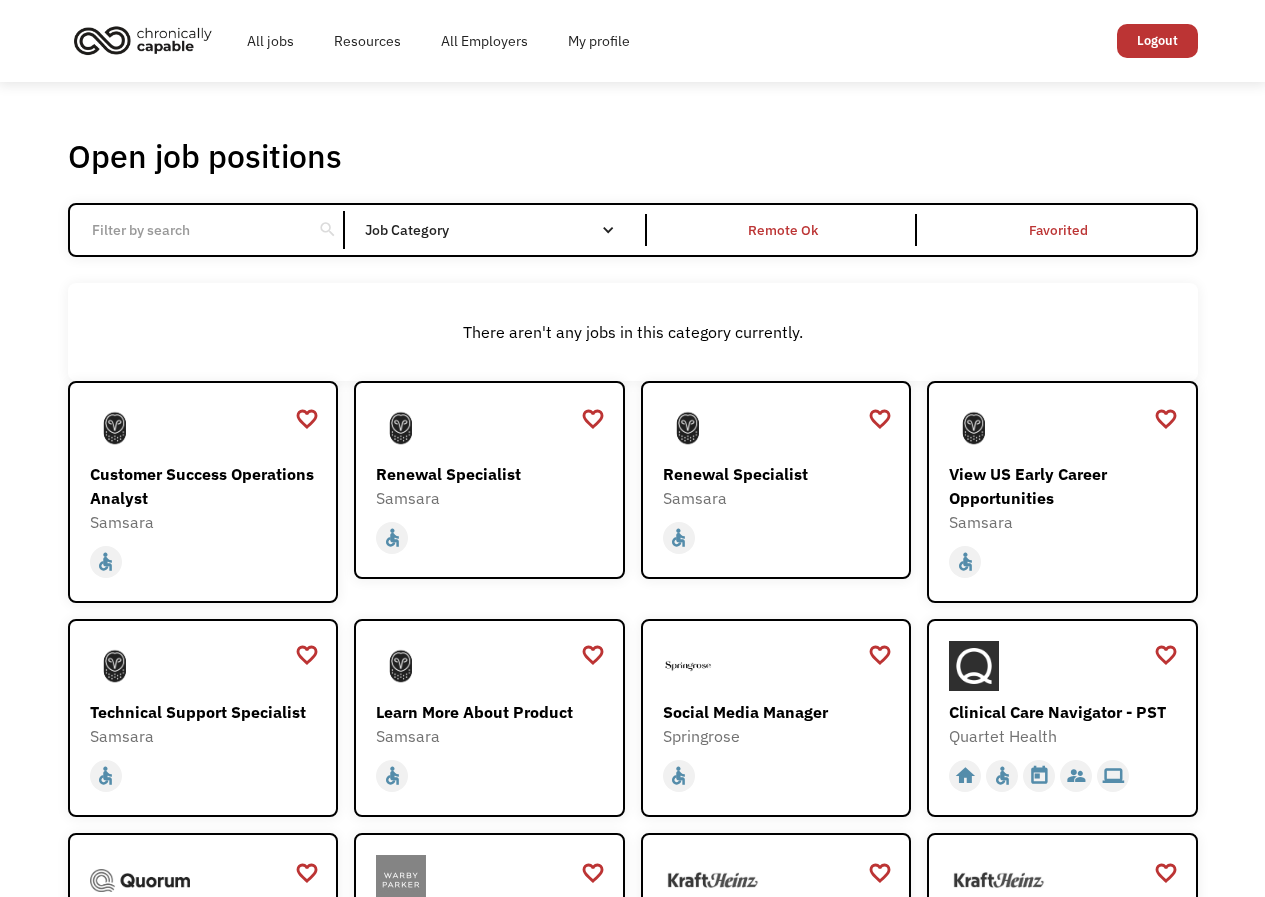 scroll, scrollTop: 0, scrollLeft: 0, axis: both 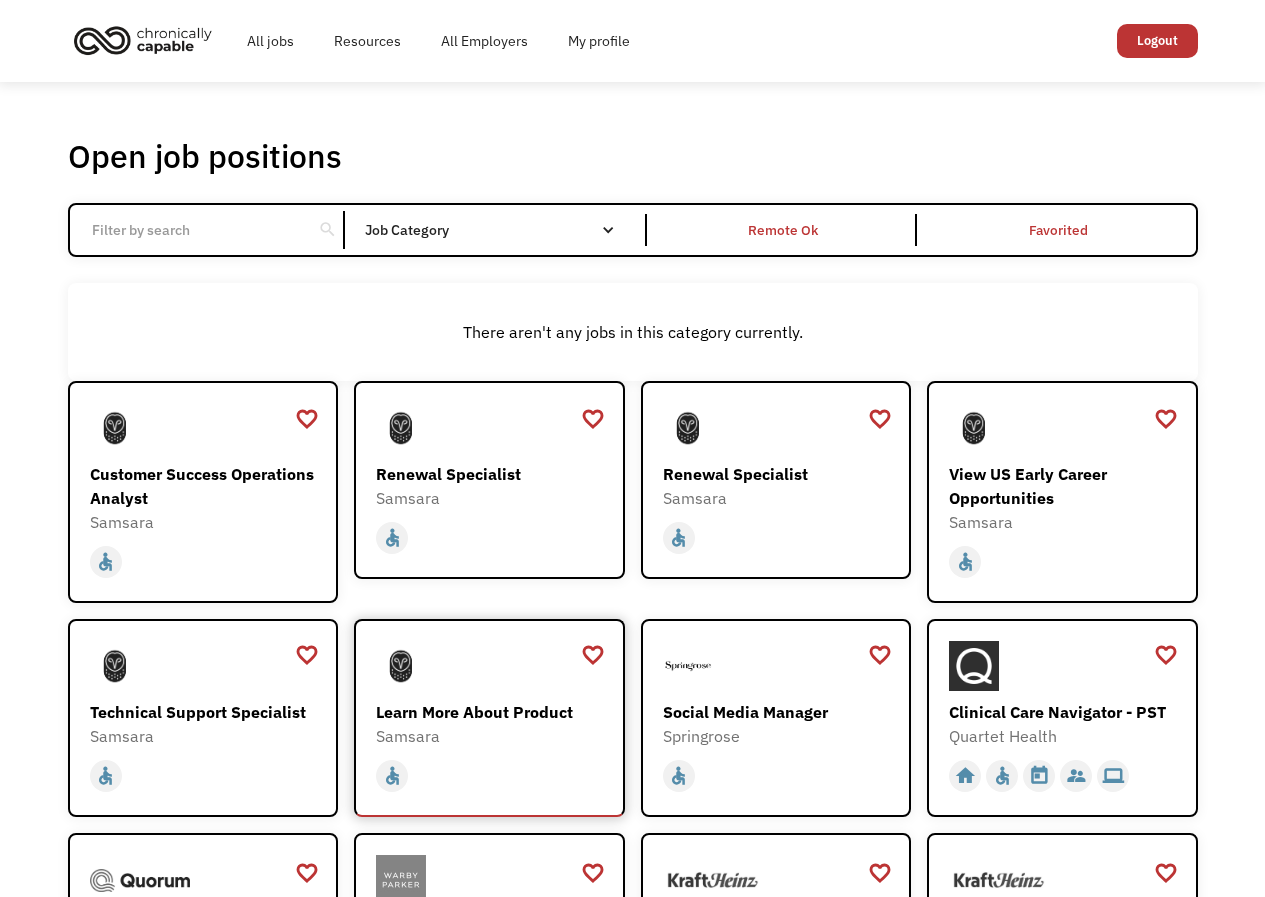 click on "home slow_motion_video accessible today not_interested supervisor_account record_voice_over pets accessibility hearing computer" at bounding box center (492, 771) 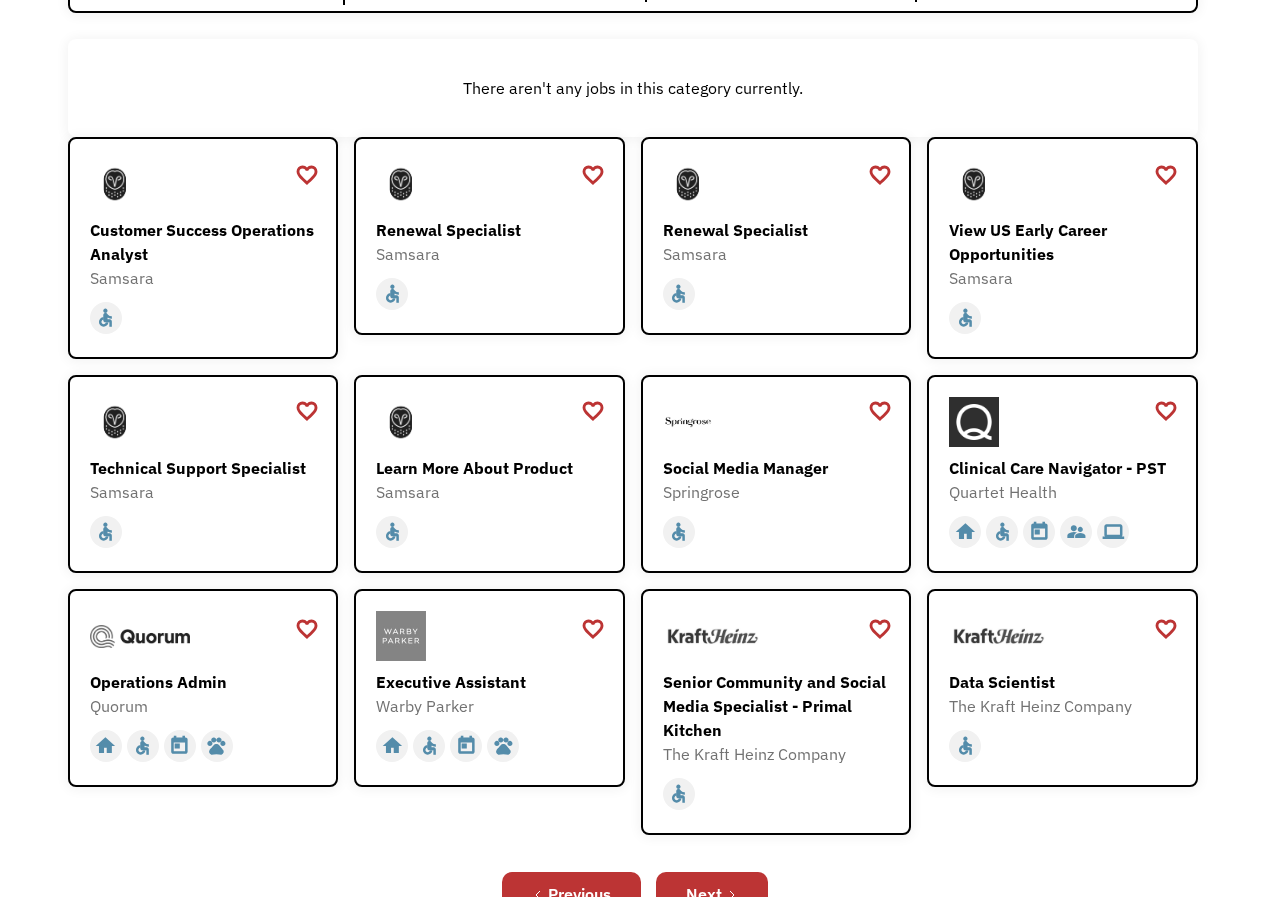 scroll, scrollTop: 300, scrollLeft: 0, axis: vertical 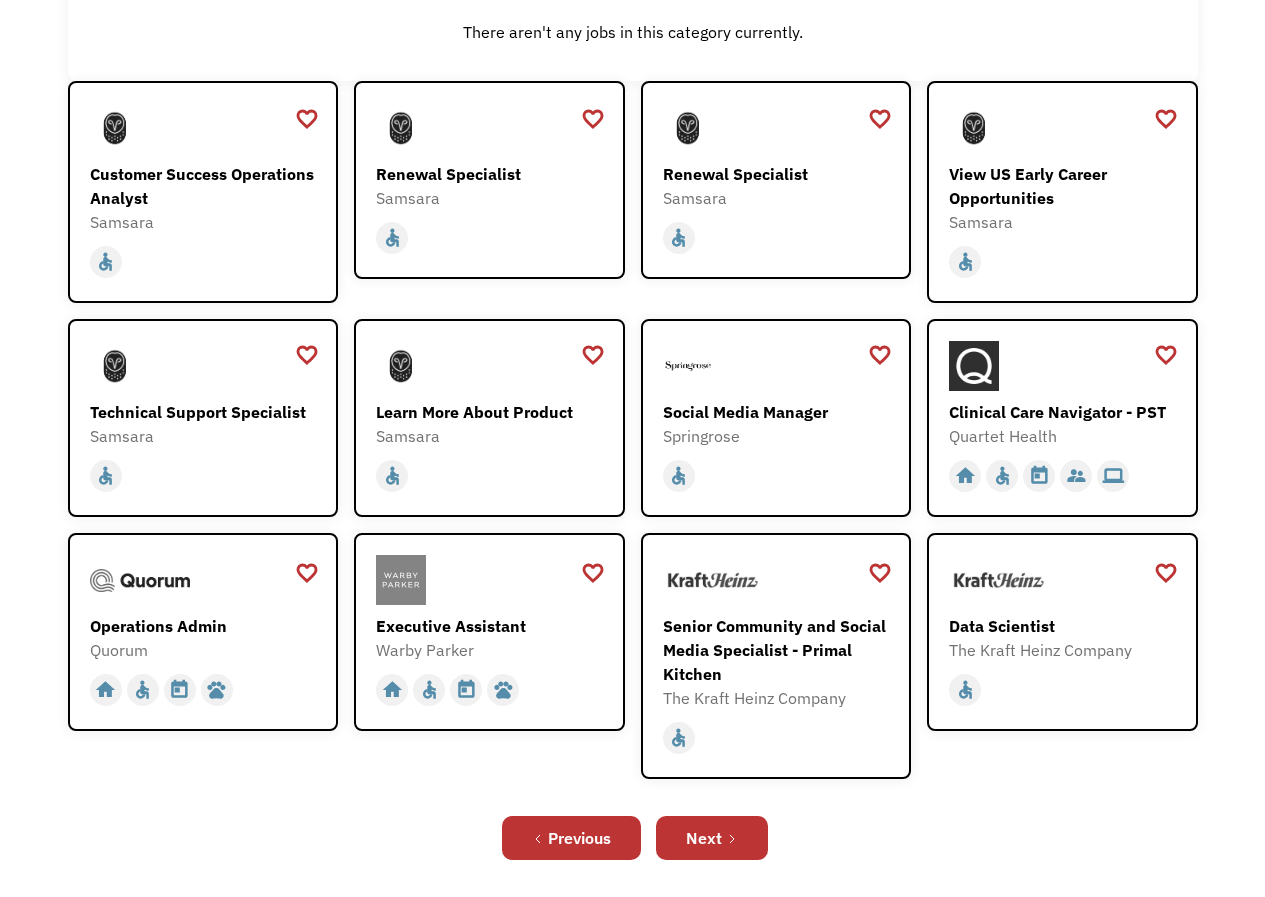 click on "Previous Next" at bounding box center (633, 838) 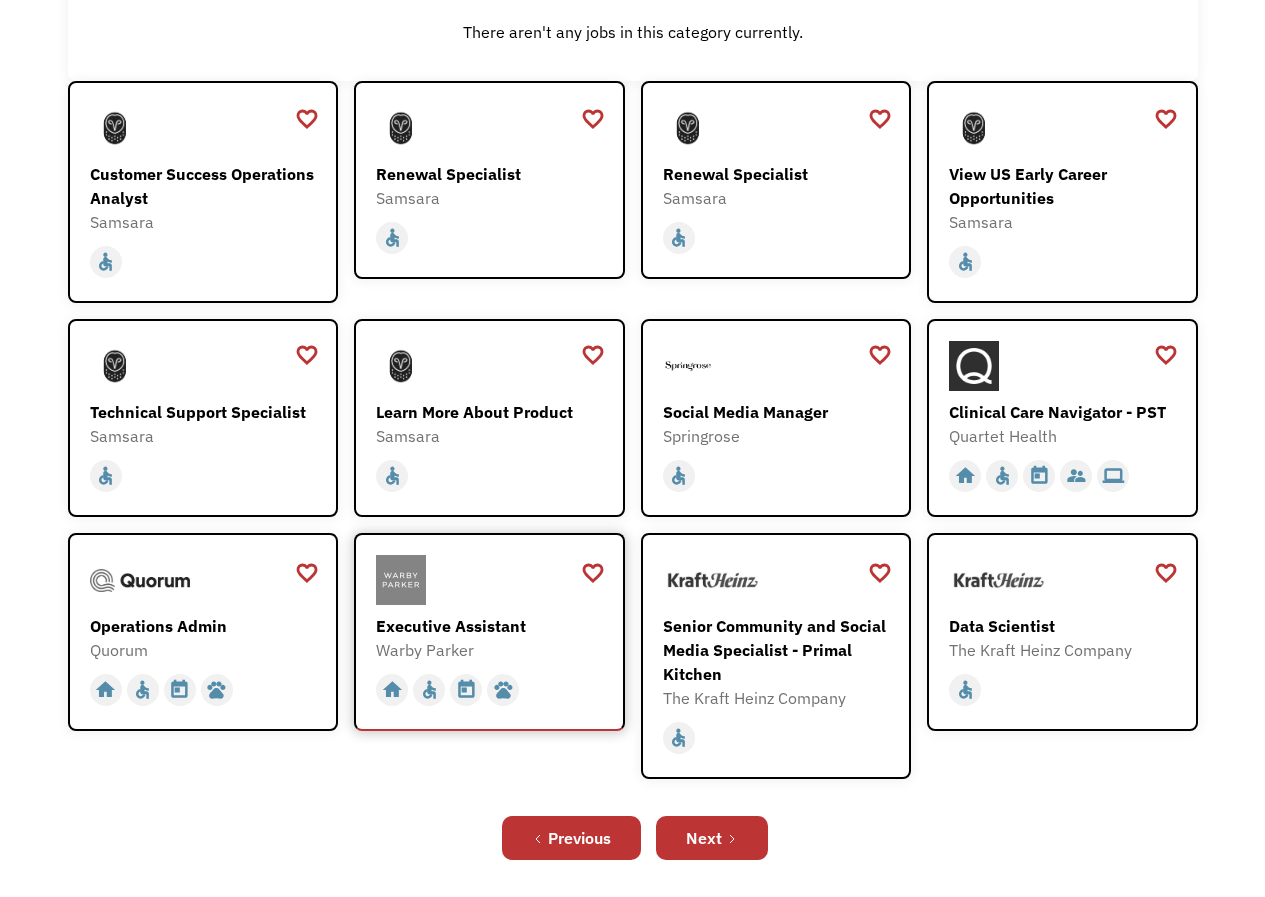 click on "Executive Assistant  Warby Parker
https://boards.greenhouse.io/warbyparker/jobs/4885697?utm_source=Chronically%20Capable%20Website&utm_medium=Chronically%20Capable&utm_campaign=Chronically%20Capable?utm_source=Chronically%20Capable%20Website&utm_medium=Chronically%20Capable&utm_campaign=Chronically%20Capable" at bounding box center [492, 608] 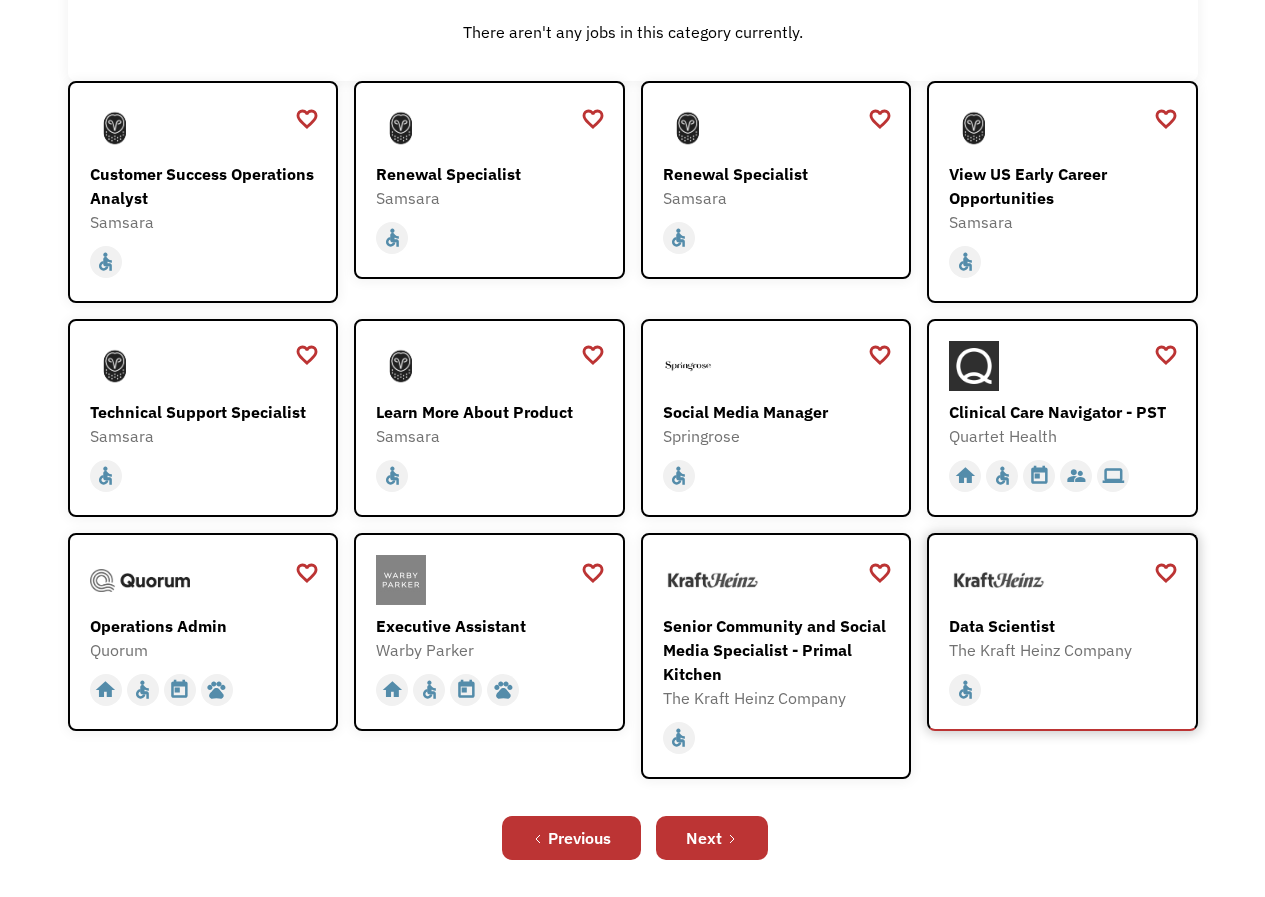 click at bounding box center (1065, 580) 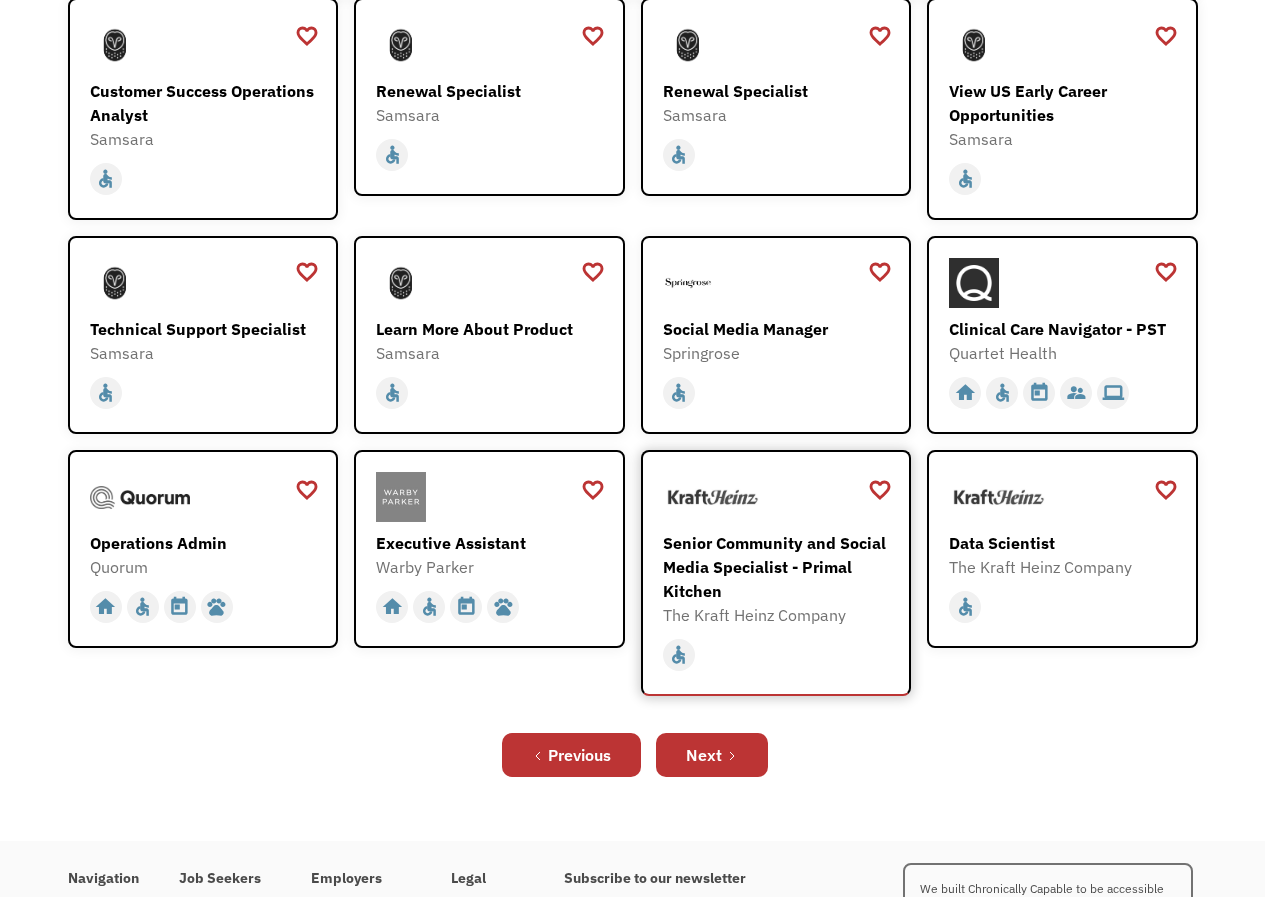 scroll, scrollTop: 400, scrollLeft: 0, axis: vertical 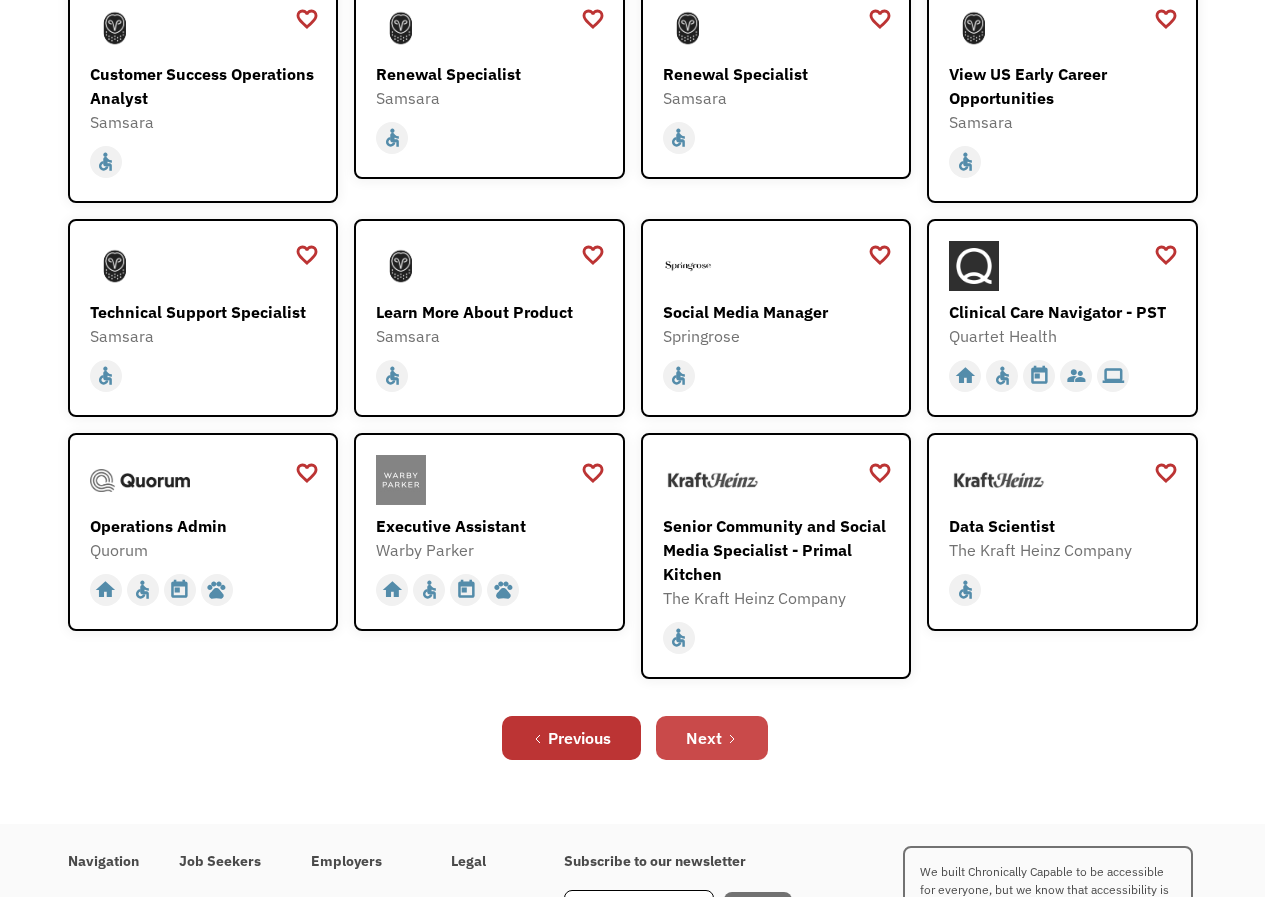 click on "Next" at bounding box center (704, 738) 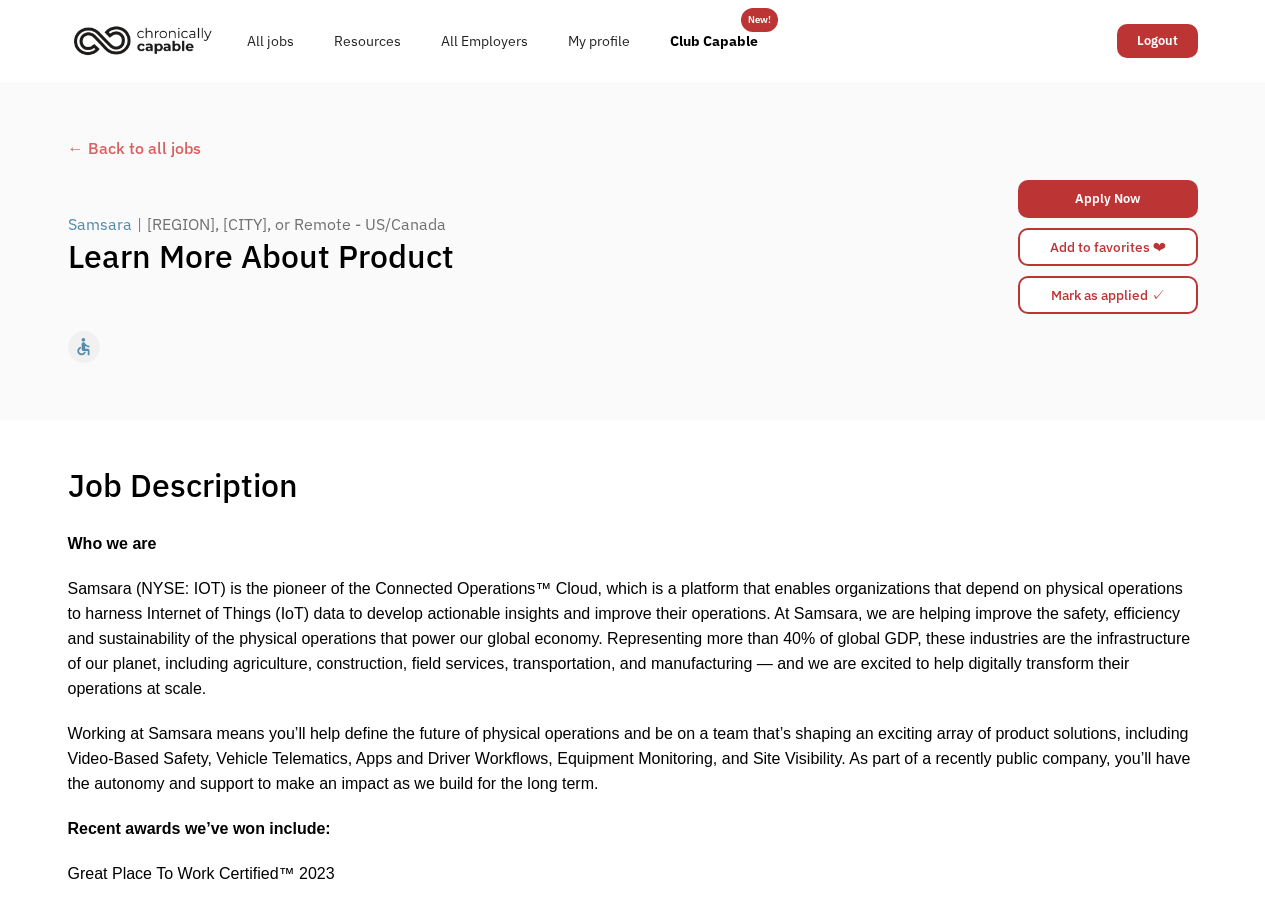 scroll, scrollTop: 0, scrollLeft: 0, axis: both 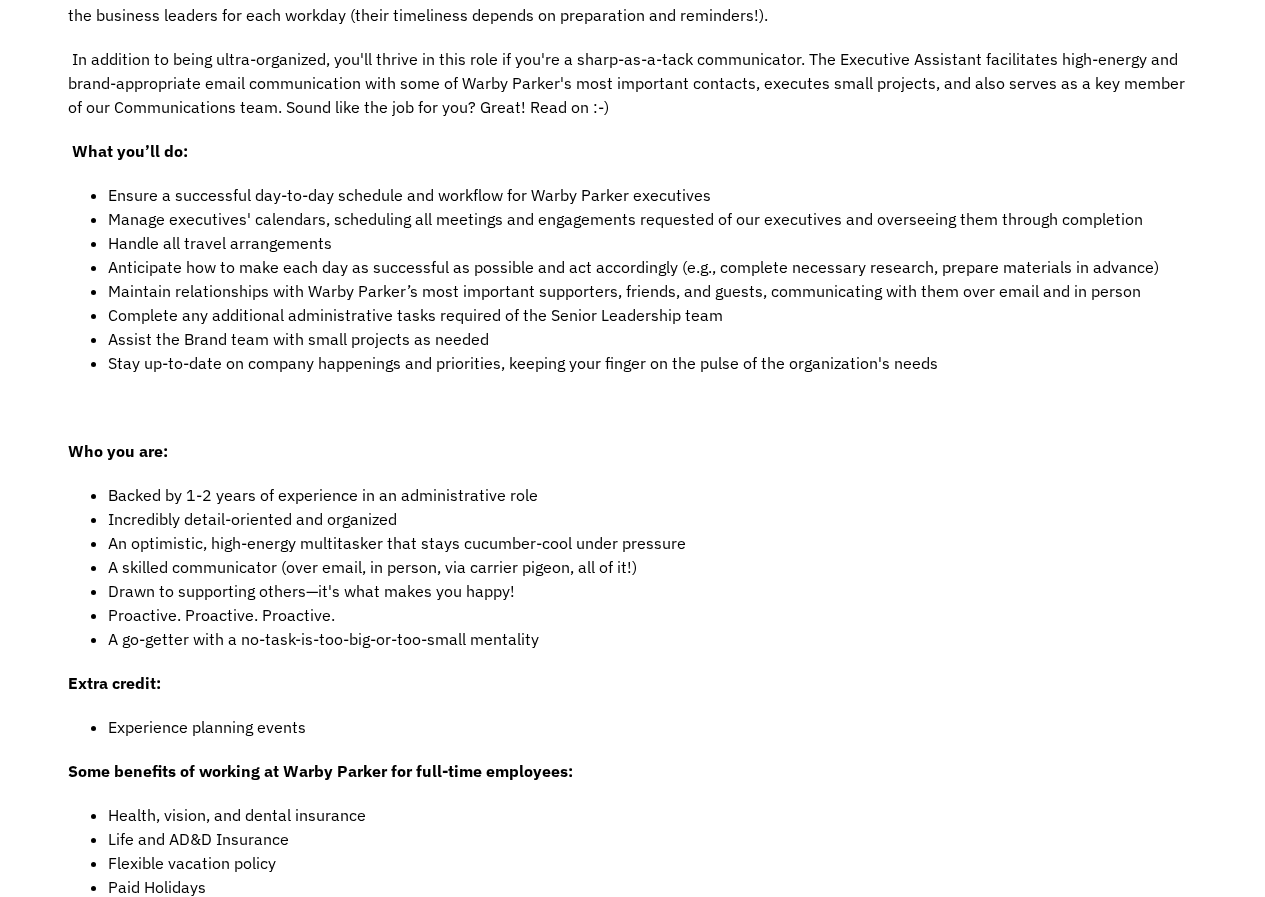 click on "Experience planning events" at bounding box center [653, 727] 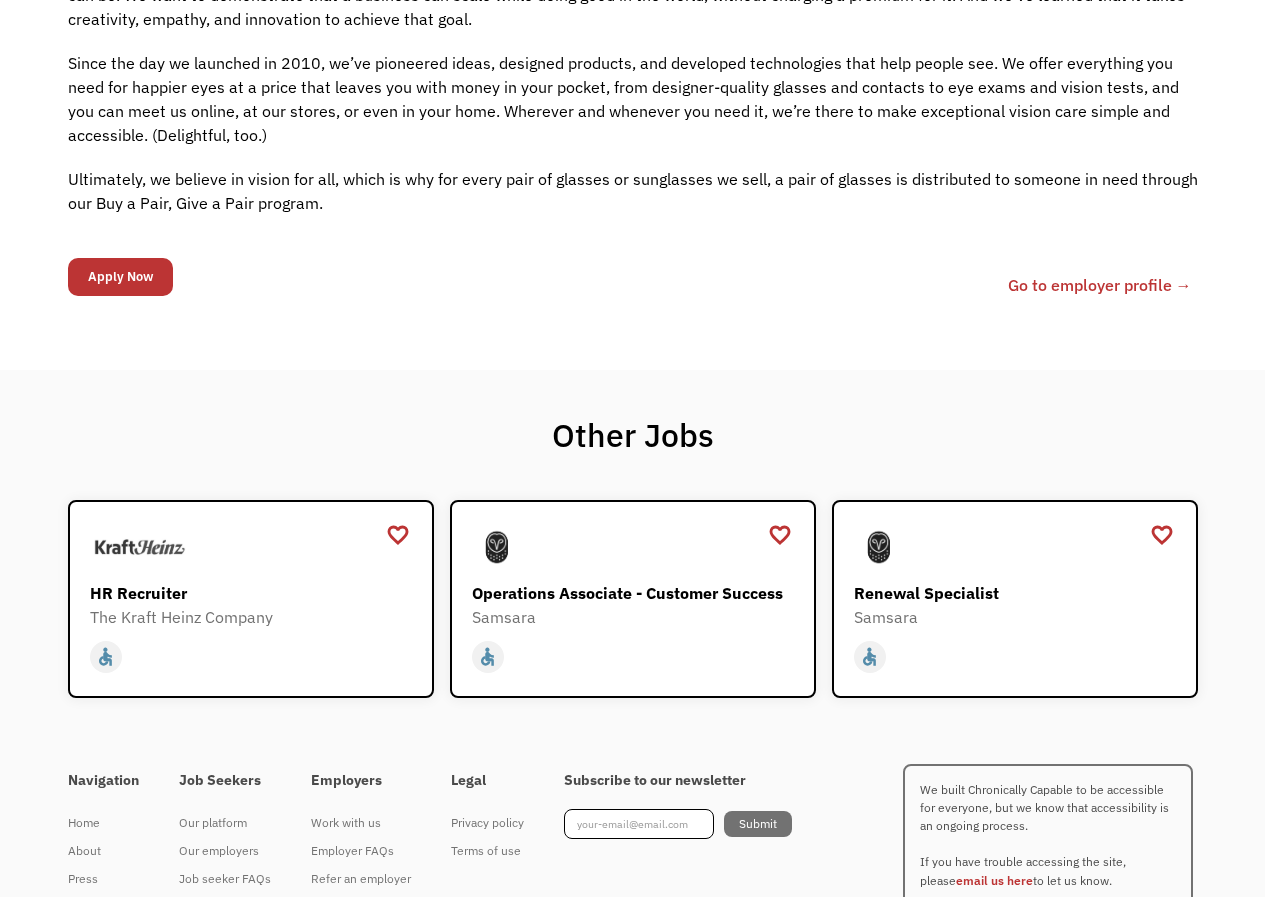 scroll, scrollTop: 2289, scrollLeft: 0, axis: vertical 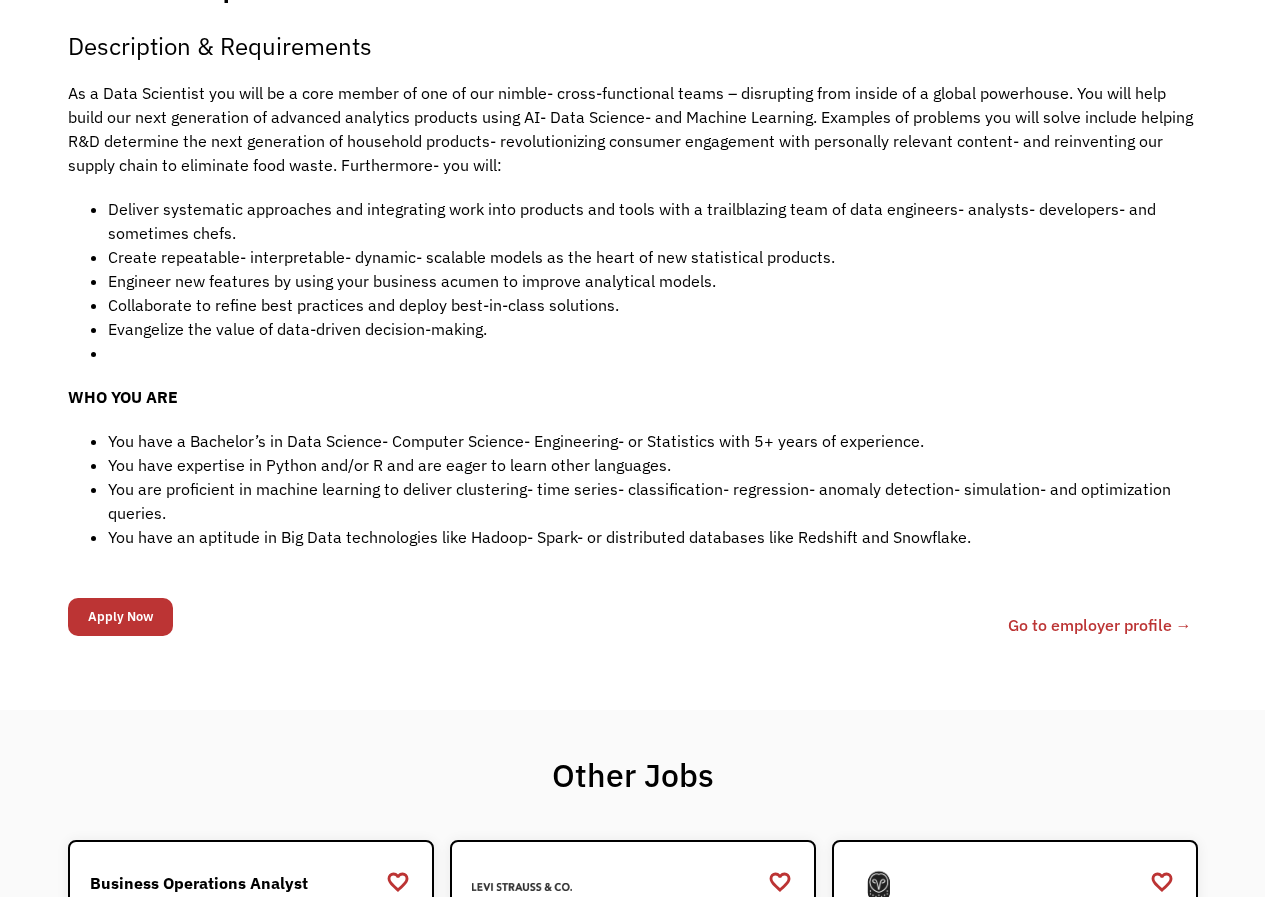 click on "Other Jobs favorite_border favorite Saving Senior Client Leader Dentsu https://join.smartrecruiters.com/dentsu/6dff79f2-4ec1-44c2-af0d-802be4ca224c-senior-client-leader?trid=f9f23e7a-cfff-454b-89dd-0c8b1ed7c2dc accessible account_circle pregnant_woman verified_user verified_user verified_user verified_user verified_user verified_user favorite_border favorite Saving Junior Client Leader Dentsu https://join.smartrecruiters.com/dentsu/acf99a1e-1981-4001-9d28-b13e8c13c3cb-junior-client-leader?trid=f9f23e7a-cfff-454b-89dd-0c8b1ed7c2dc accessible account_circle pregnant_woman verified_user verified_user verified_user verified_user verified_user verified_user favorite_border favorite Saving Junior Strategist Dentsu https://join.smartrecruiters.com/dentsu/3f6e4235-1bf0-4603-bd55-fefeef3270d9-junior-strategist?trid=f9f23e7a-cfff-454b-89dd-0c8b1ed7c2dc accessible account_circle pregnant_woman verified_user verified_user verified_user verified_user verified_user verified_user favorite_border favorite Saving Dentsu Other" at bounding box center (632, 936) 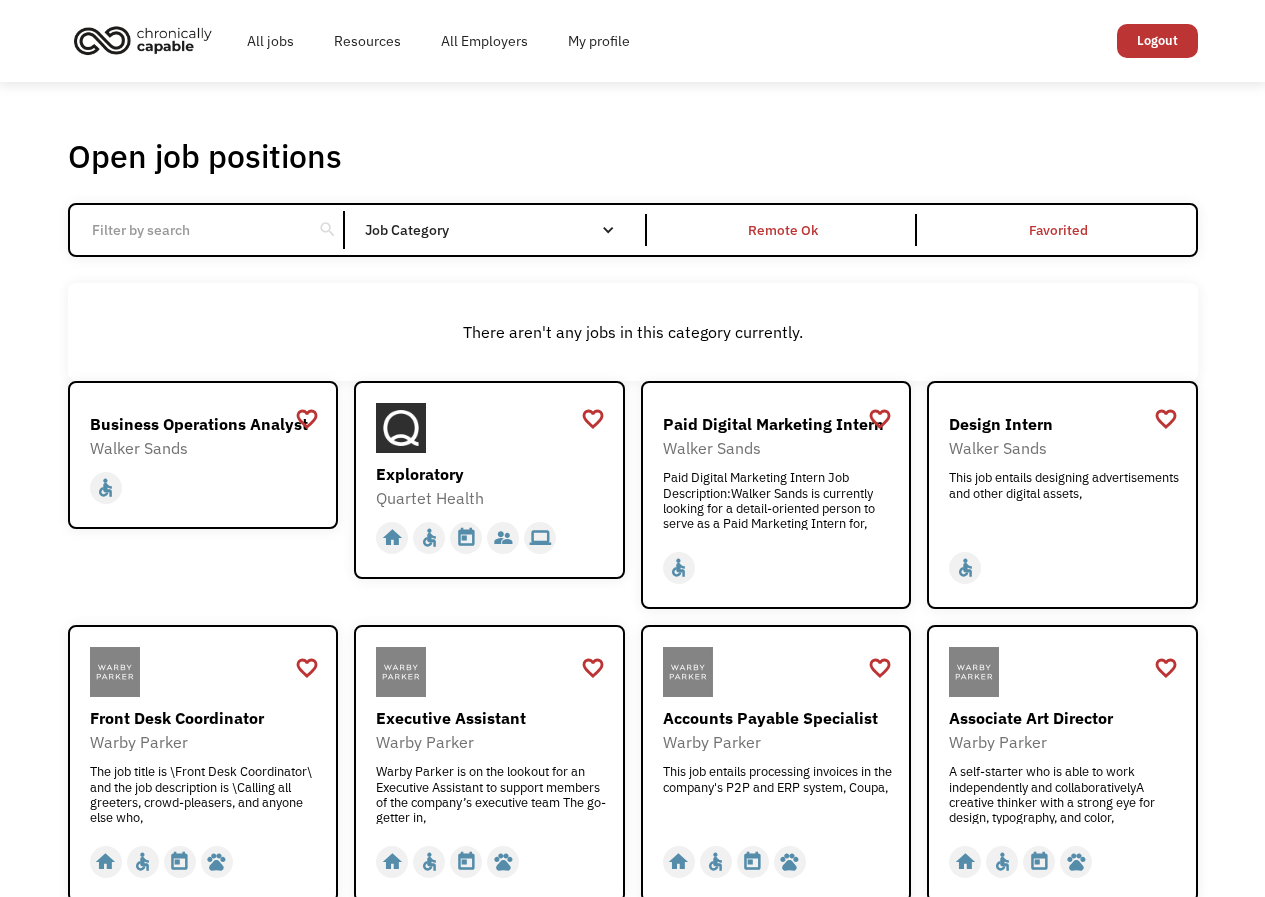 scroll, scrollTop: 0, scrollLeft: 0, axis: both 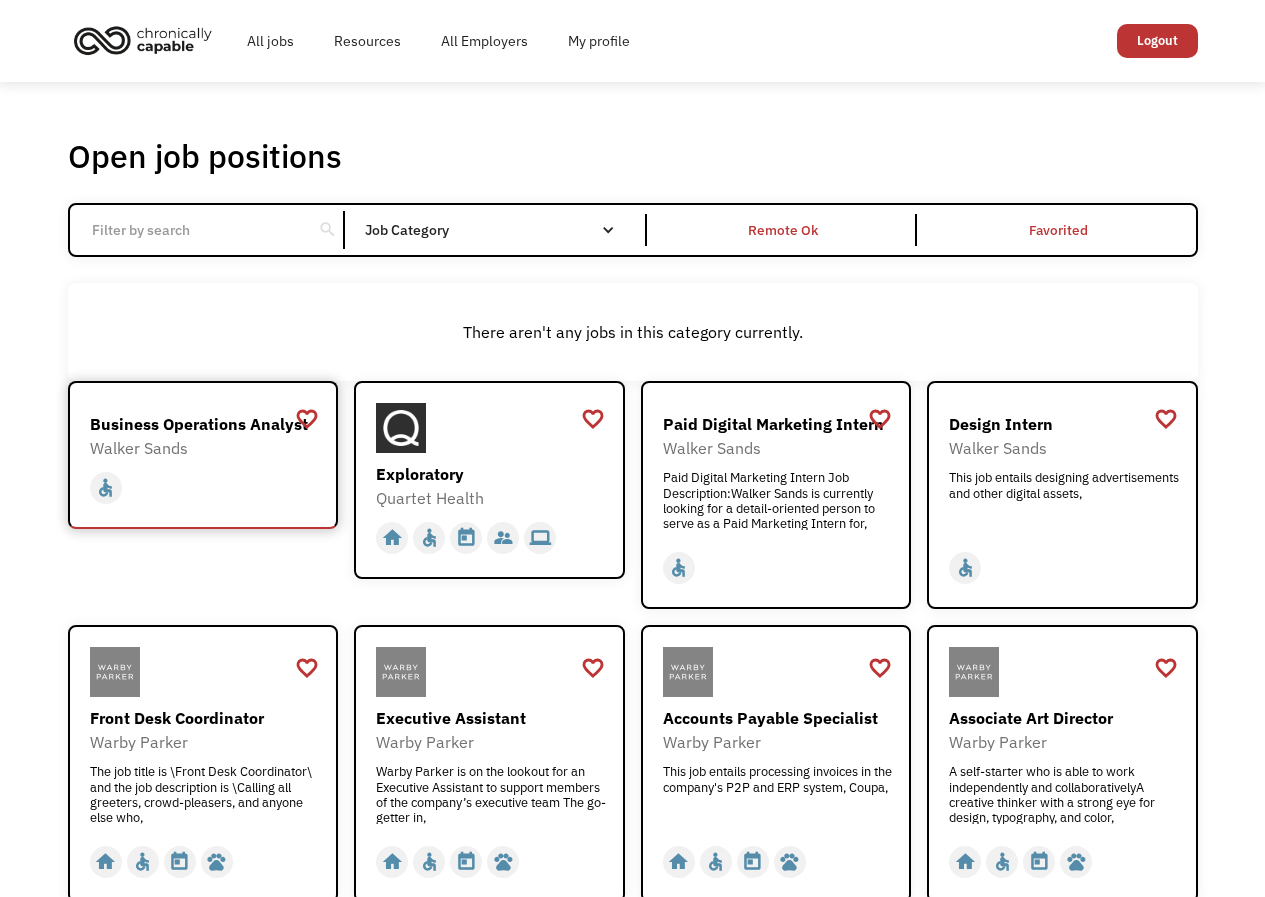 click on "Business Operations Analyst  Walker Sands
https://www.walkersands.com/about/careers/open-positions/Business-Operations-Analyst-?gh_src=090c5eab1us home slow_motion_video accessible today not_interested supervisor_account record_voice_over pets accessibility hearing computer" at bounding box center [203, 455] 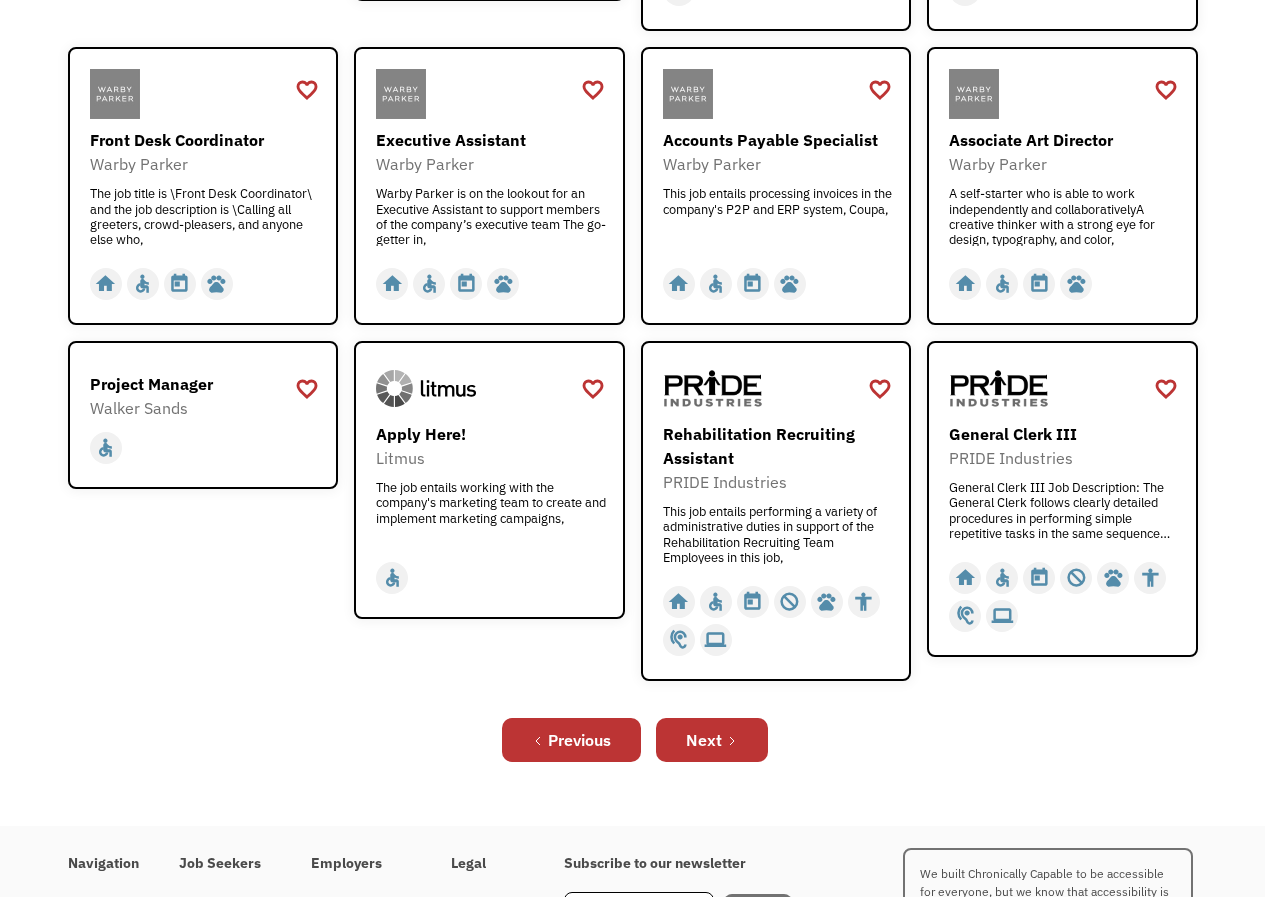 scroll, scrollTop: 600, scrollLeft: 0, axis: vertical 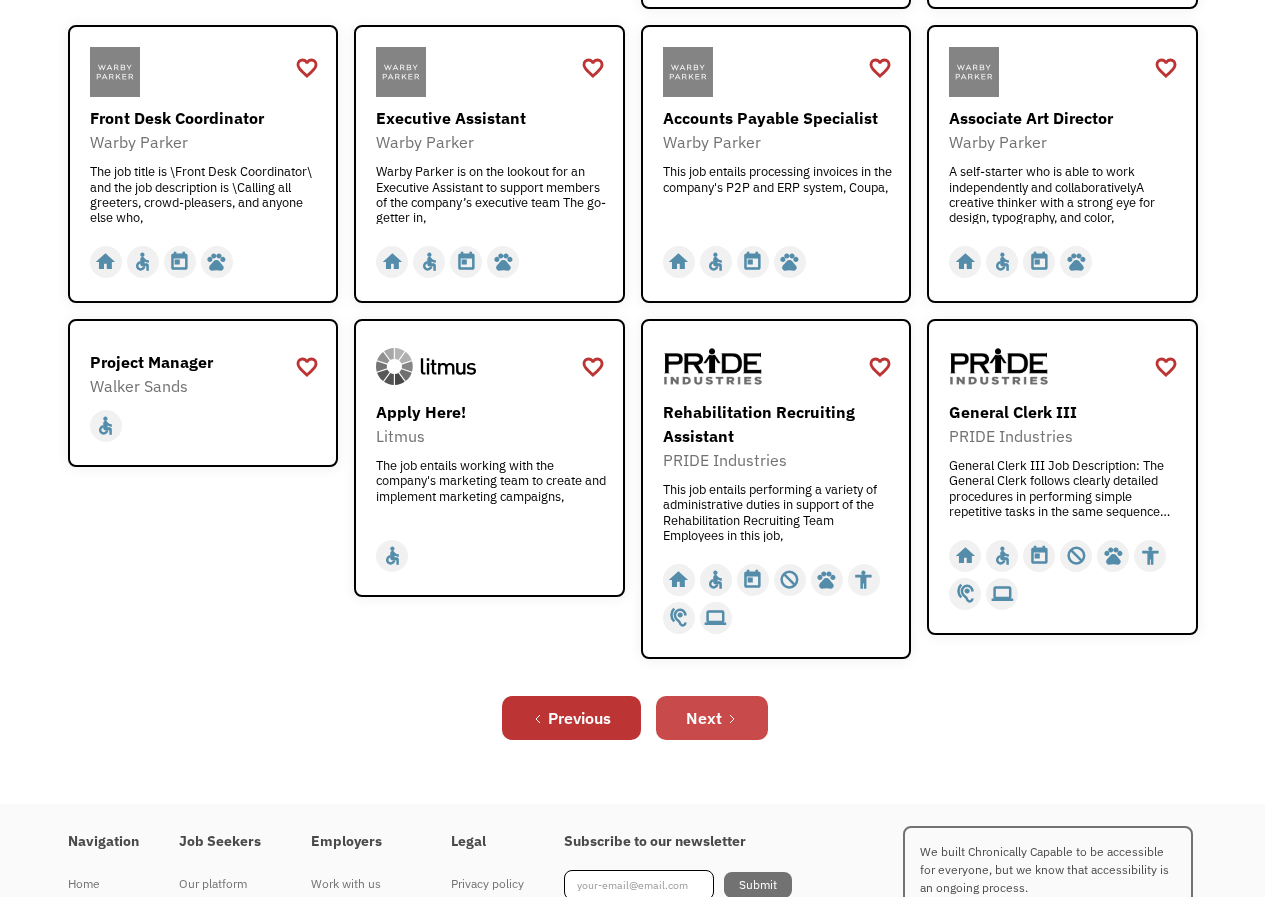 click on "Next" at bounding box center (704, 718) 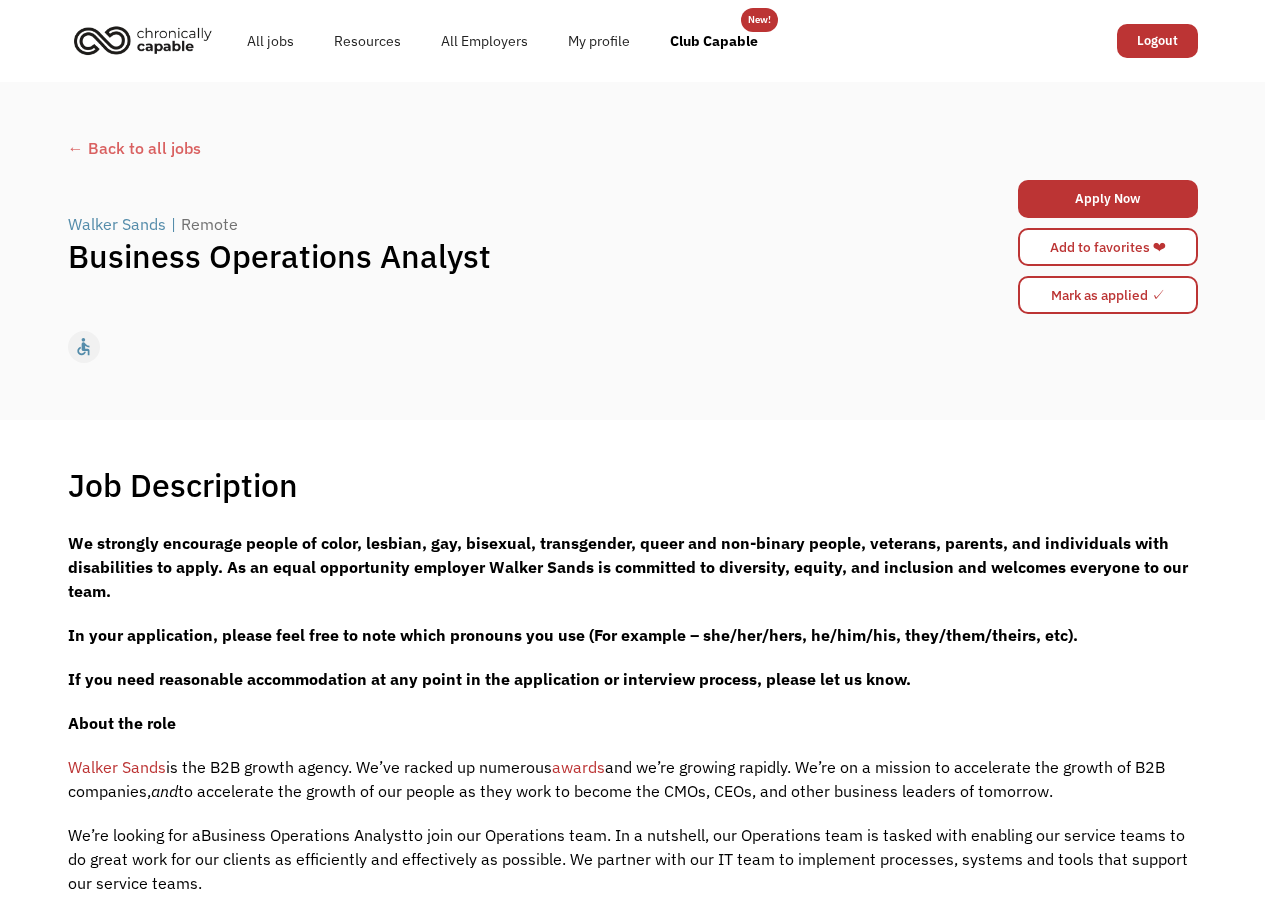 scroll, scrollTop: 0, scrollLeft: 0, axis: both 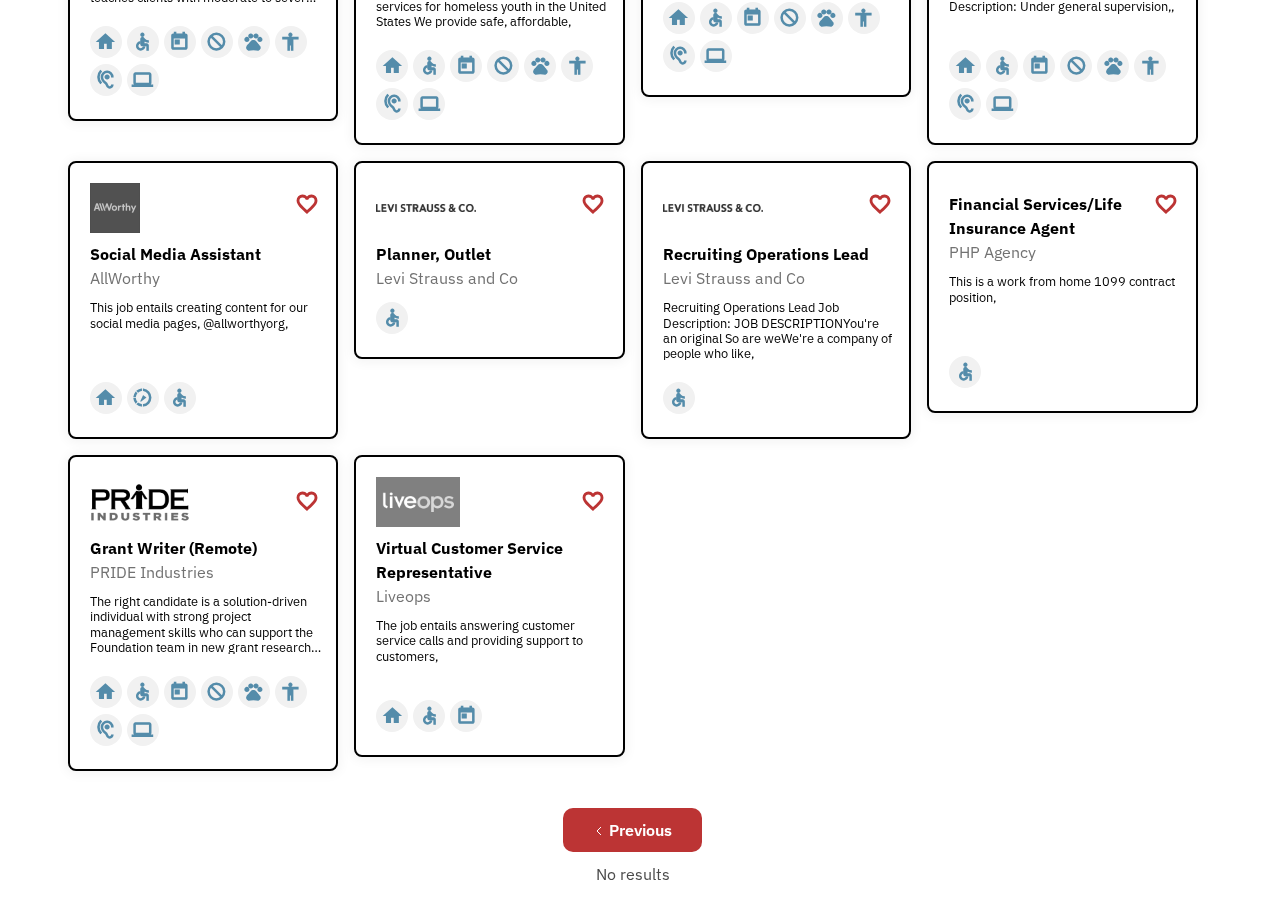click on "favorite_border favorite Saving Senior Client Leader Dentsu
https://join.smartrecruiters.com/dentsu/6dff79f2-4ec1-44c2-af0d-802be4ca224c-senior-client-leader?trid=f9f23e7a-cfff-454b-89dd-0c8b1ed7c2dc home slow_motion_video accessible today not_interested supervisor_account record_voice_over pets accessibility hearing computer favorite_border favorite Saving Junior Client Leader Dentsu
https://join.smartrecruiters.com/dentsu/acf99a1e-1981-4001-9d28-b13e8c13c3cb-junior-client-leader?trid=f9f23e7a-cfff-454b-89dd-0c8b1ed7c2dc home slow_motion_video accessible today not_interested supervisor_account record_voice_over pets accessibility hearing computer favorite_border favorite Saving Junior Strategist Dentsu
https://join.smartrecruiters.com/dentsu/3f6e4235-1bf0-4603-bd55-fefeef3270d9-junior-strategist?trid=f9f23e7a-cfff-454b-89dd-0c8b1ed7c2dc home slow_motion_video accessible today not_interested supervisor_account record_voice_over pets accessibility hearing computer favorite_border favorite Saving Dentsu" at bounding box center (633, 276) 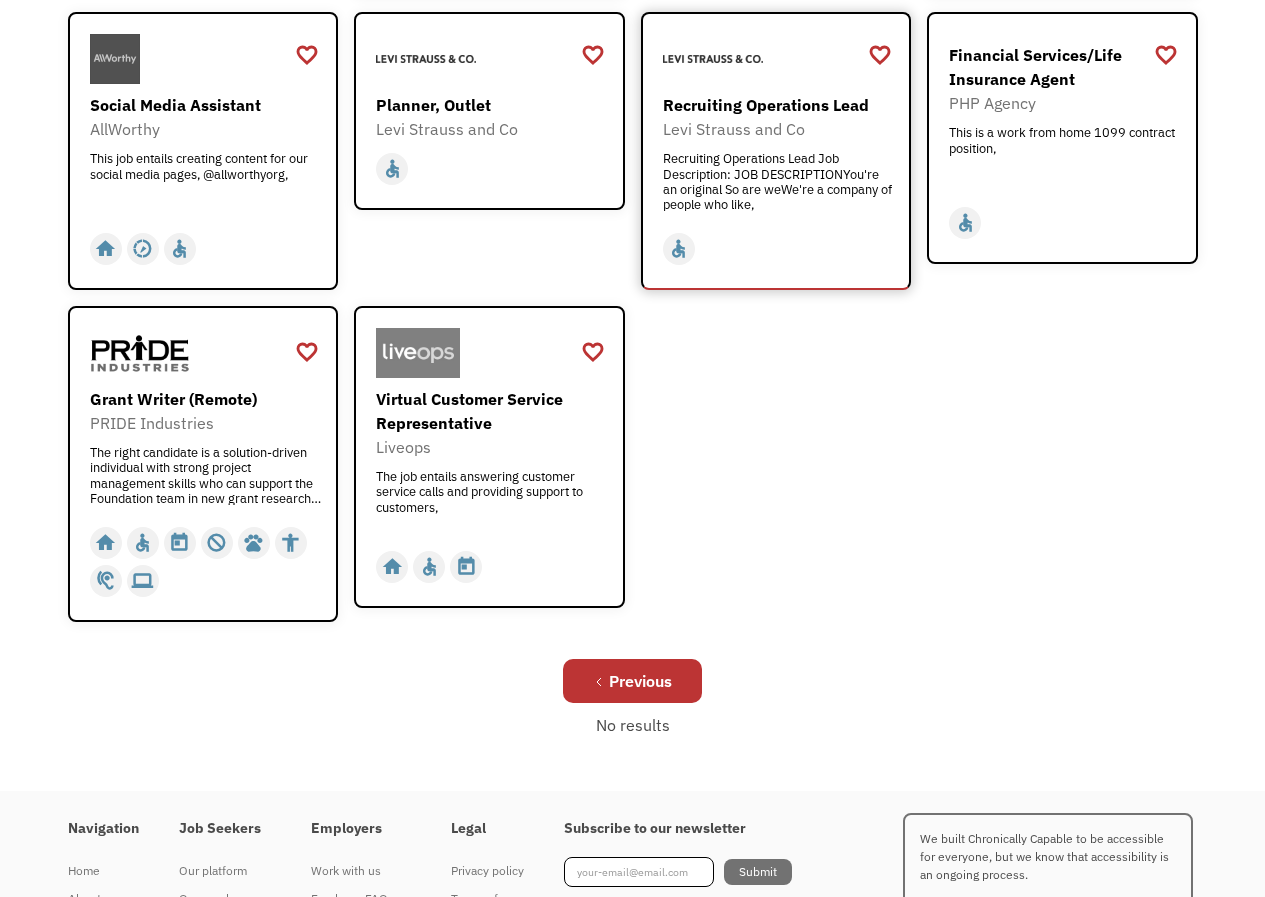 scroll, scrollTop: 884, scrollLeft: 0, axis: vertical 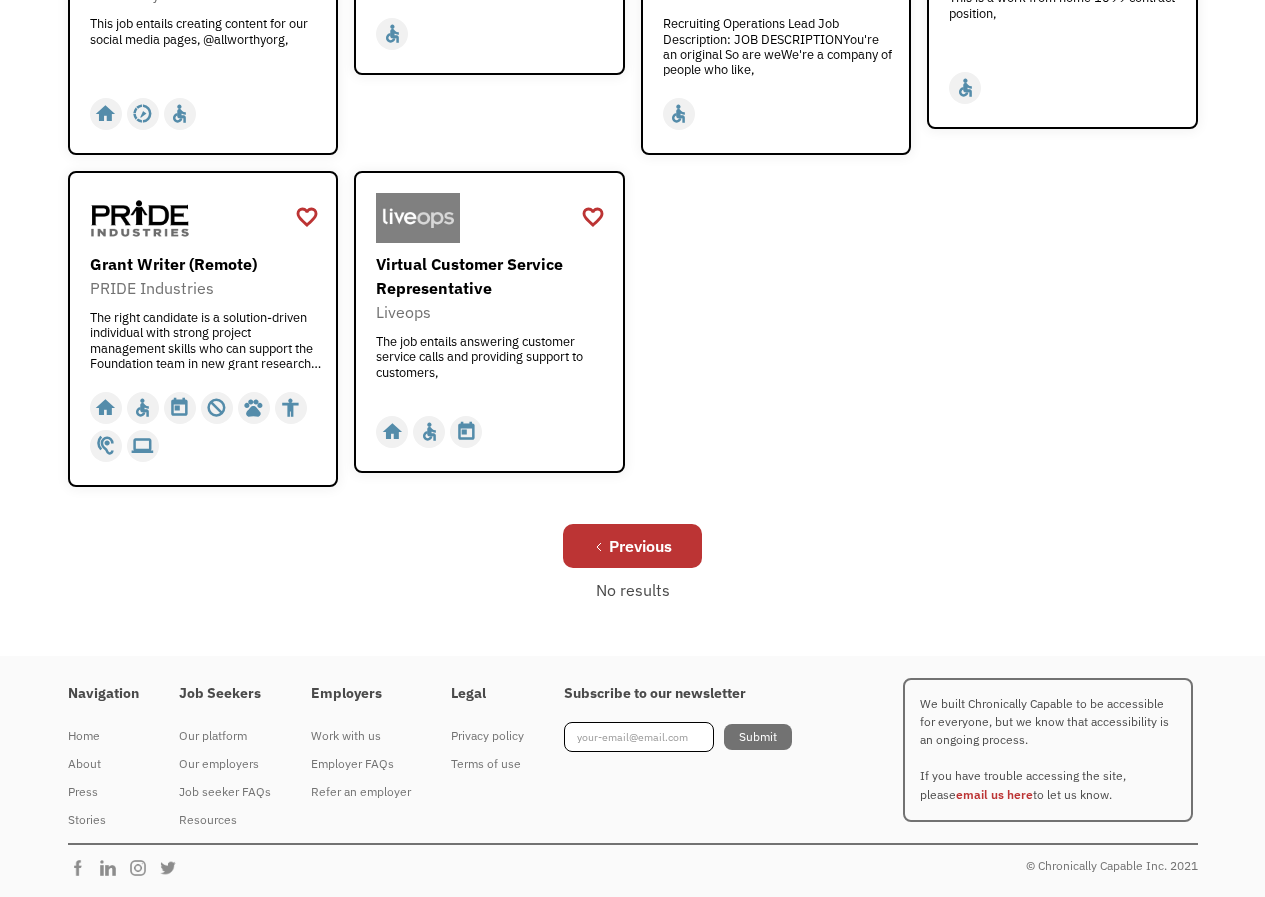 click on "Previous" at bounding box center [633, 546] 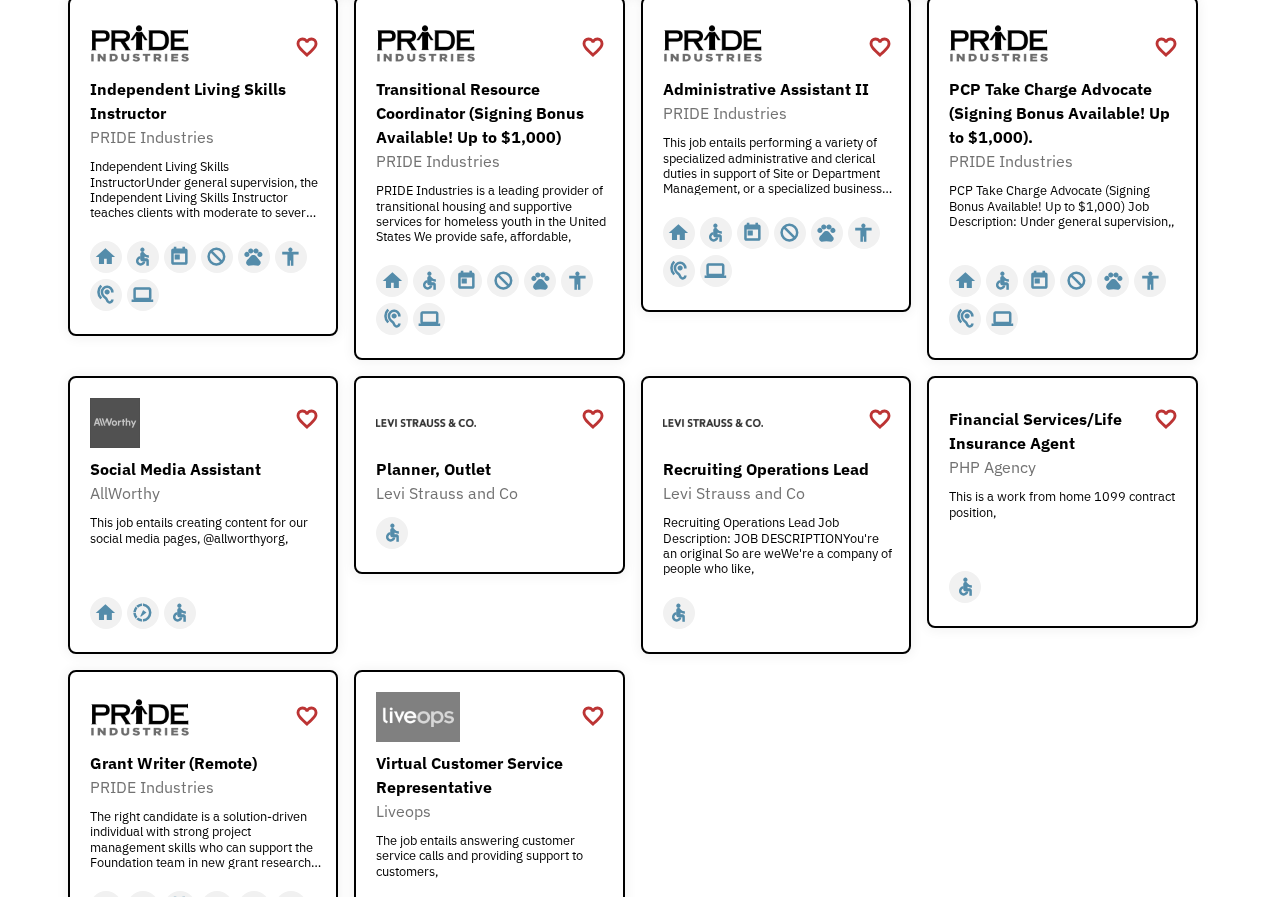 scroll, scrollTop: 384, scrollLeft: 0, axis: vertical 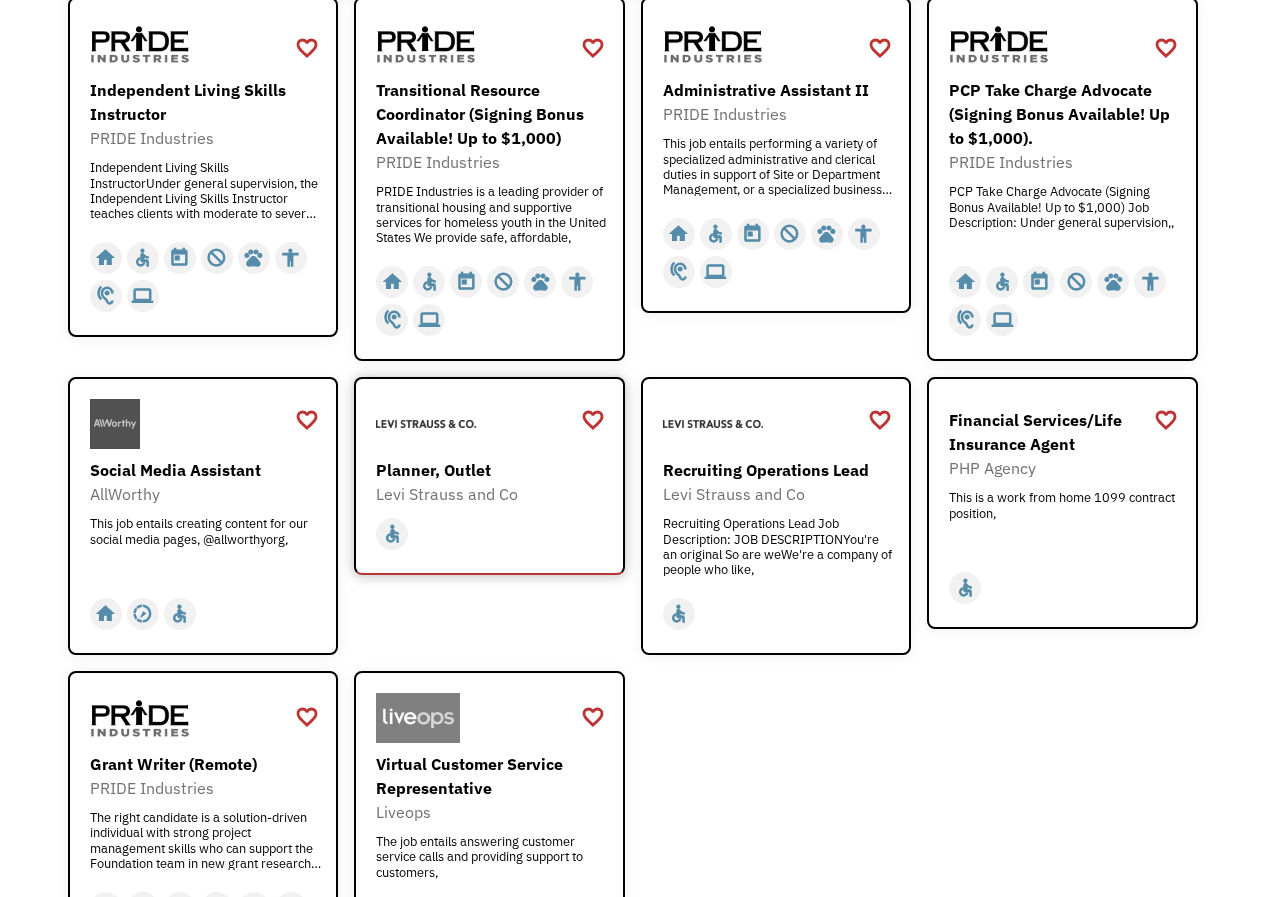 click on "Levi Strauss and Co" at bounding box center (492, 494) 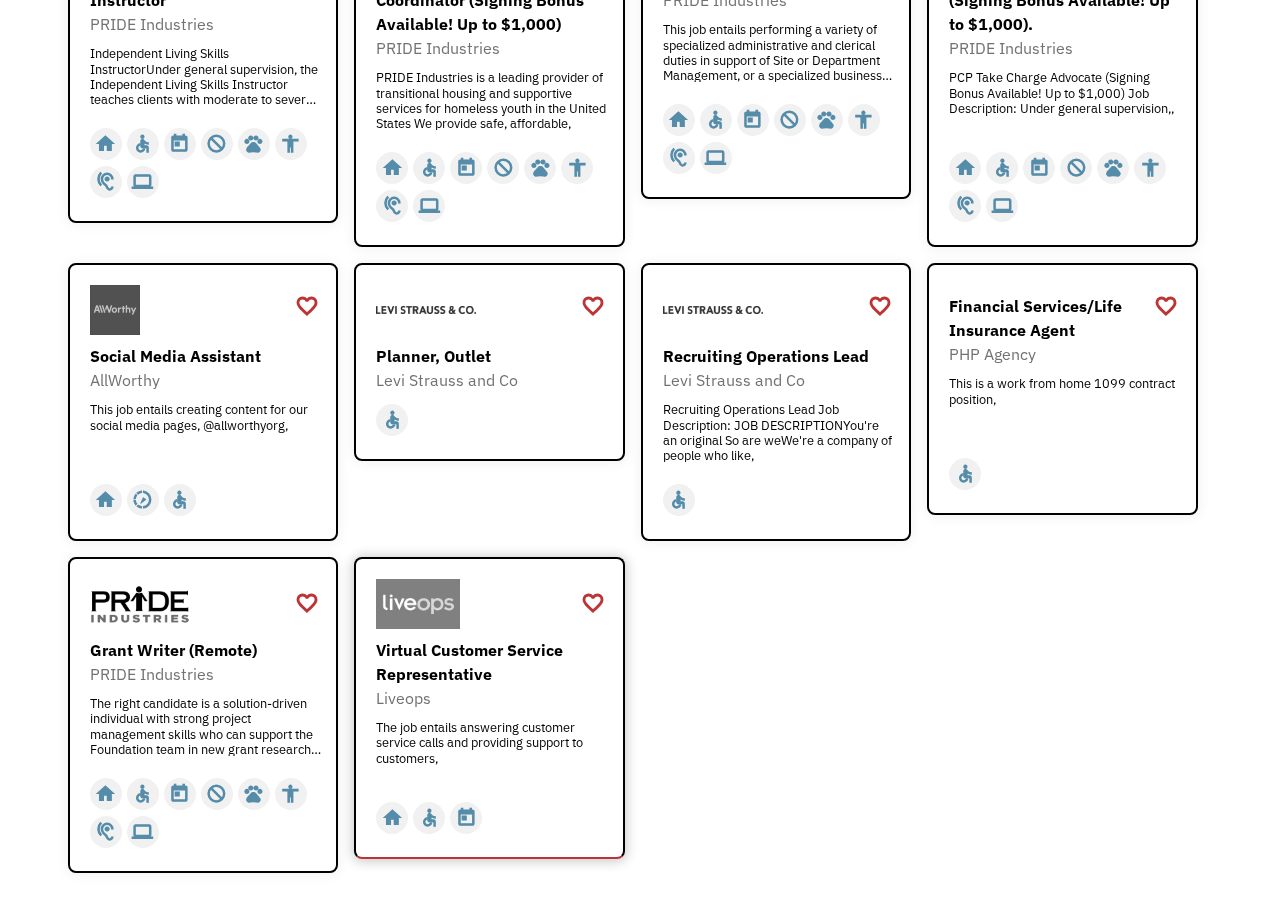 scroll, scrollTop: 784, scrollLeft: 0, axis: vertical 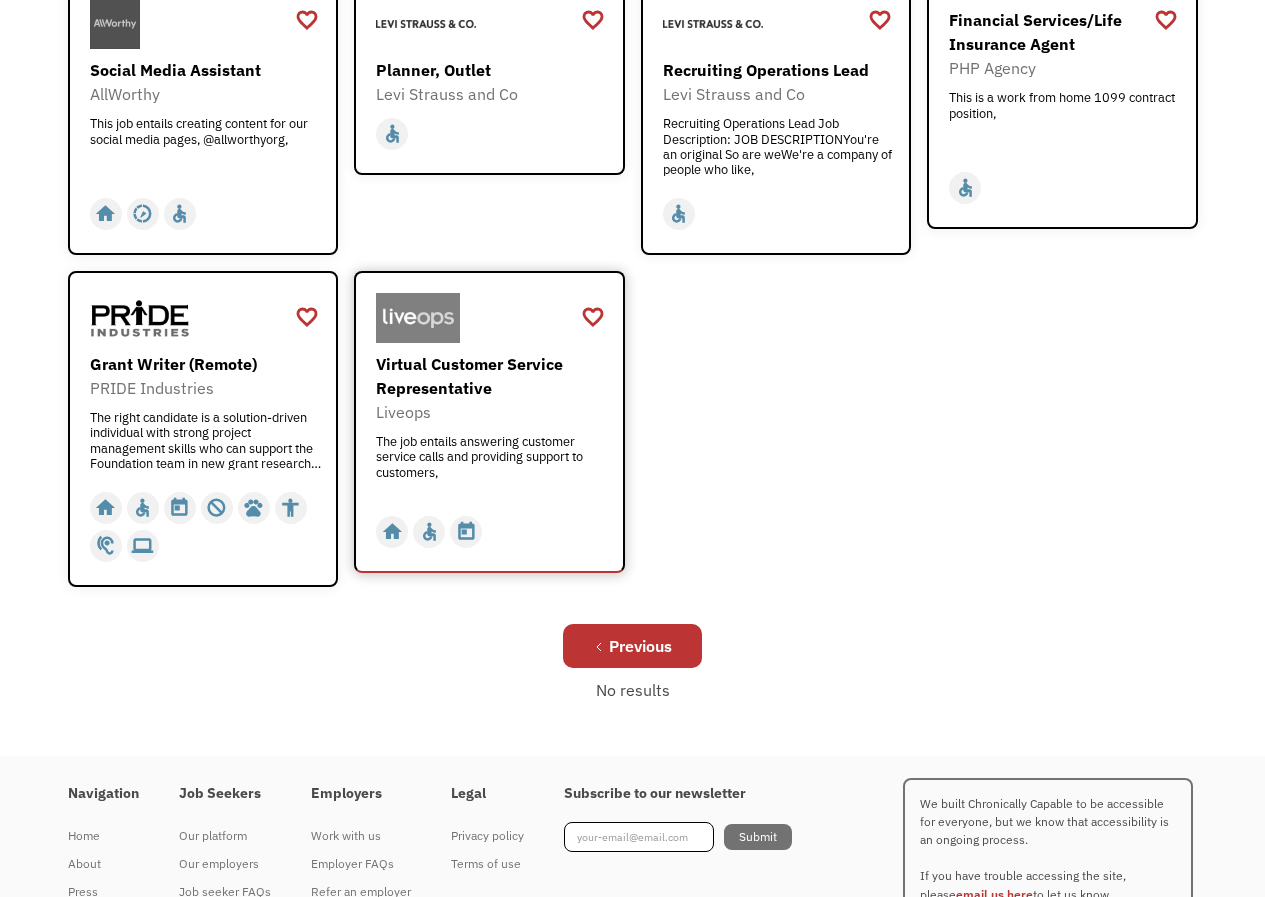 click on "The job entails answering customer service calls and providing support to customers," at bounding box center (492, 464) 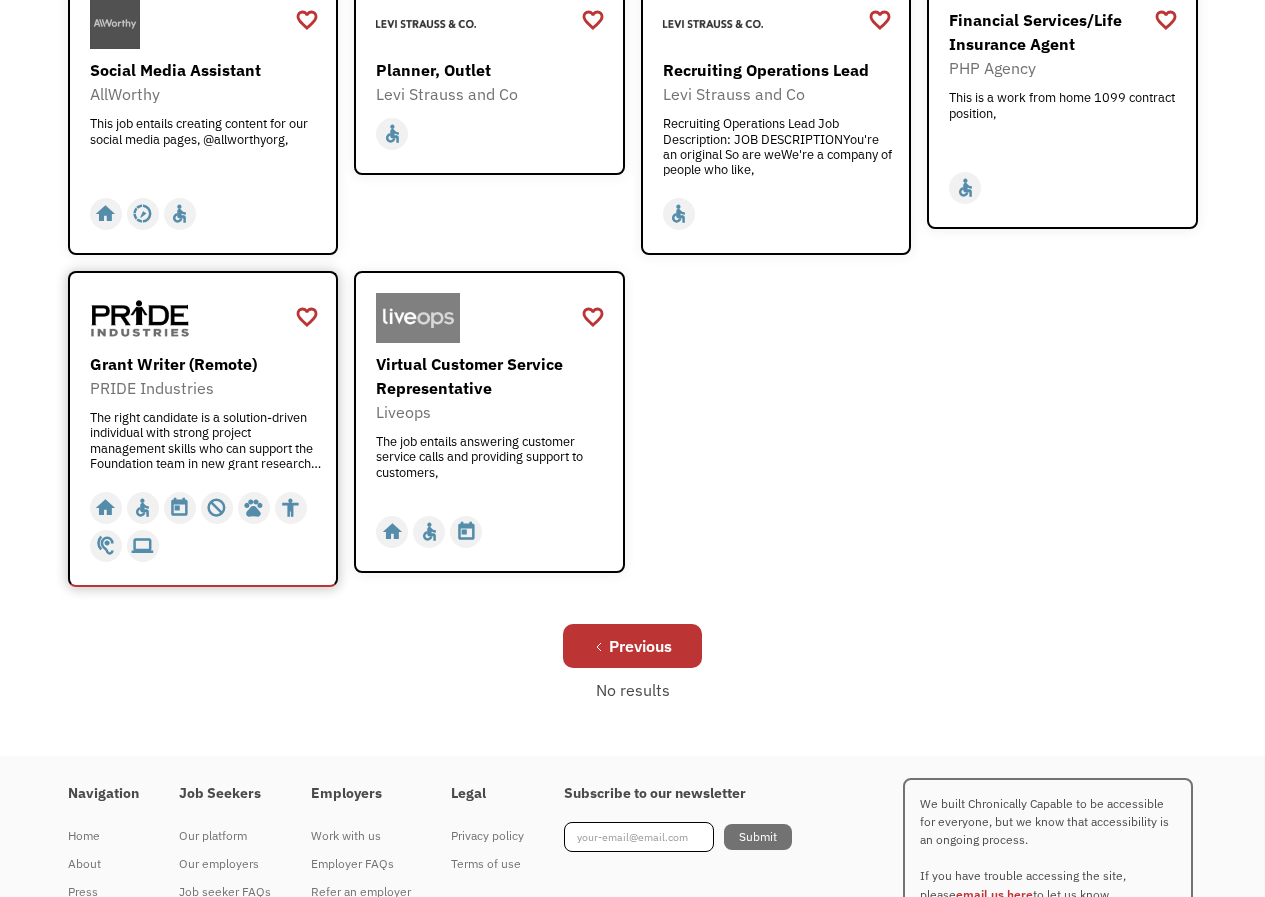 click on "The right candidate is a solution-driven individual with strong project management skills who can support the Foundation team in new grant research, prospecting, and administrative tracking for grant compliance. Applicants should have documented success in technical scientific writing (writing first drafts, editing, proofreading, and responding to reviewer critiques), establishing timelines and deliverables, and project collaboration. The role requires a customer-service oriented, team player with the ability to accept constructive criticism to achieve the highest and best outcome for our organization." at bounding box center [206, 440] 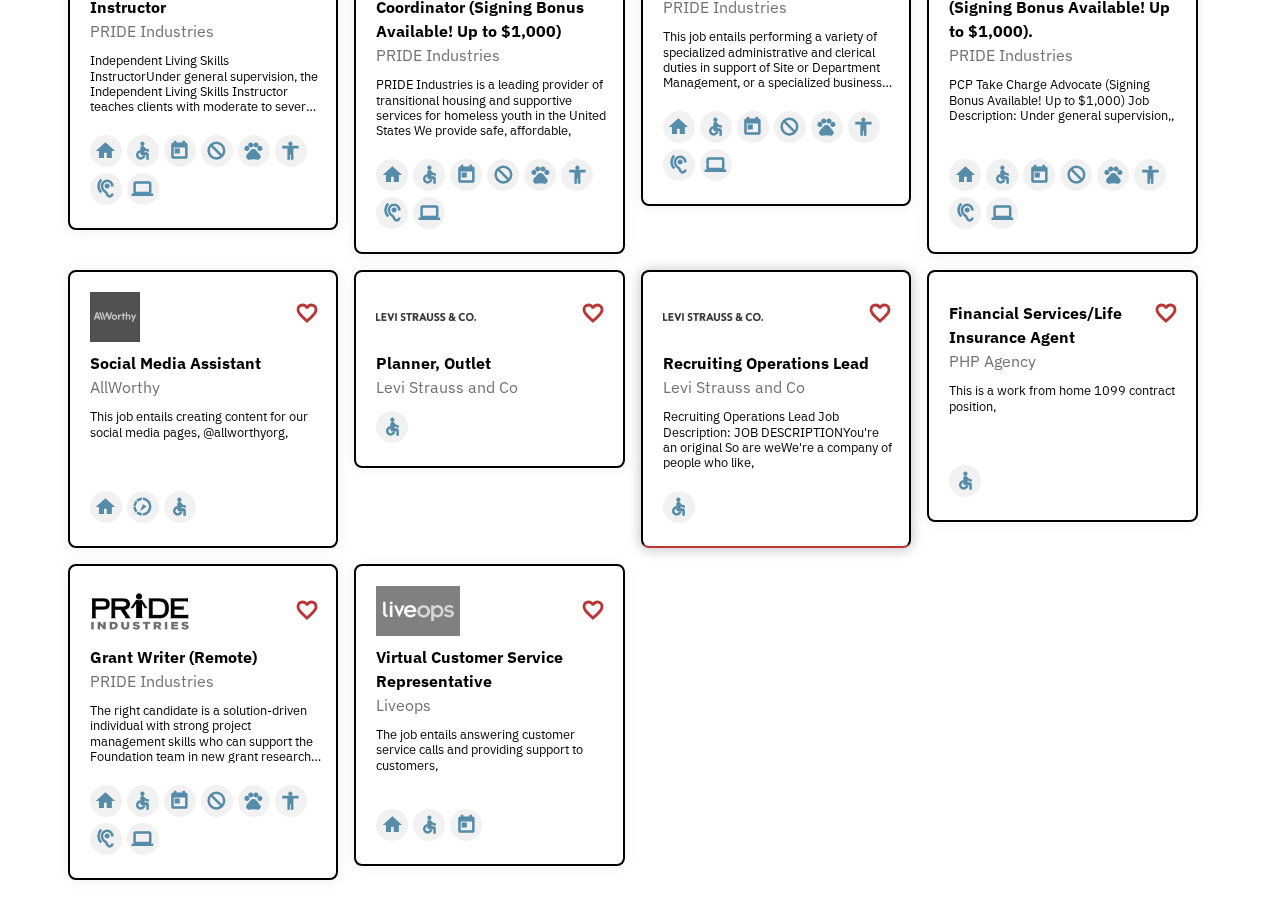 scroll, scrollTop: 484, scrollLeft: 0, axis: vertical 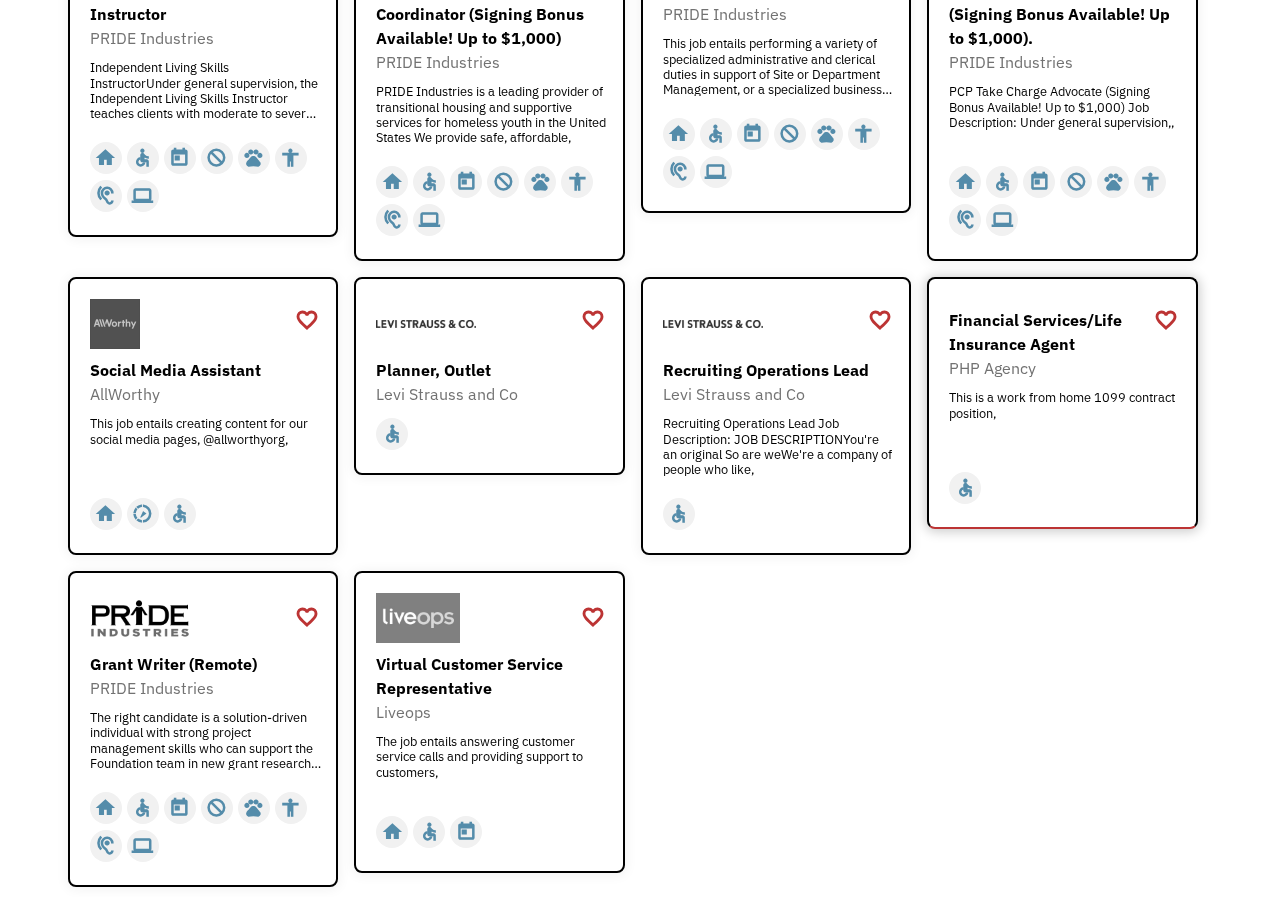 click on "This is a work from home 1099 contract position," at bounding box center [1065, 420] 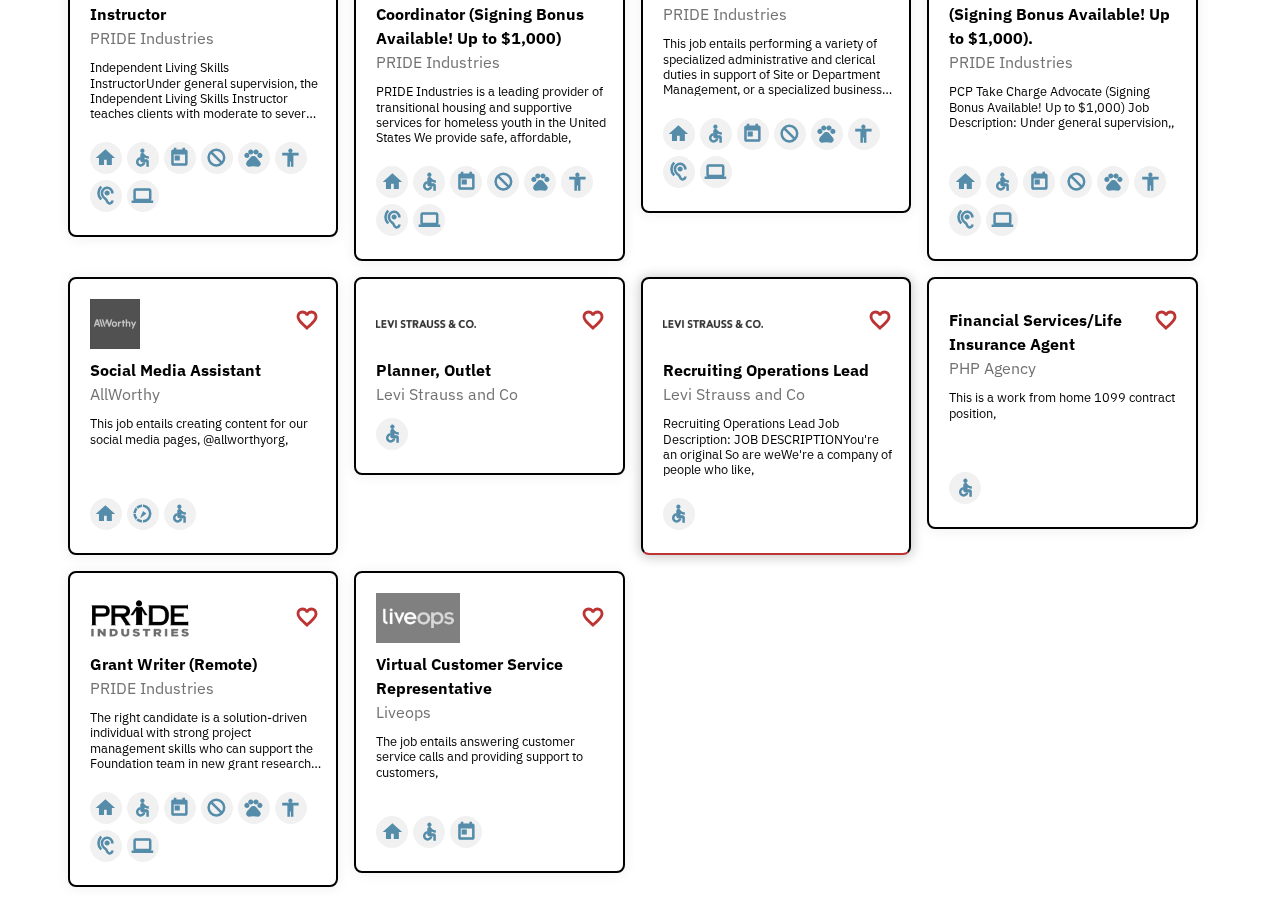 click on "Recruiting Operations Lead Job Description: JOB DESCRIPTIONYou're an original So are weWe're a company of people who like," at bounding box center [779, 446] 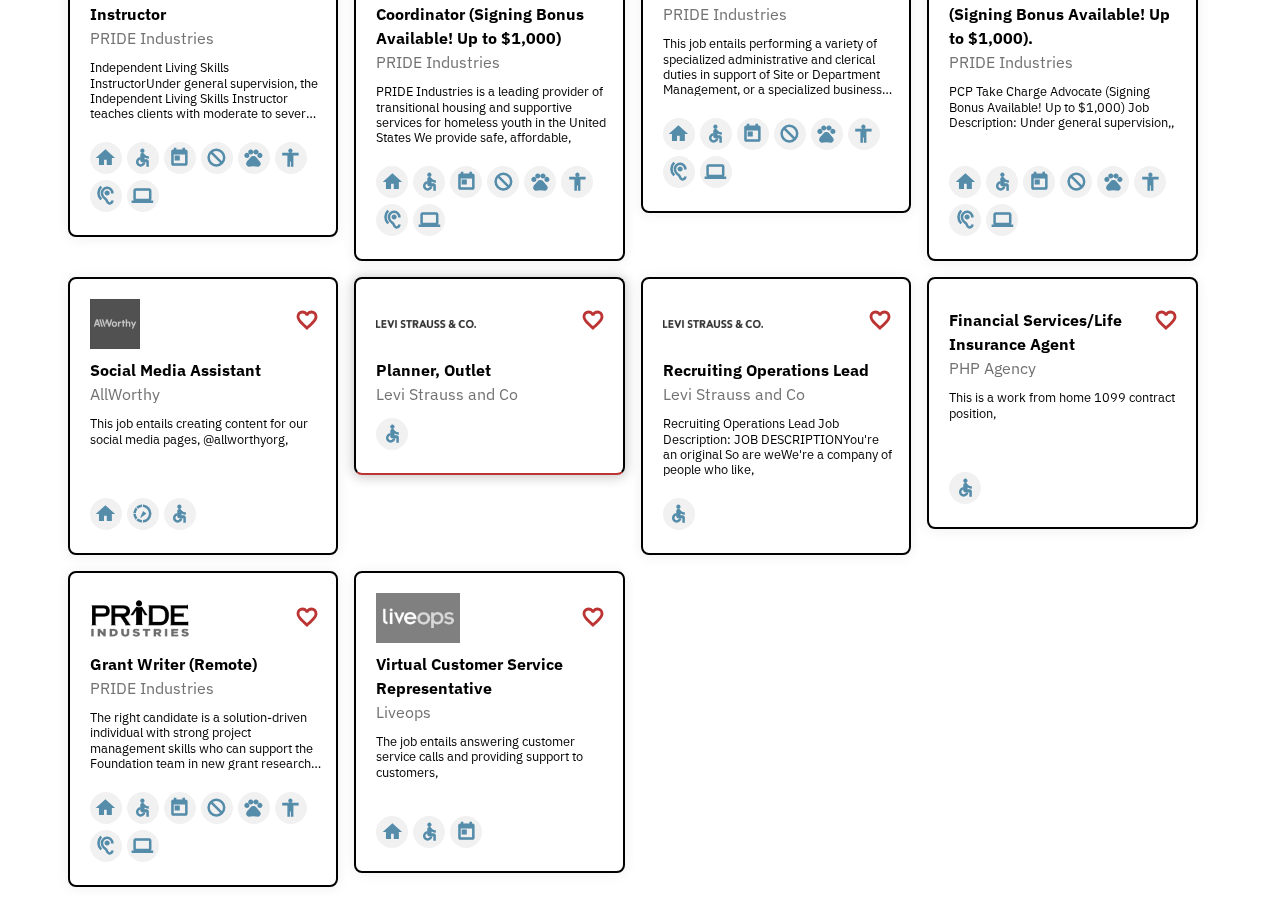 click at bounding box center (426, 324) 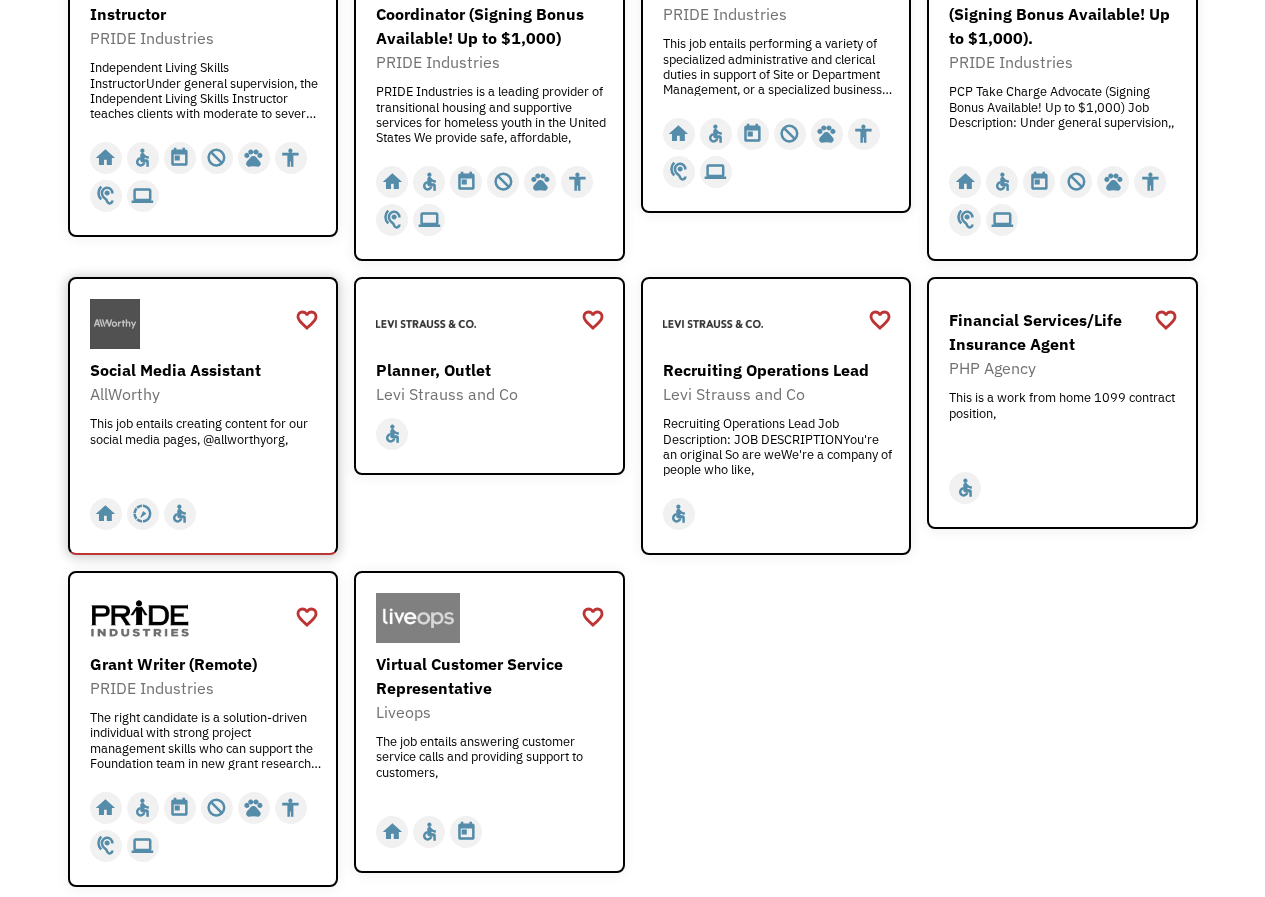 click on "Social Media Assistant" at bounding box center [206, 370] 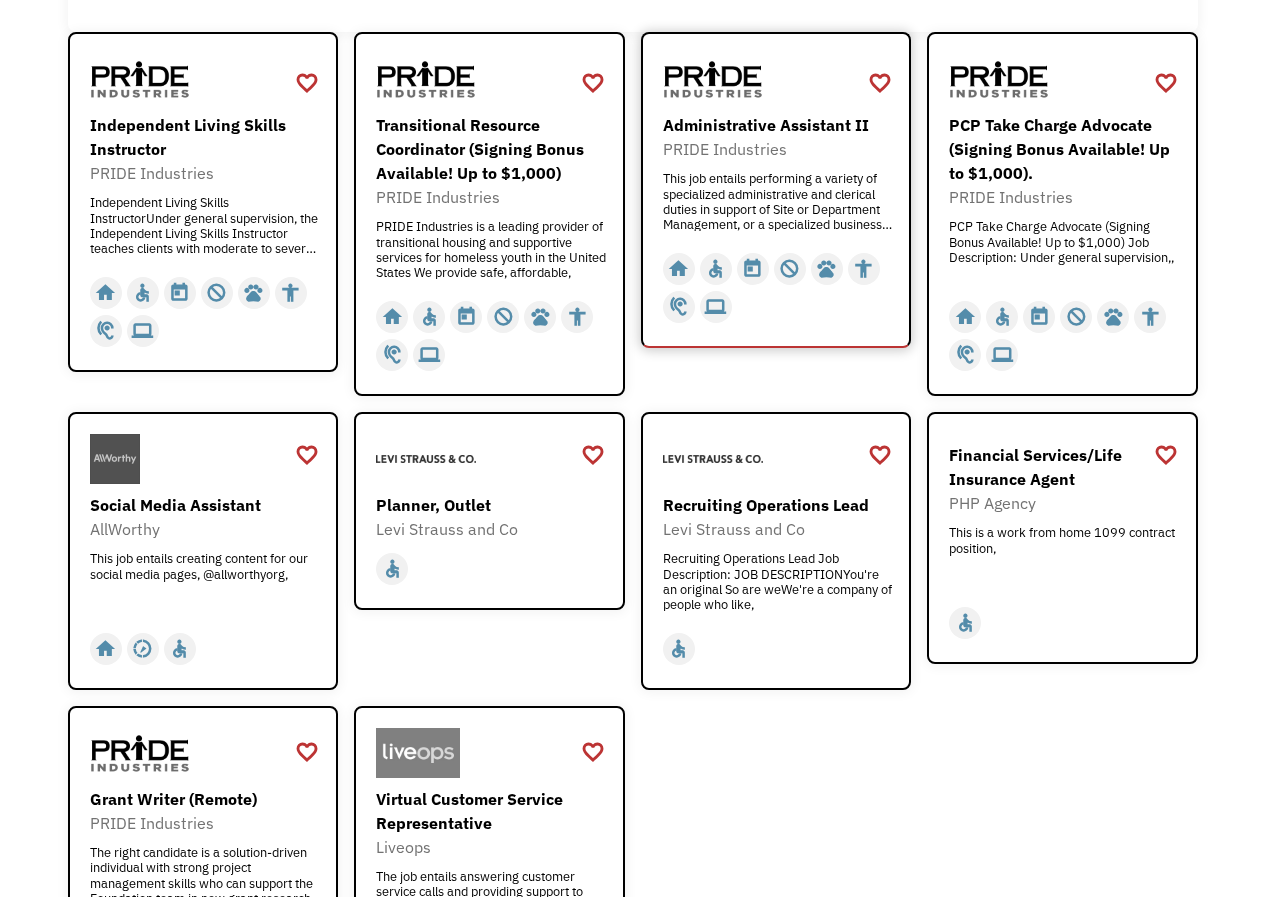 scroll, scrollTop: 184, scrollLeft: 0, axis: vertical 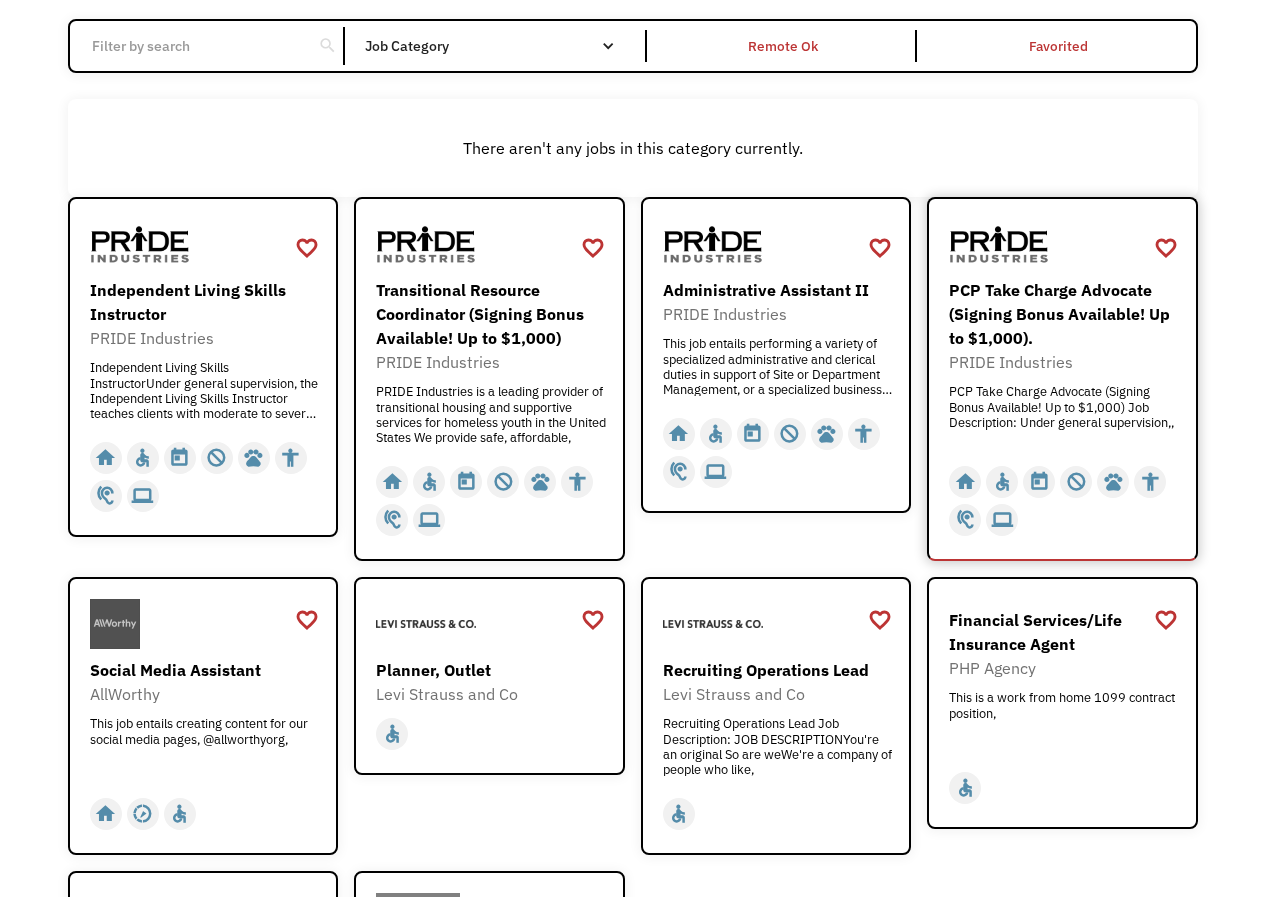 click on "PCP Take Charge Advocate (Signing Bonus Available! Up to $1,000)." at bounding box center [1065, 314] 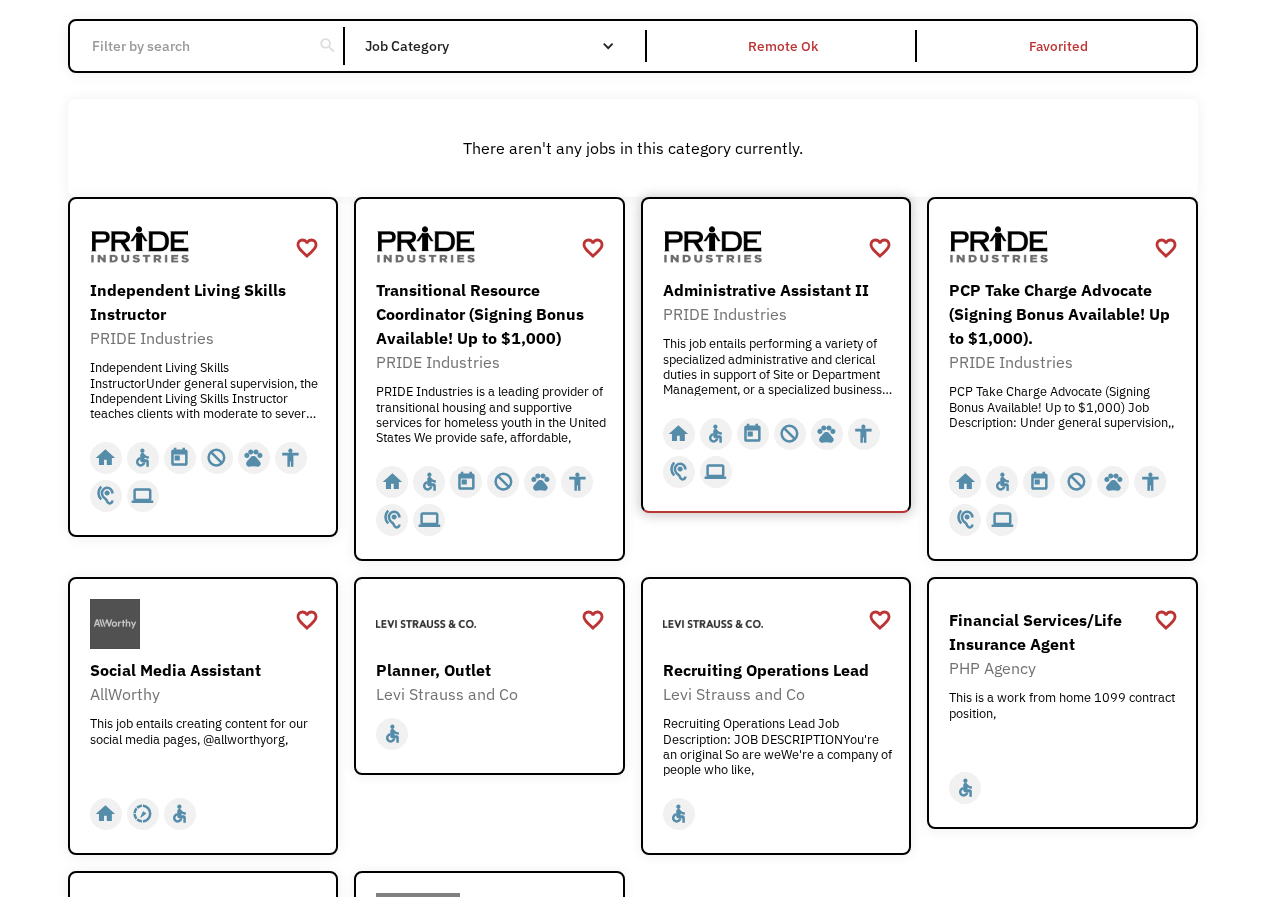 click on "This job entails performing a variety of specialized administrative and clerical duties in support of Site or Department Management, or a specialized business process Employees in," at bounding box center [779, 366] 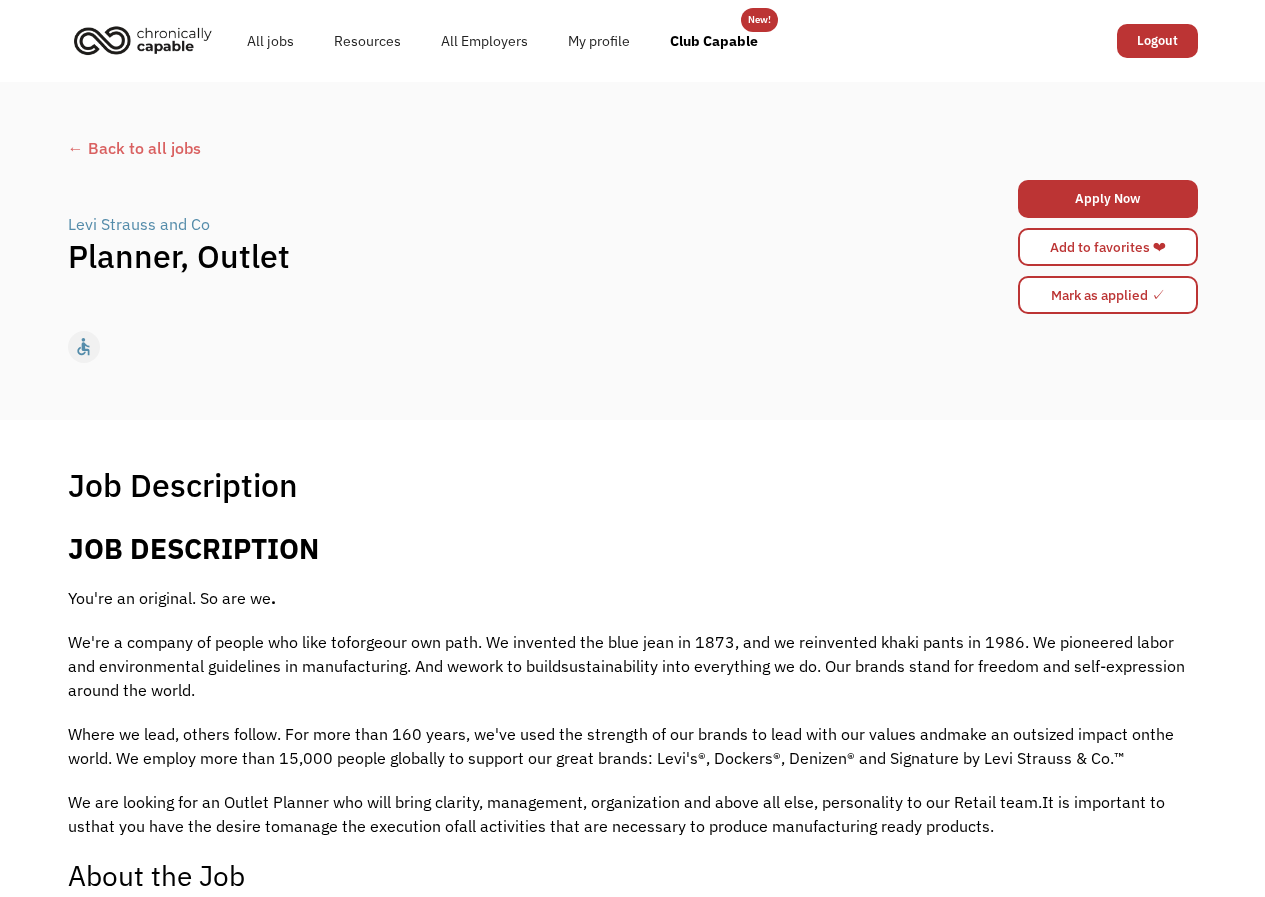 scroll, scrollTop: 0, scrollLeft: 0, axis: both 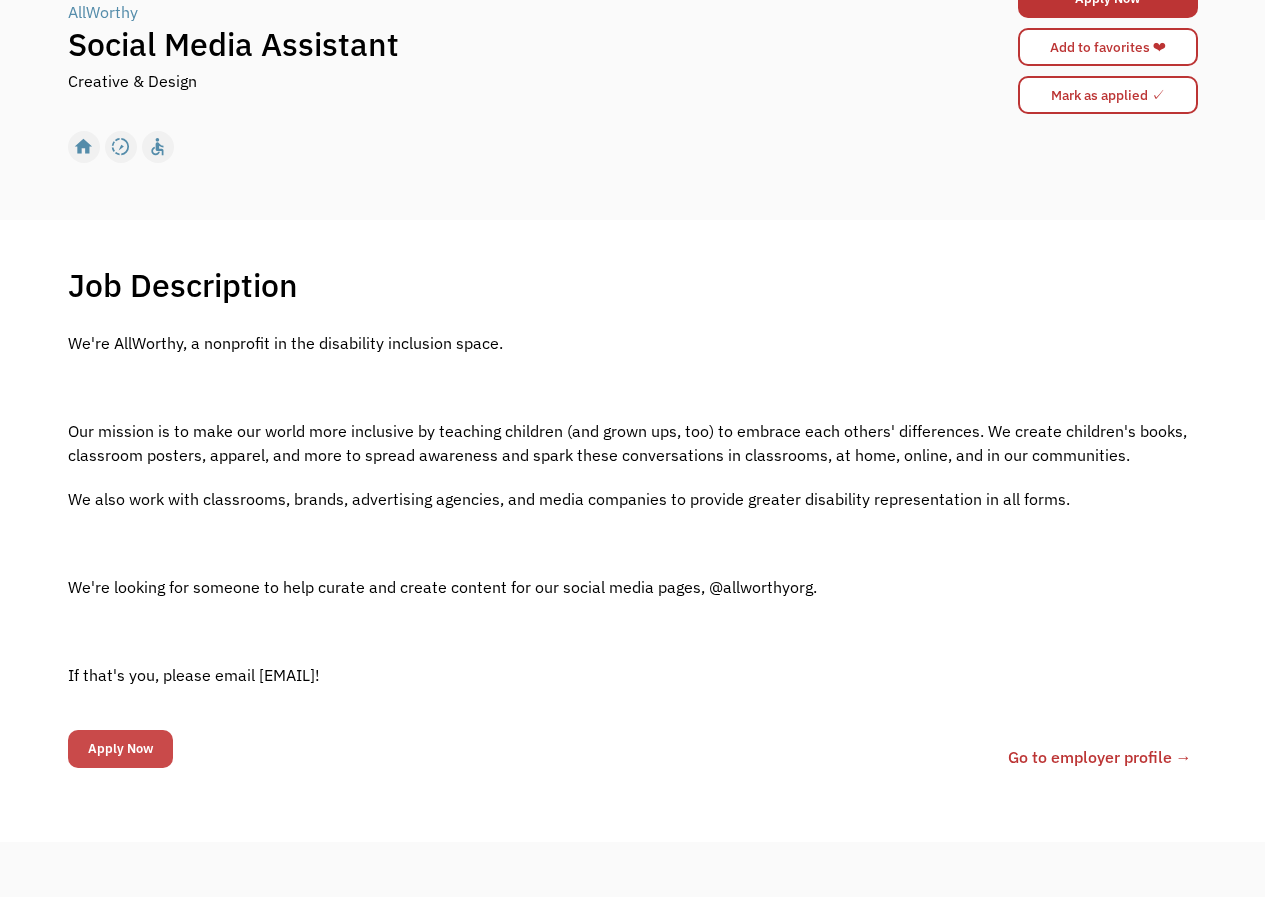 click on "Apply Now" at bounding box center (120, 749) 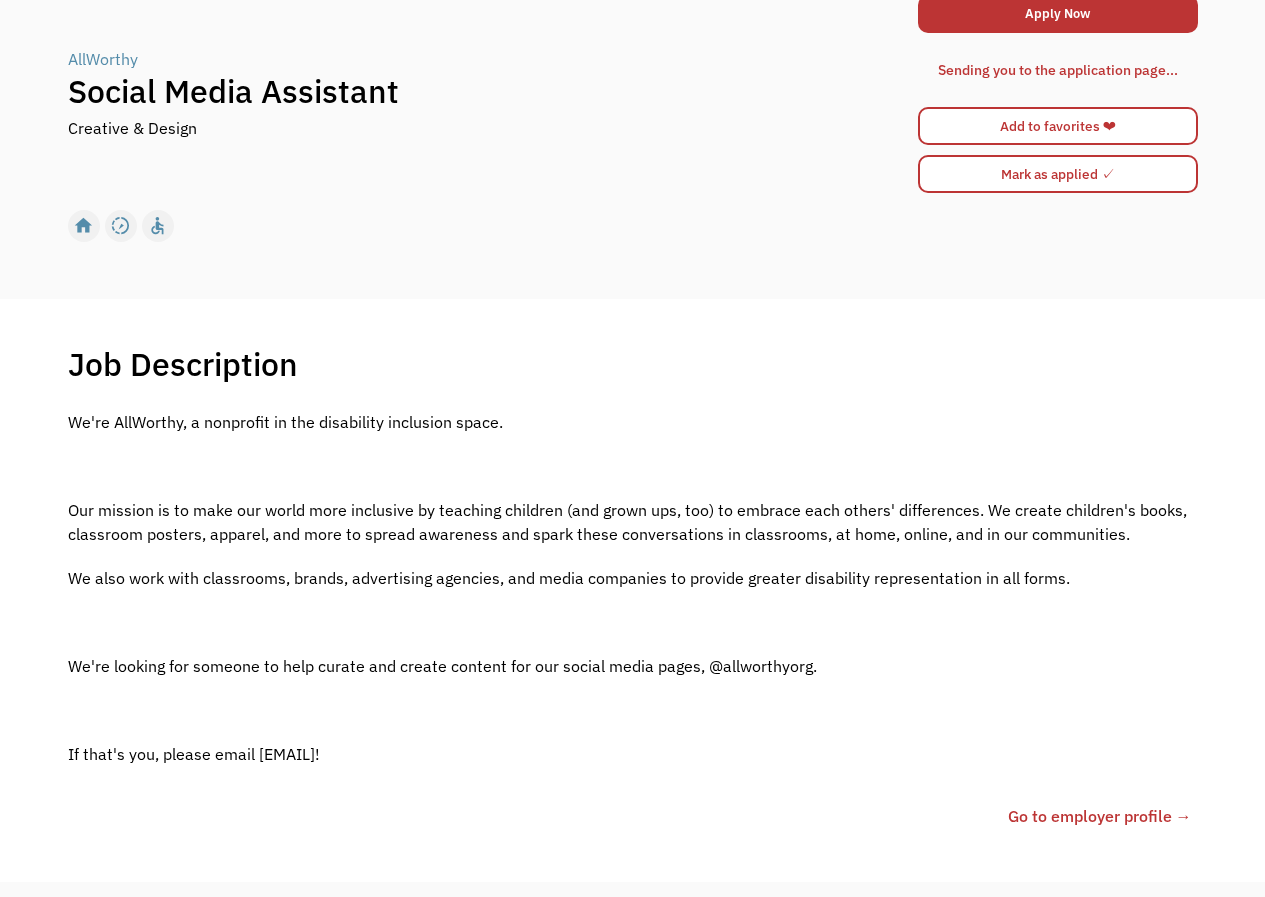 scroll, scrollTop: 0, scrollLeft: 0, axis: both 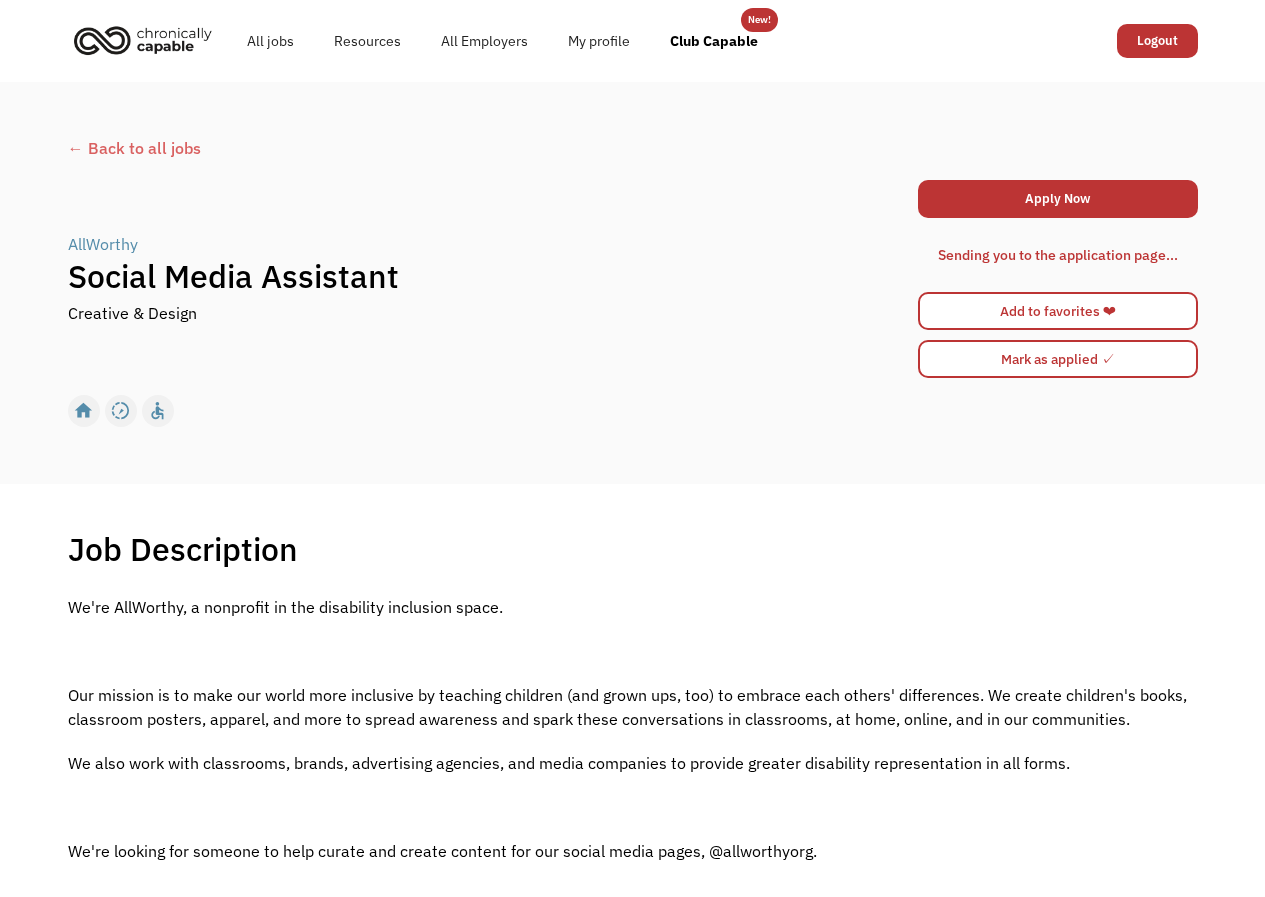 click on "← Back to all jobs AllWorthy | Social Media Assistant Creative & Design Apply Now 67a3a0f10fd31000022e11f4 hazardkeating@gmail.com Isis Keating Most mediums of art, social-media-assistant
Social Media Assistant
https://www.allworthy.org?utm_source=Chronically%20Capable%20Website&utm_medium=Chronically%20Capable&utm_campaign=Chronically%20Capable?utm_source=Chronically%20Capable%20Website&utm_medium=Chronically%20Capable&utm_campaign=Chronically%20Capable
61e08d5a9e026c4ff19952ff
AllWorthy
606b617e072c754ed270cc1c
354
11660
67a3a0f10fd31000022e11f4
webflowid Apply Now Sending you to the application page... Oops! Something went wrong while submitting the form. 67a3a0f10fd31000022e11f4 hazardkeating@gmail.com Isis Keating Most mediums of art, social-media-assistant
Social Media Assistant
61e08d5a9e026c4ff19952ff
AllWorthy
606b617e072c754ed270cc1c
354
11660
67a3a0f10fd31000022e11f4
webflowid 1-Click Apply You applied!  🎉 Apply now Applied ✓ Add to favorites ❤ Isis" at bounding box center (633, 283) 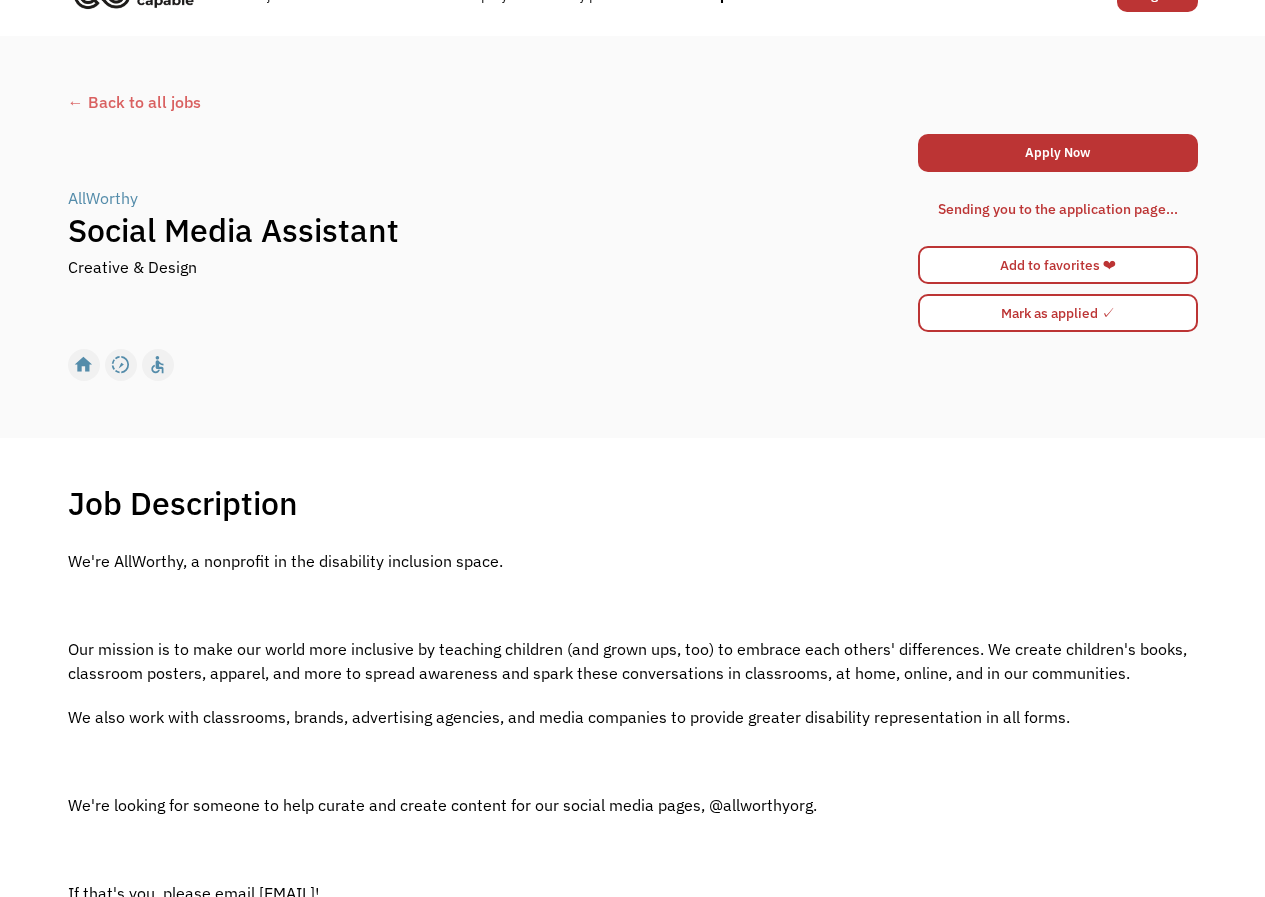 scroll, scrollTop: 0, scrollLeft: 0, axis: both 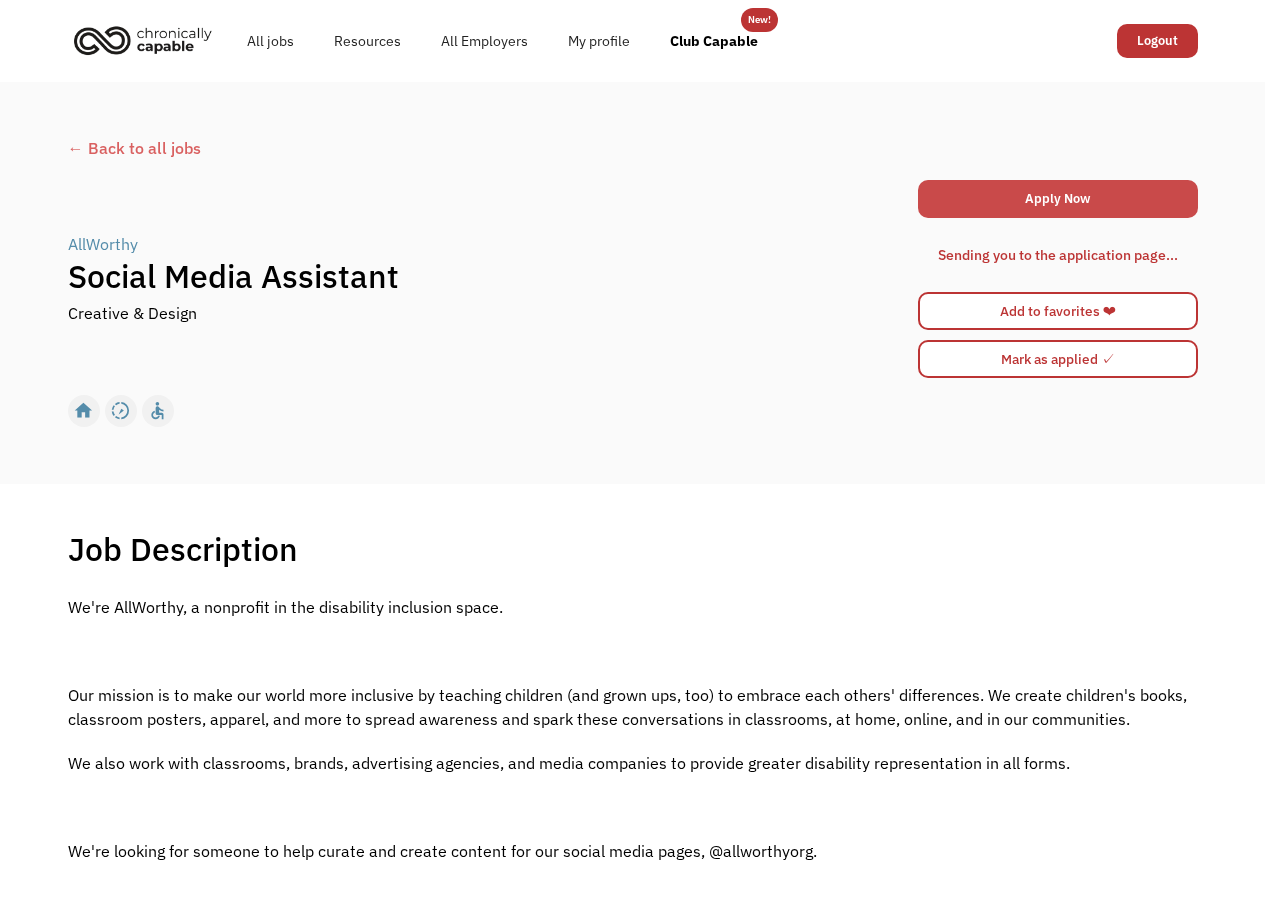 click on "Apply Now" at bounding box center (1058, 199) 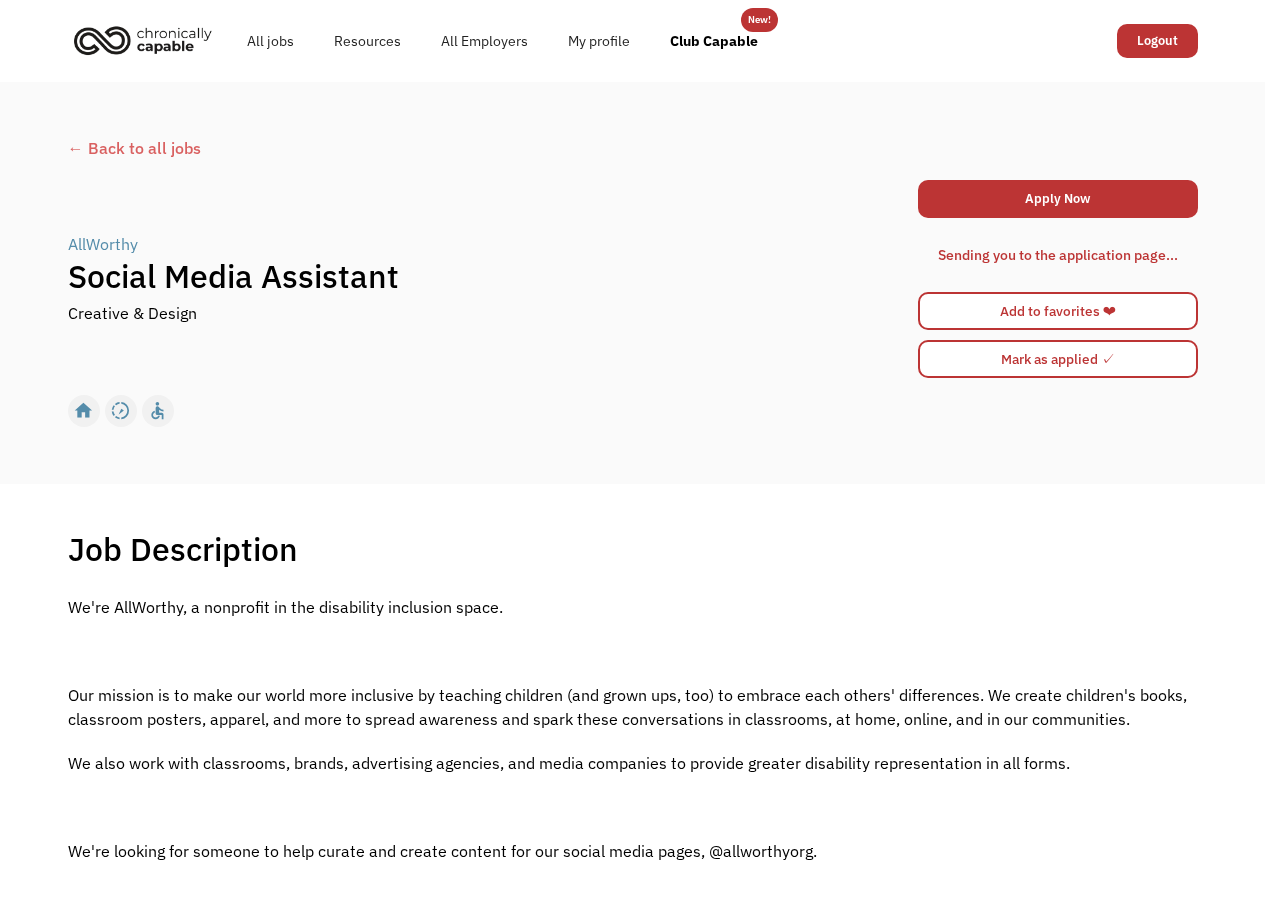 click on "Sending you to the application page..." at bounding box center [1058, 255] 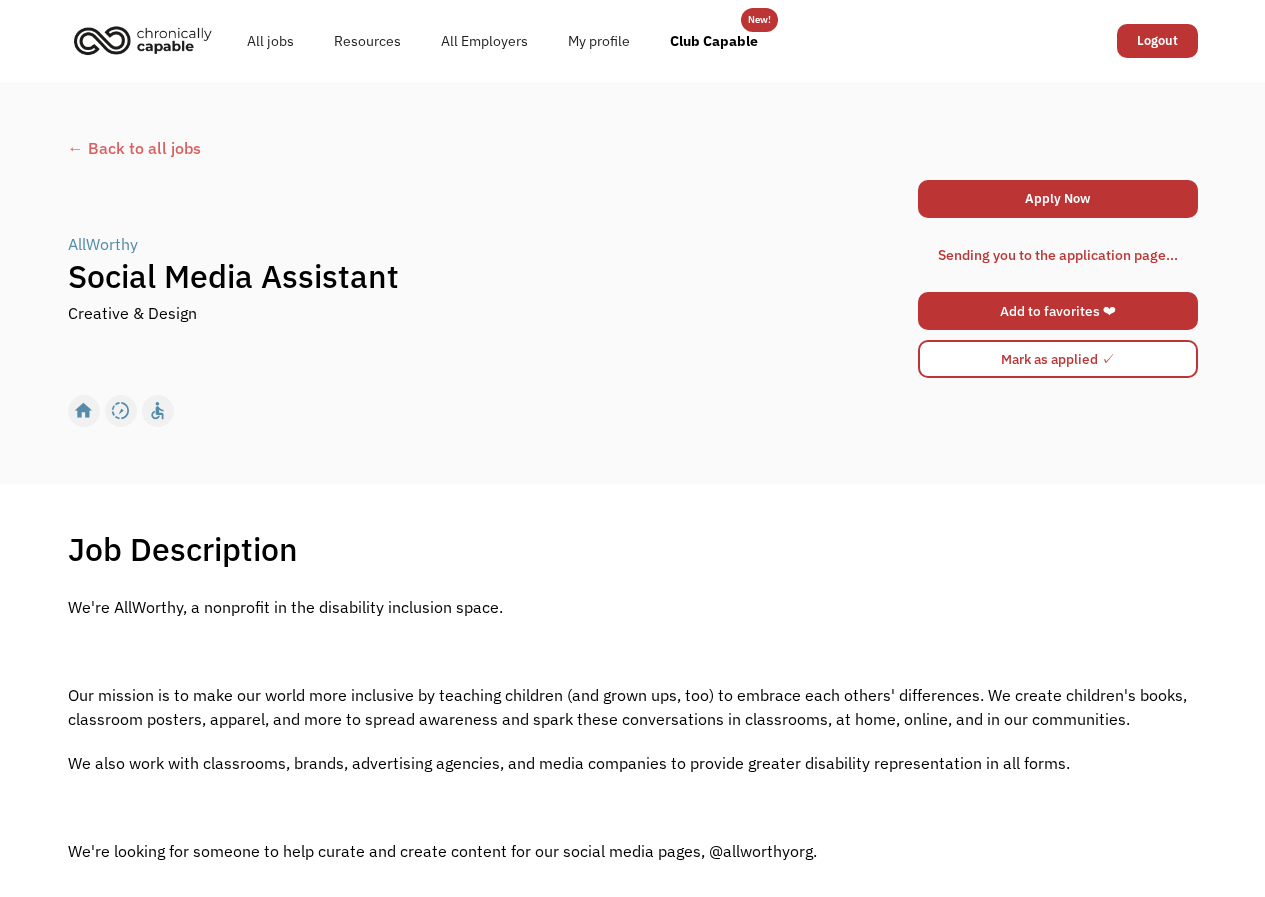 click on "Add to favorites ❤" at bounding box center [1058, 311] 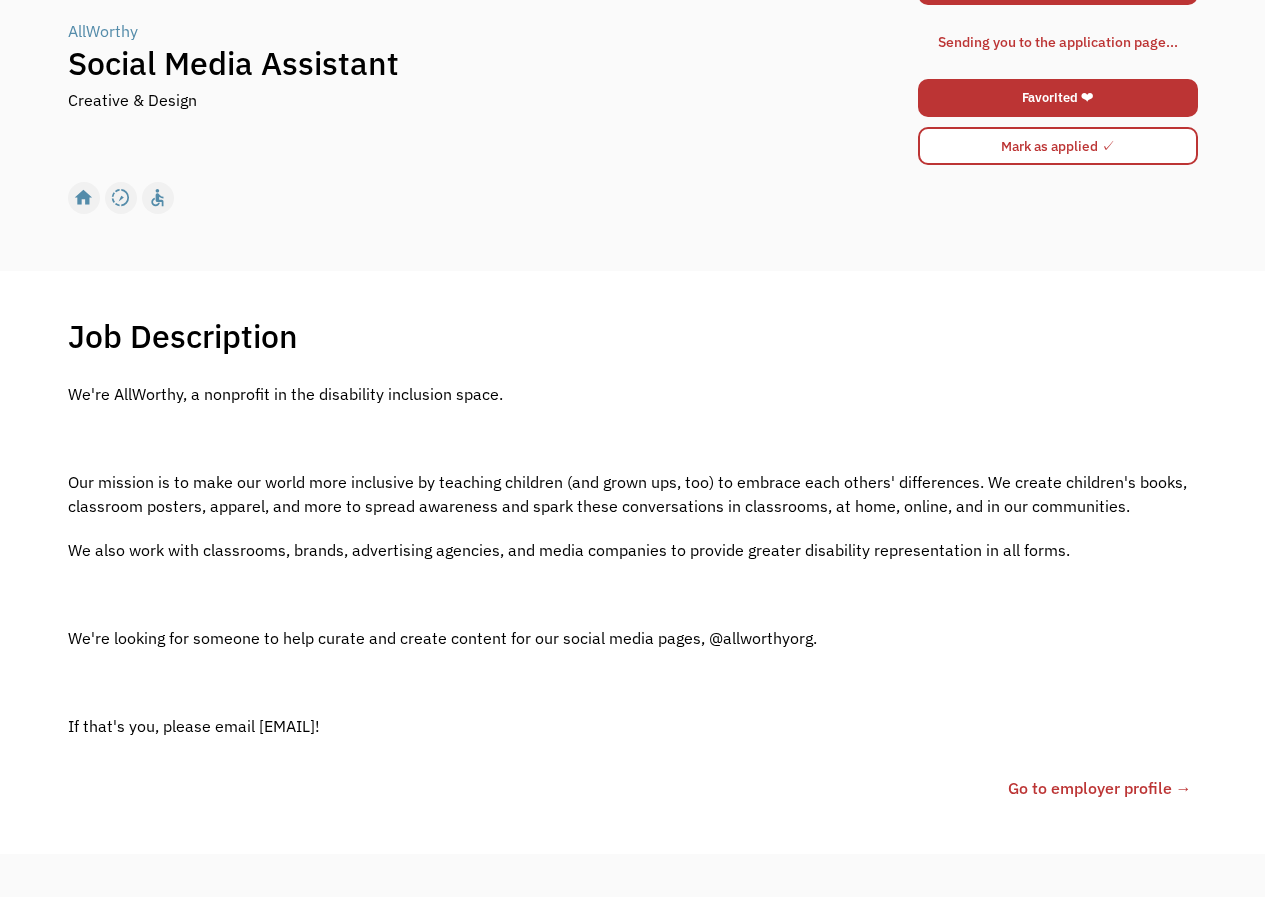 scroll, scrollTop: 100, scrollLeft: 0, axis: vertical 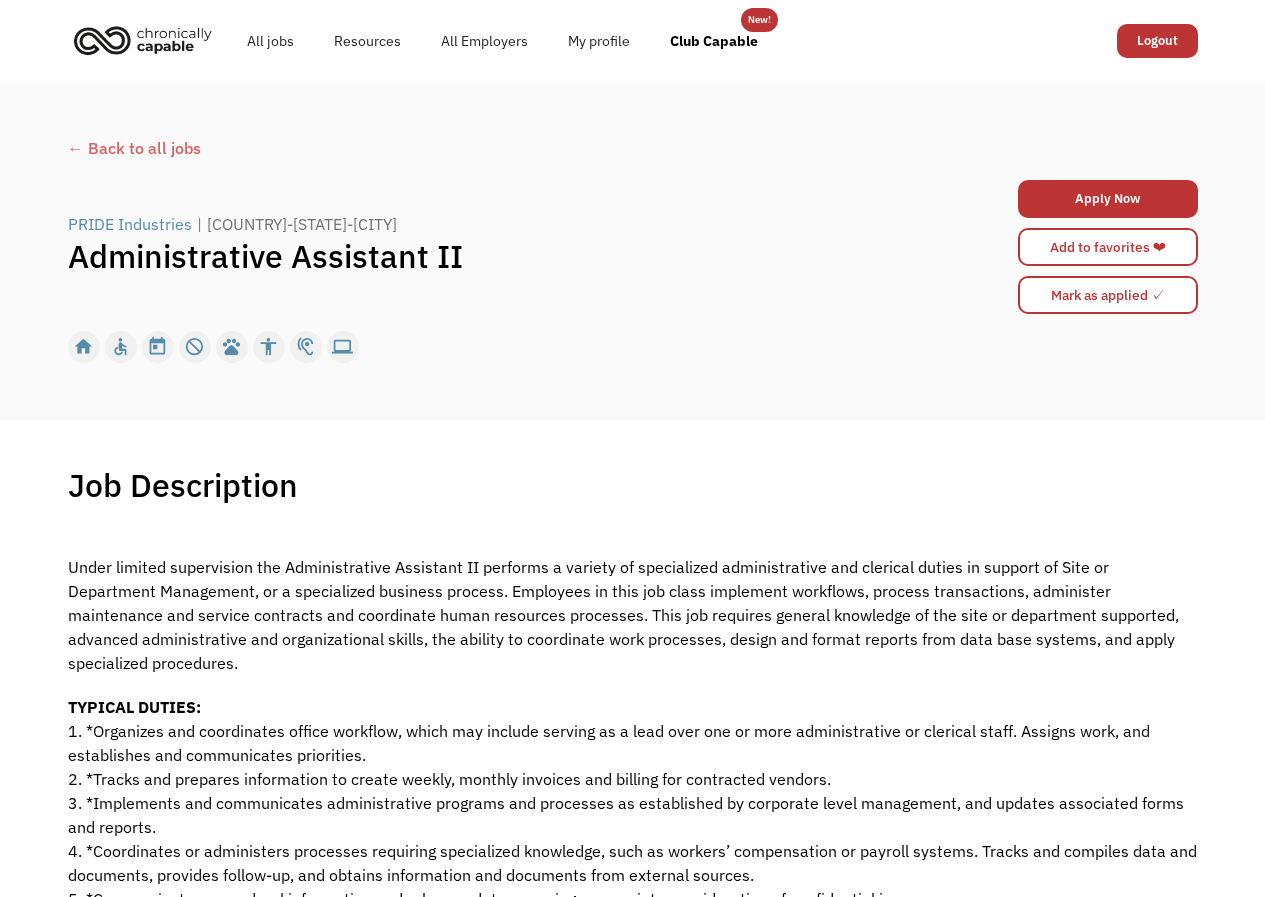 click on "Job Description" at bounding box center (183, 485) 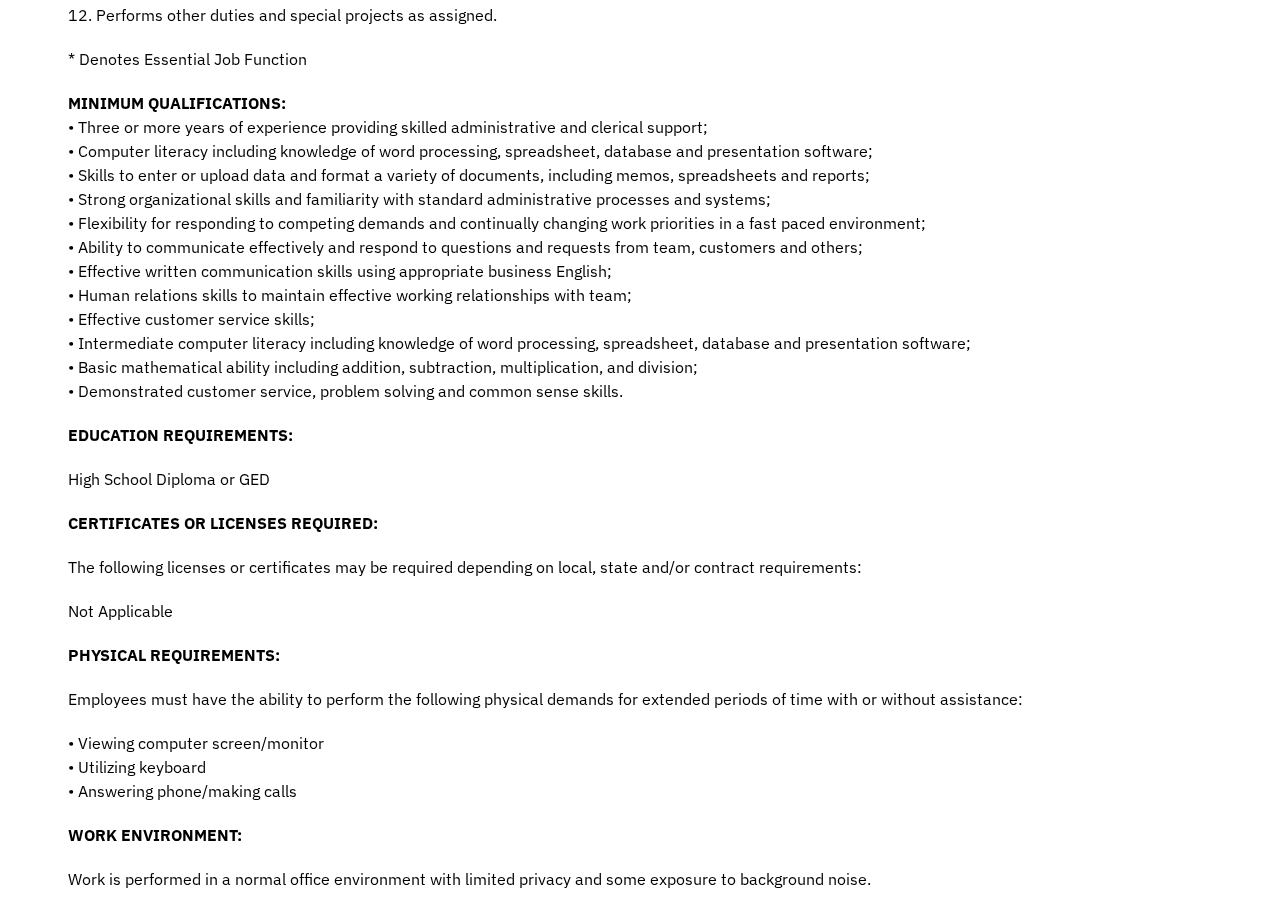 scroll, scrollTop: 1000, scrollLeft: 0, axis: vertical 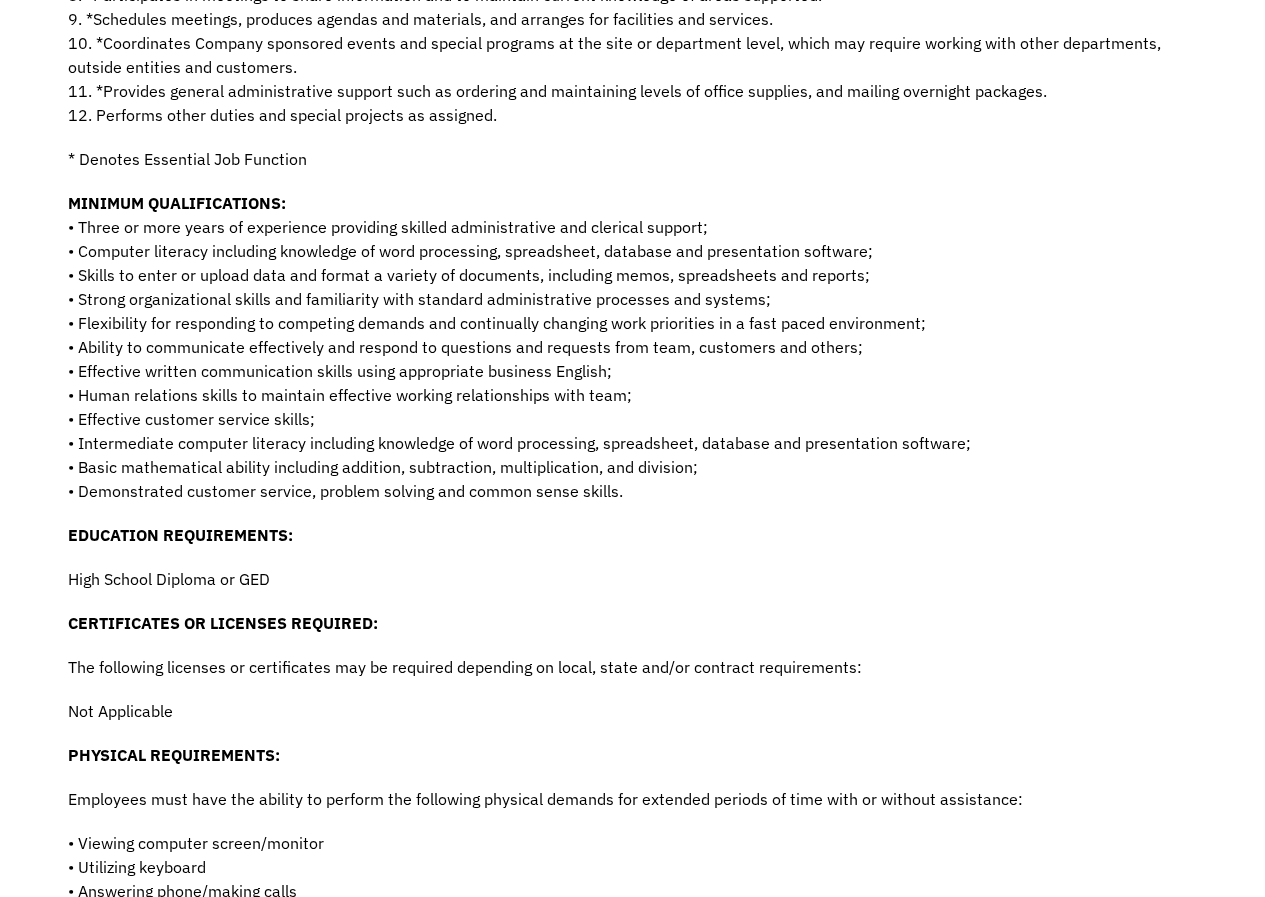 click on "Not Applicable" at bounding box center (633, 711) 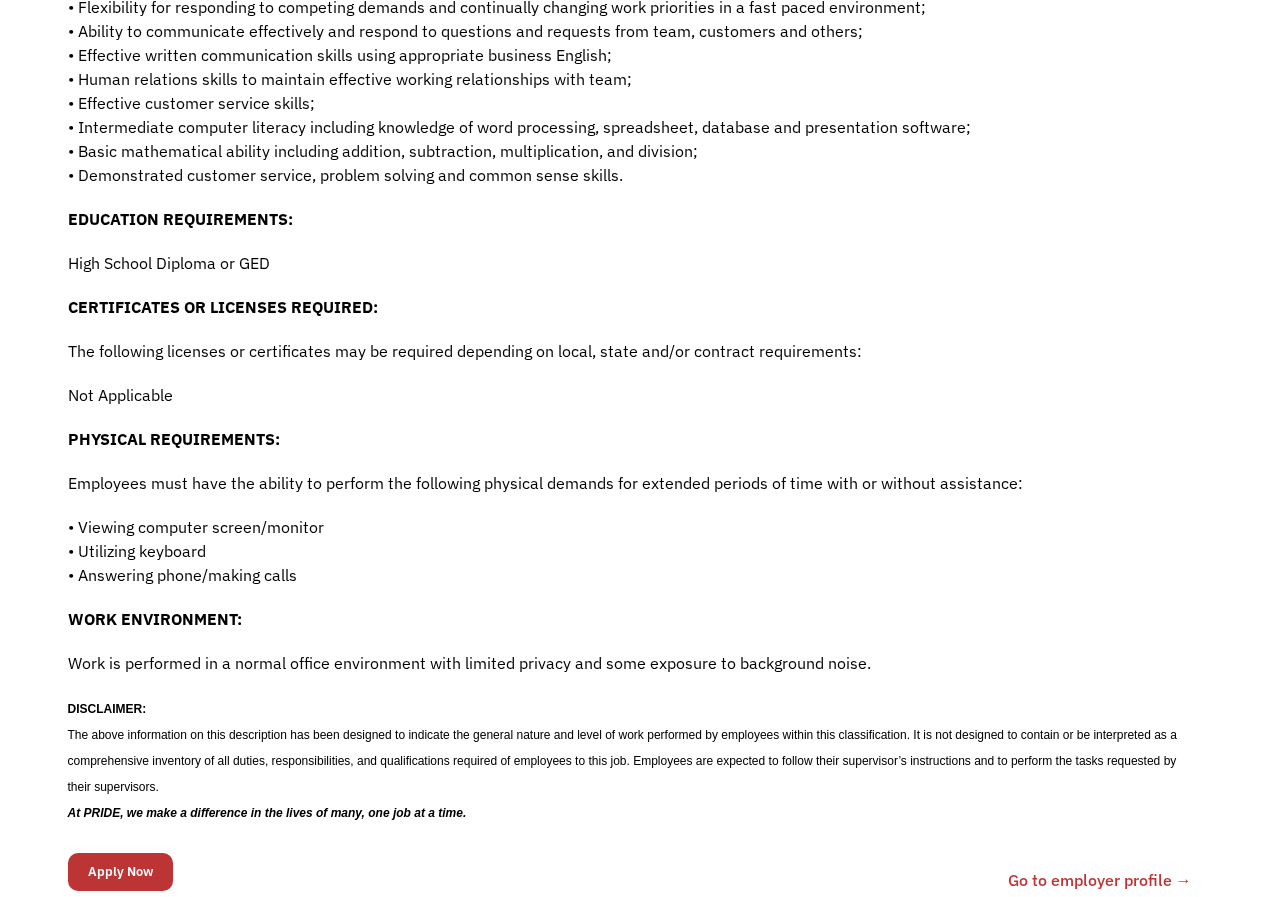 scroll, scrollTop: 1500, scrollLeft: 0, axis: vertical 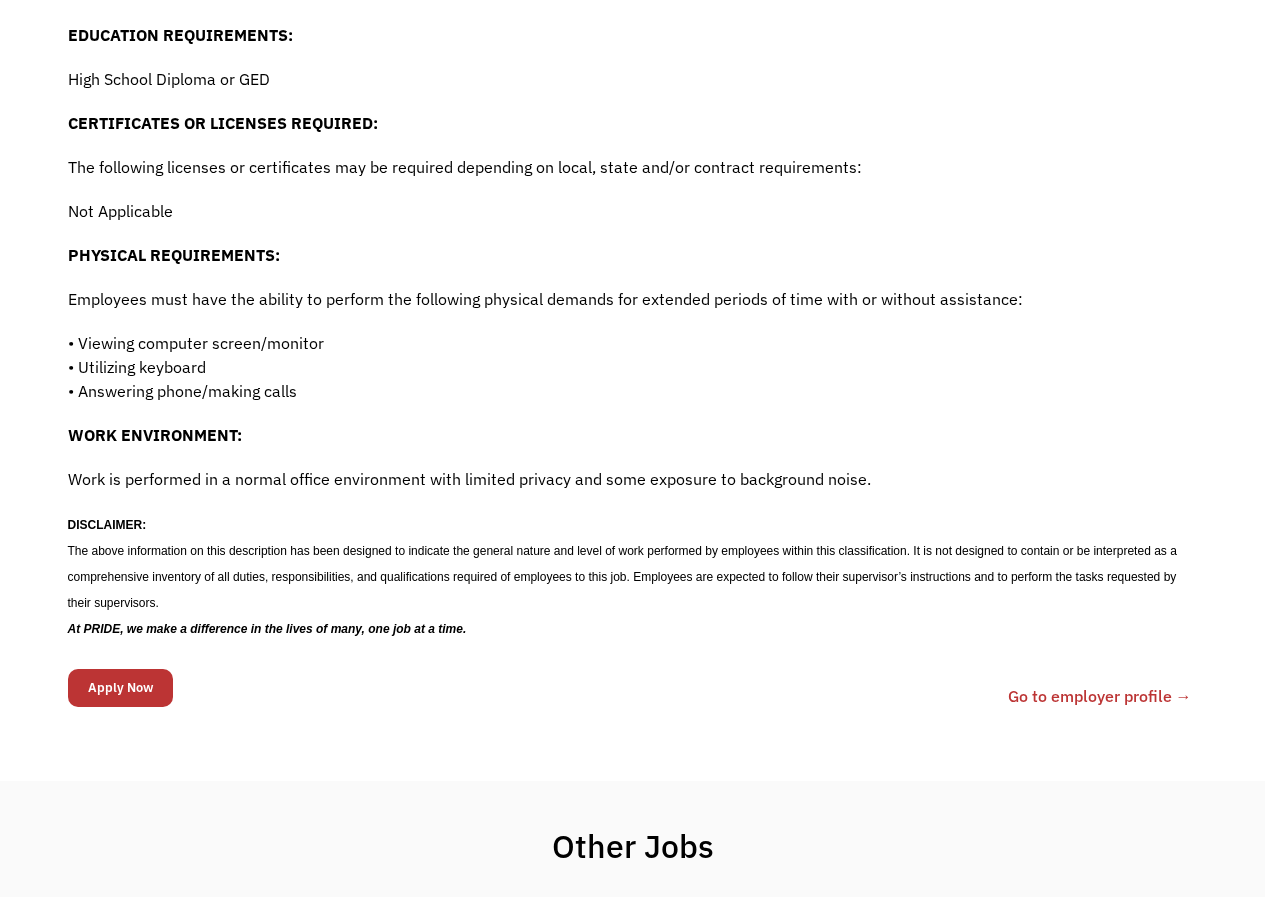 click on "Go to employer profile →" at bounding box center [1100, 696] 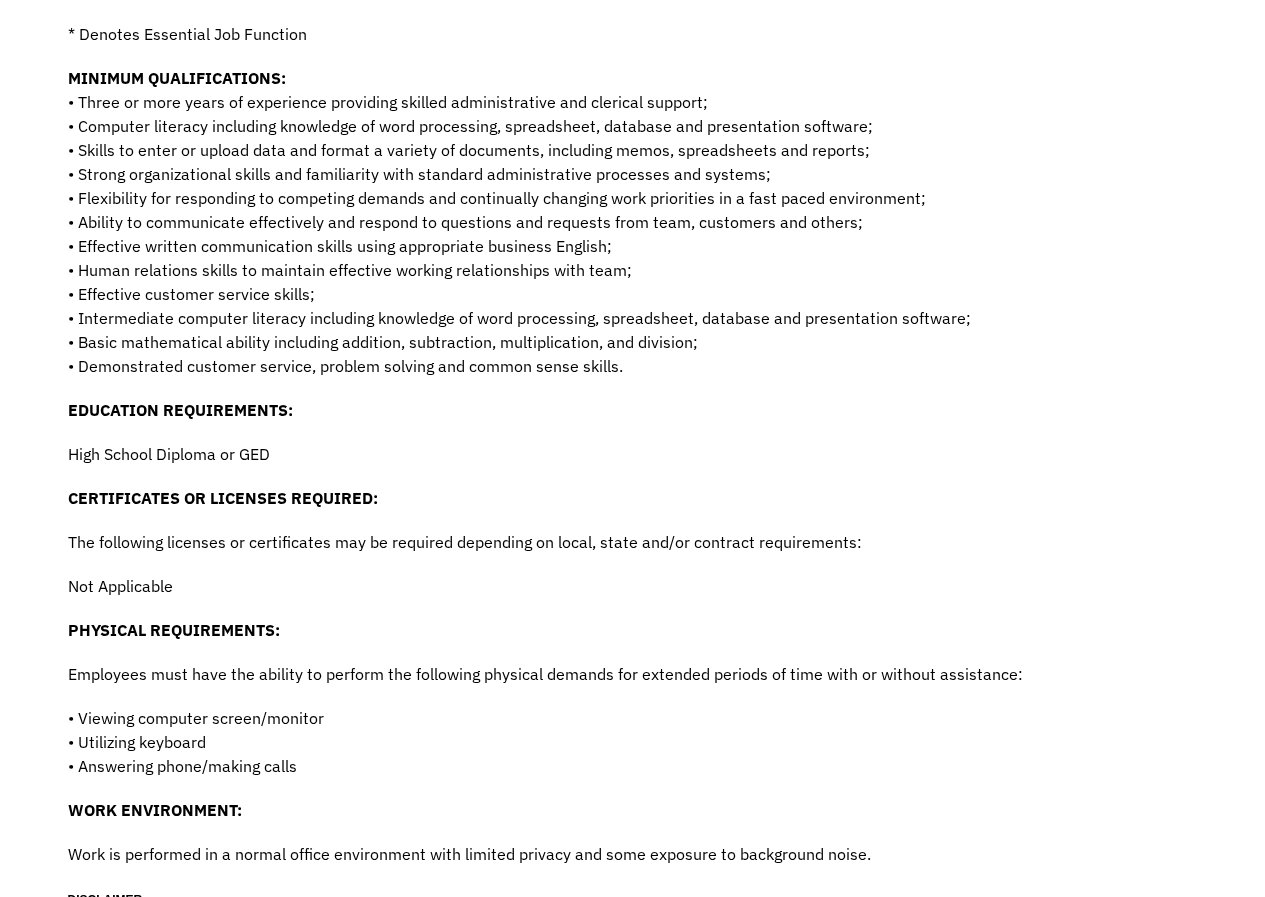 scroll, scrollTop: 1000, scrollLeft: 0, axis: vertical 